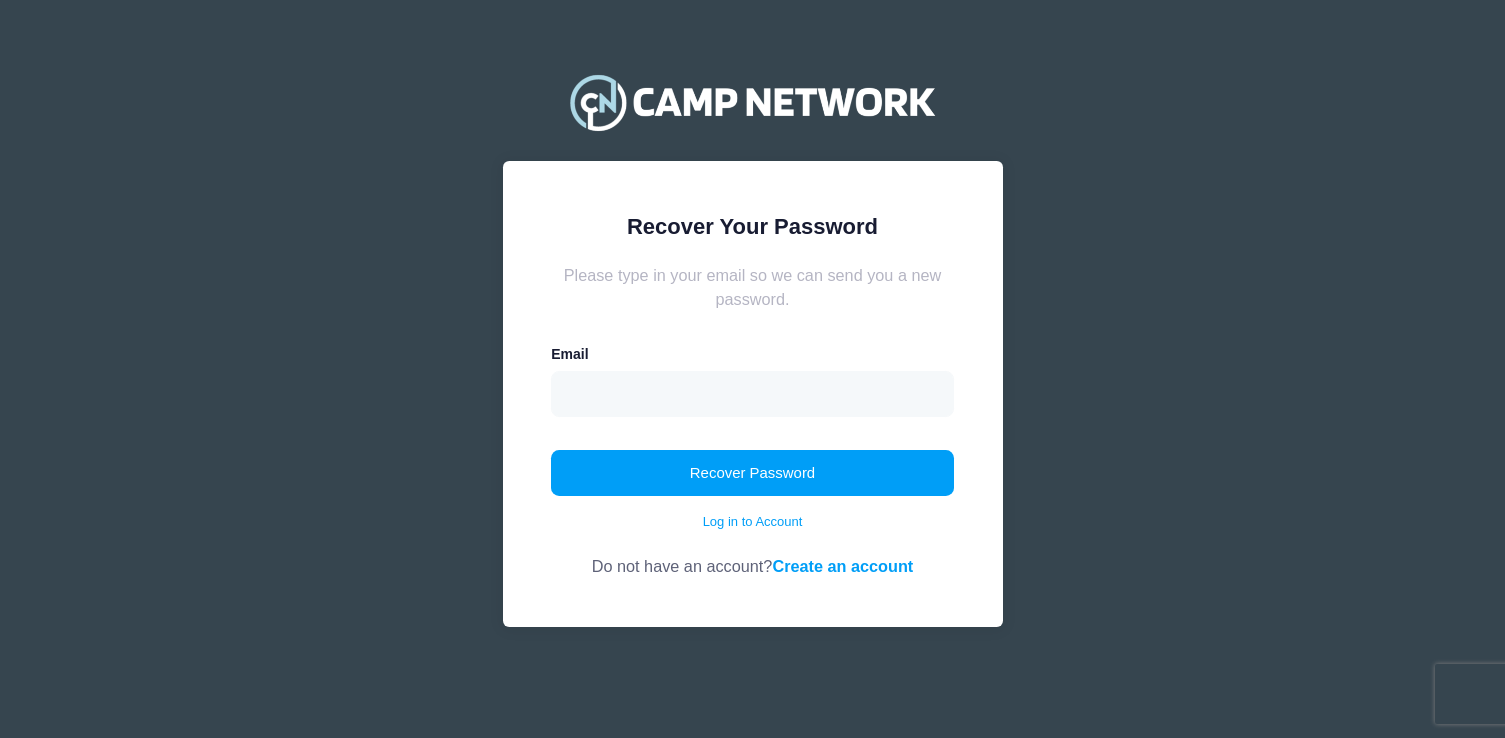 scroll, scrollTop: 0, scrollLeft: 0, axis: both 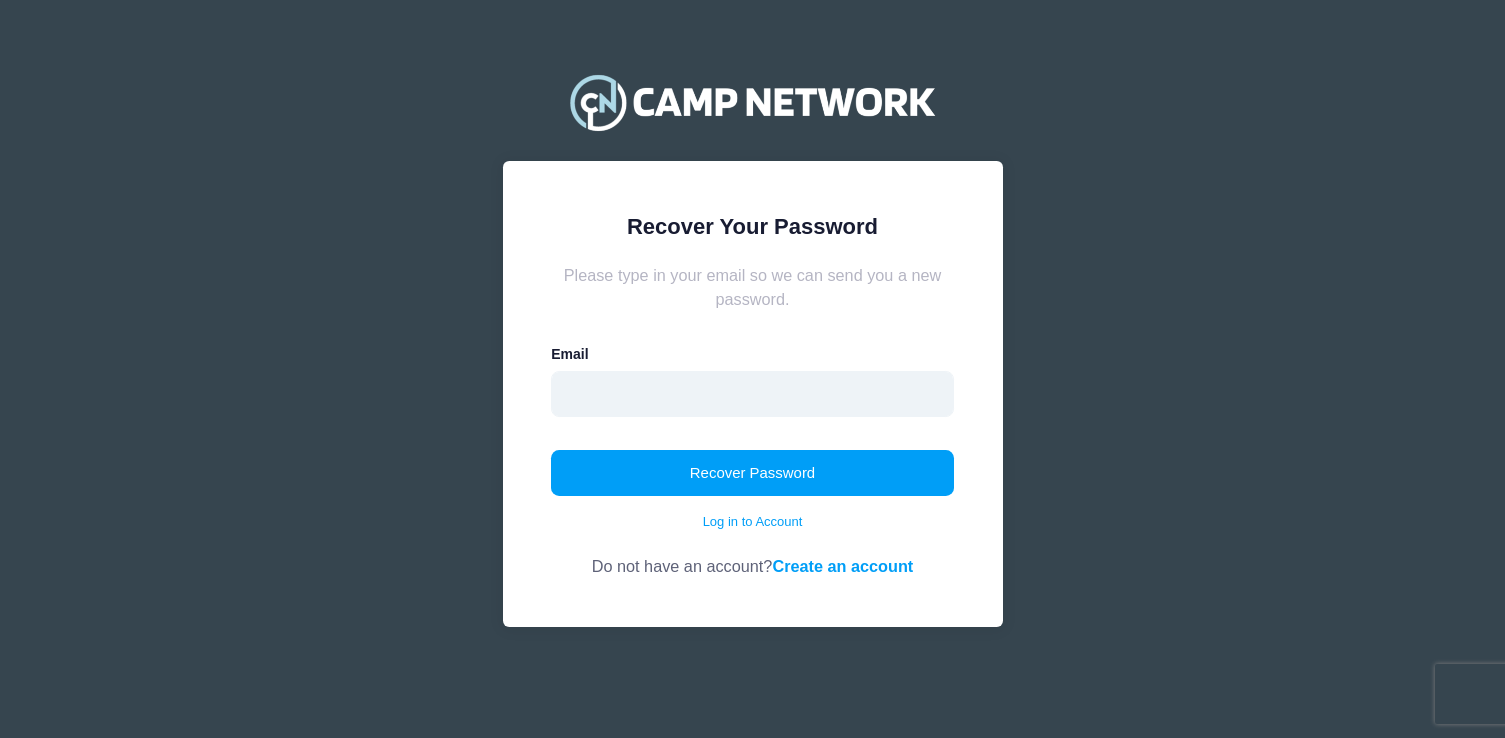 click at bounding box center [752, 394] 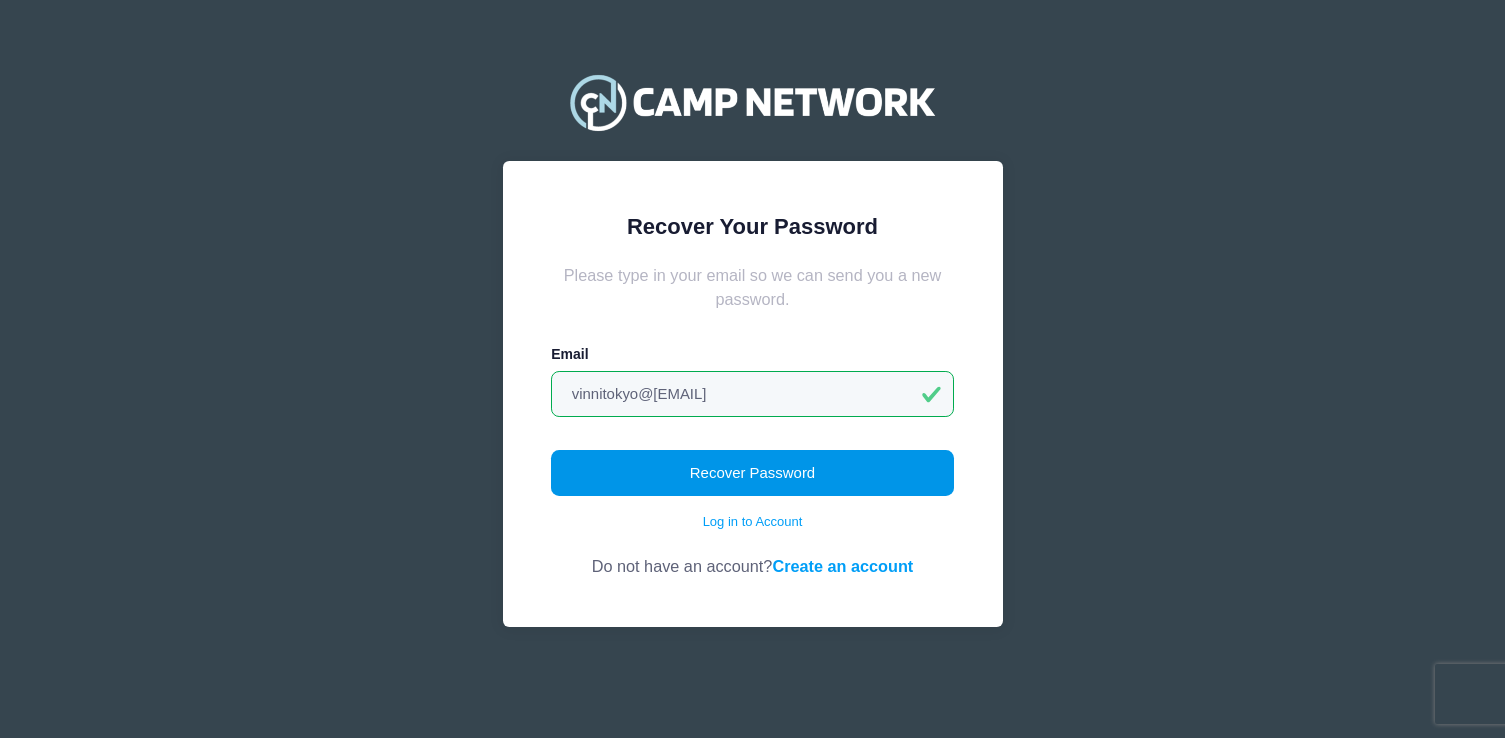 click on "Recover Password" at bounding box center [752, 473] 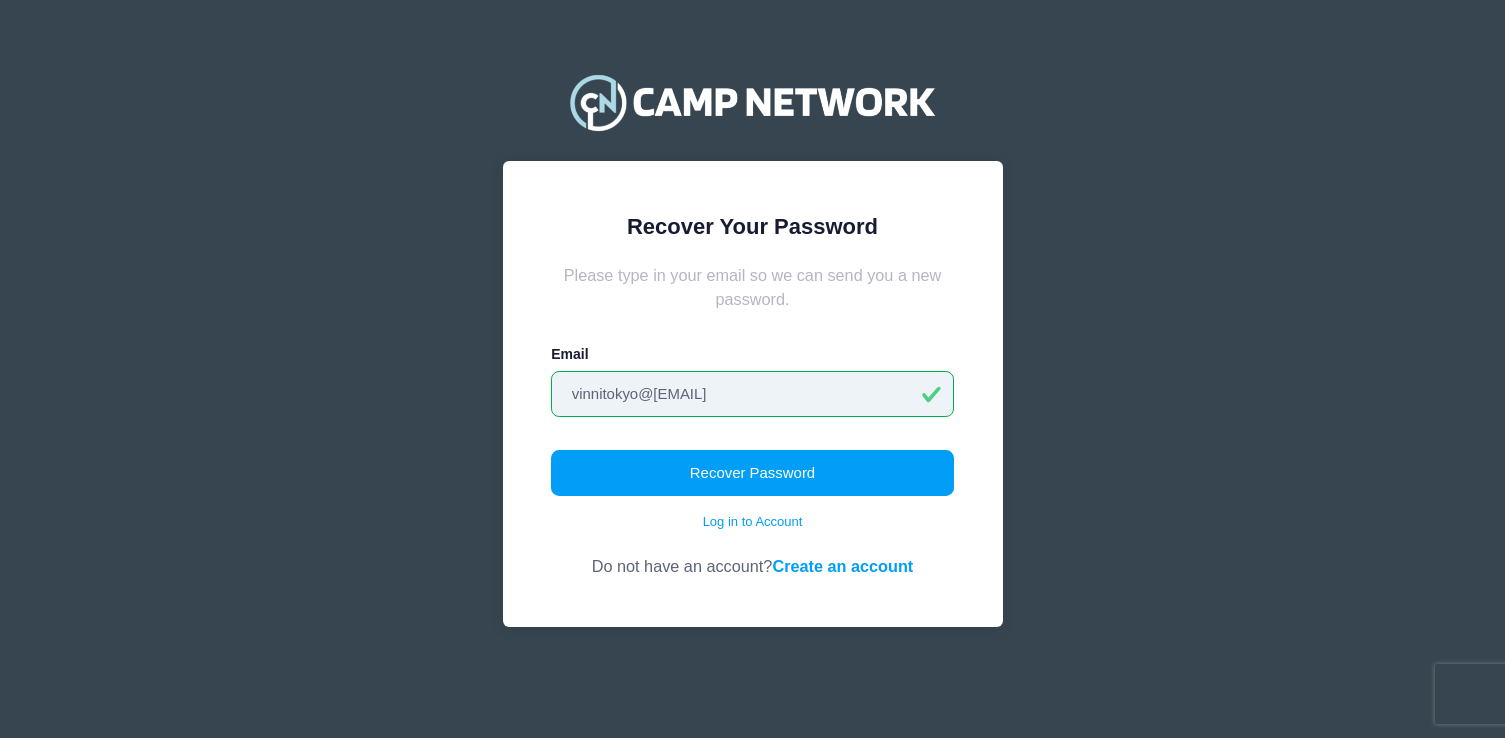 drag, startPoint x: 716, startPoint y: 390, endPoint x: 497, endPoint y: 348, distance: 222.99103 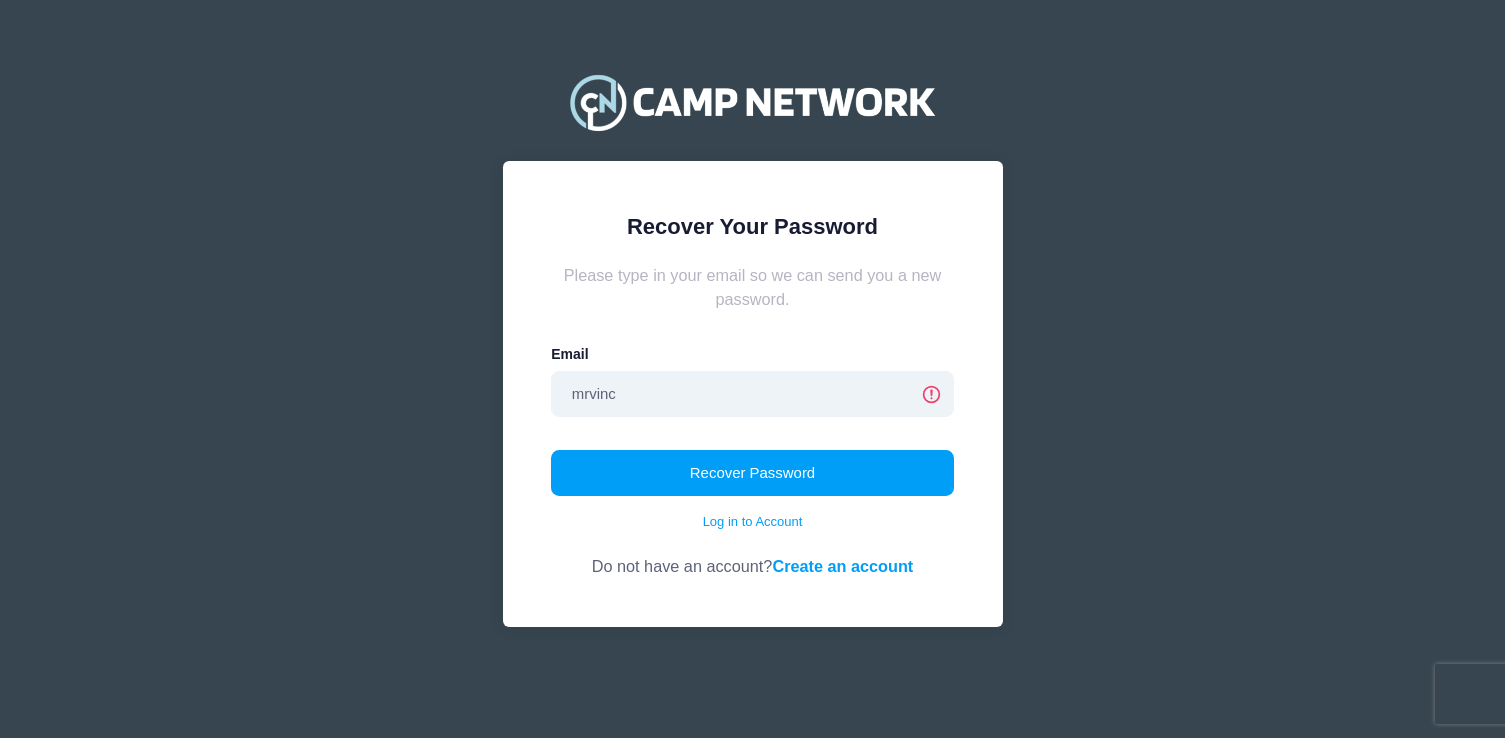type on "mrvincents@gmail.com" 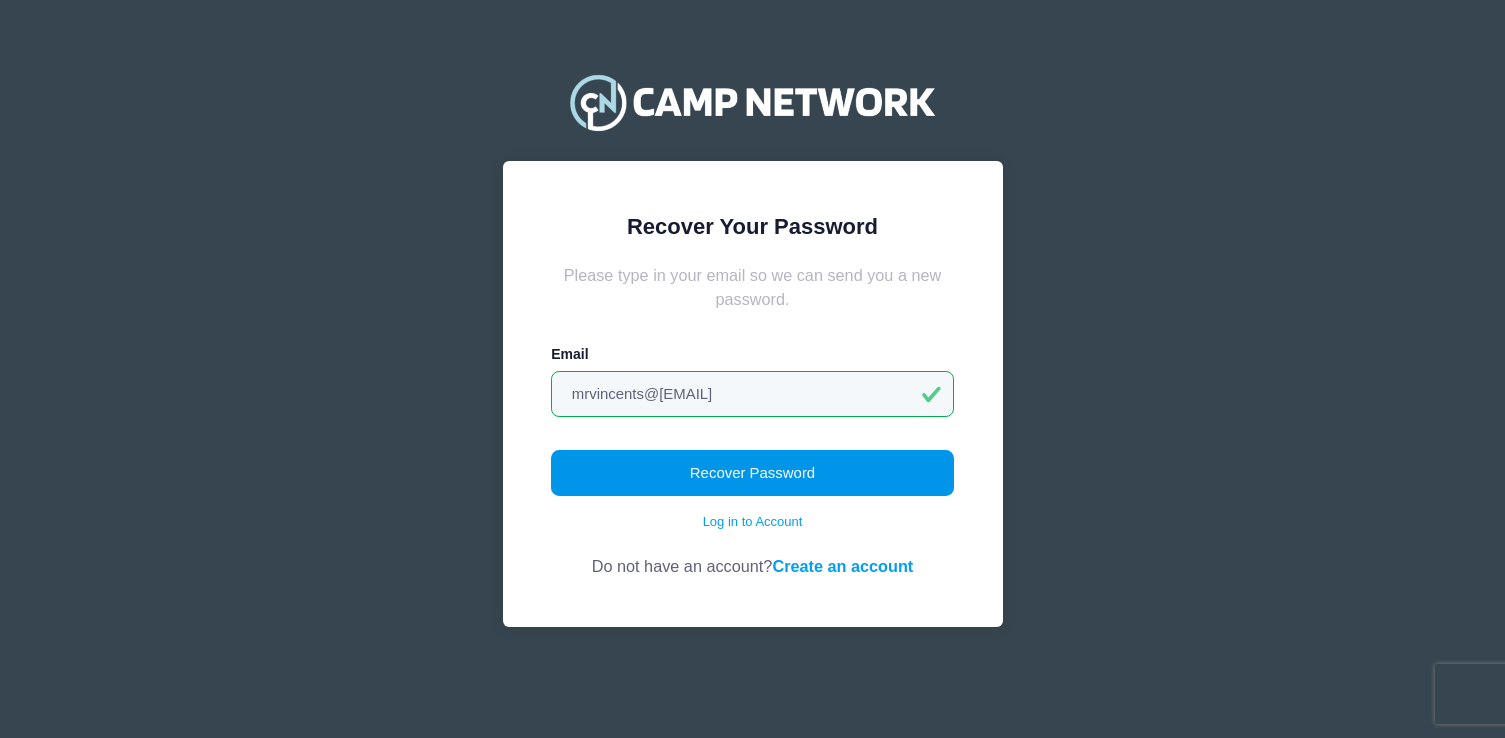 click on "Recover Password" at bounding box center (752, 473) 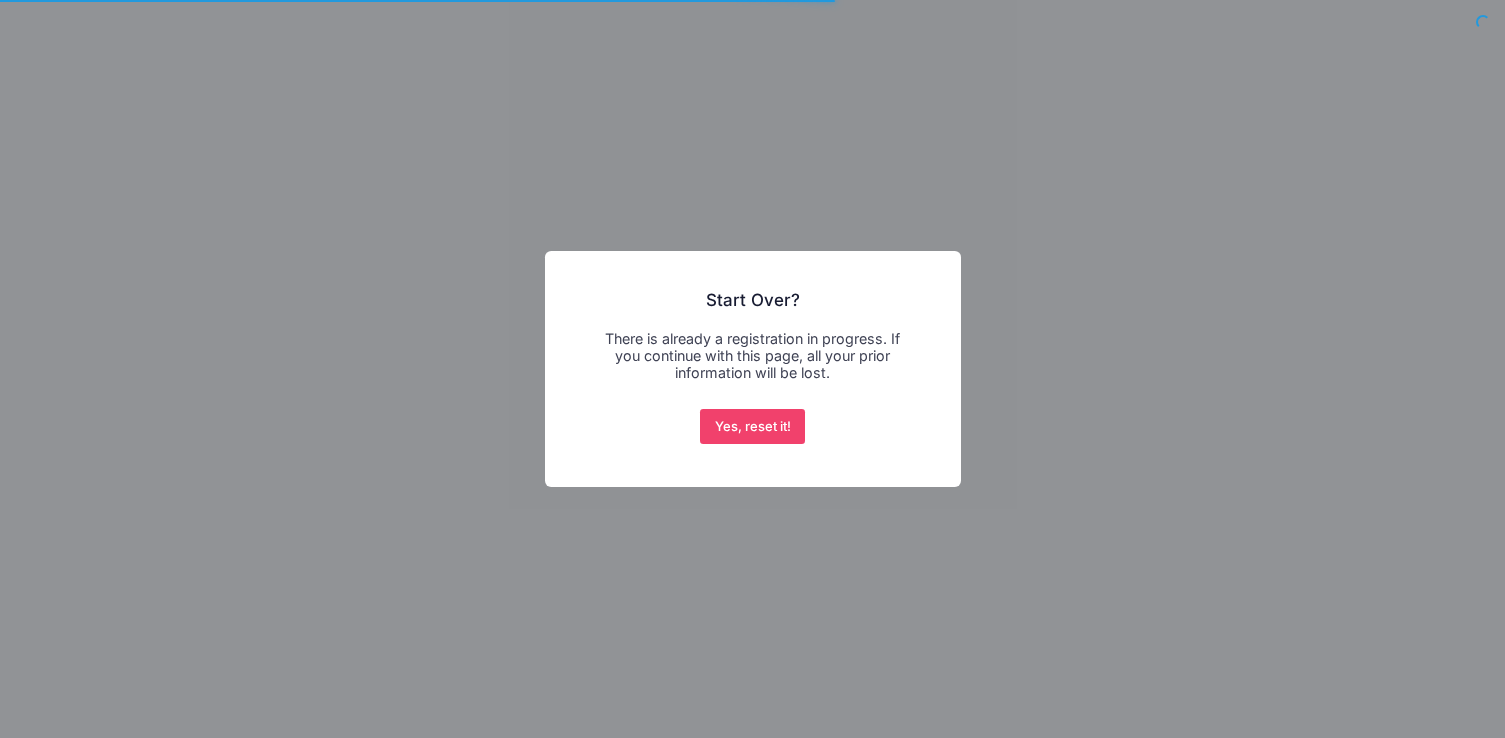 scroll, scrollTop: 0, scrollLeft: 0, axis: both 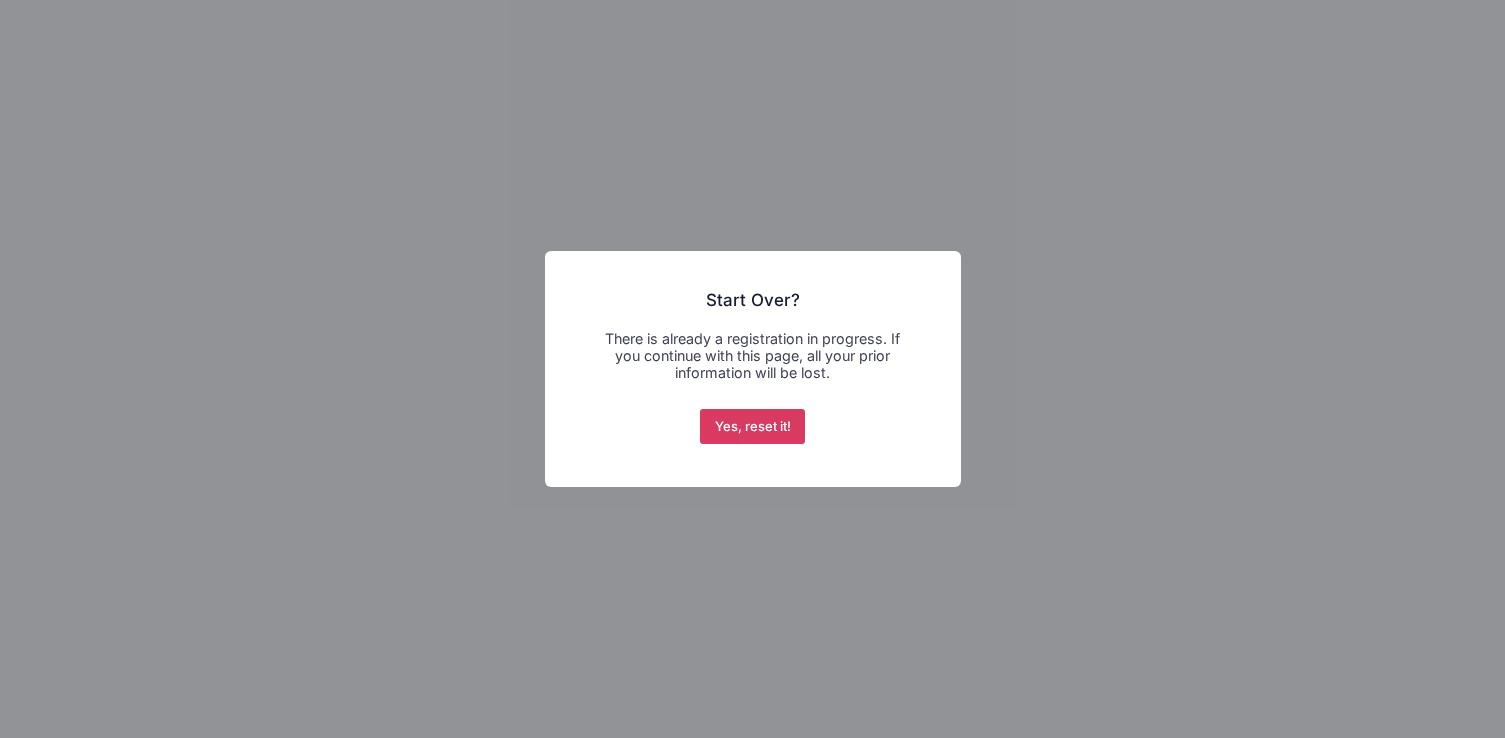 click on "Yes, reset it!" at bounding box center (752, 427) 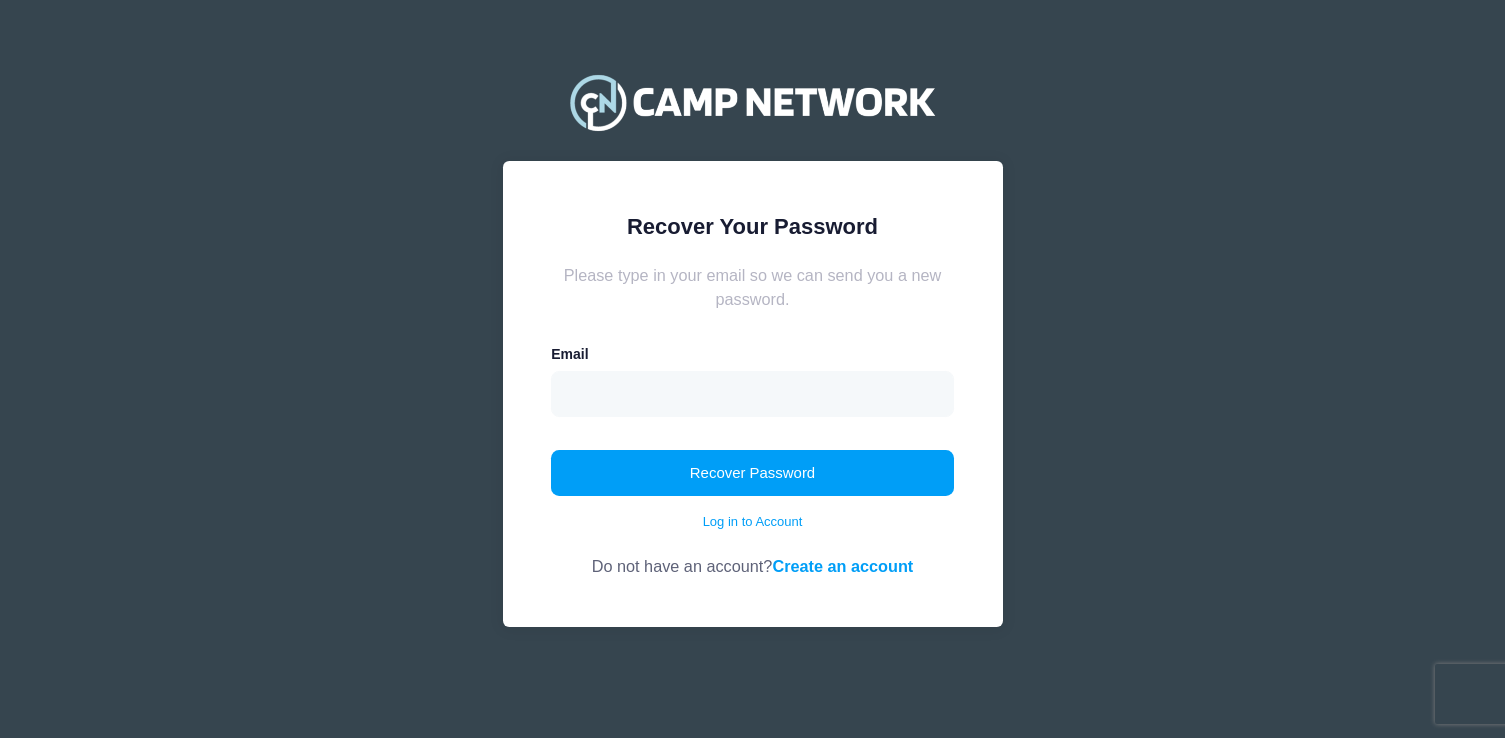 scroll, scrollTop: 0, scrollLeft: 0, axis: both 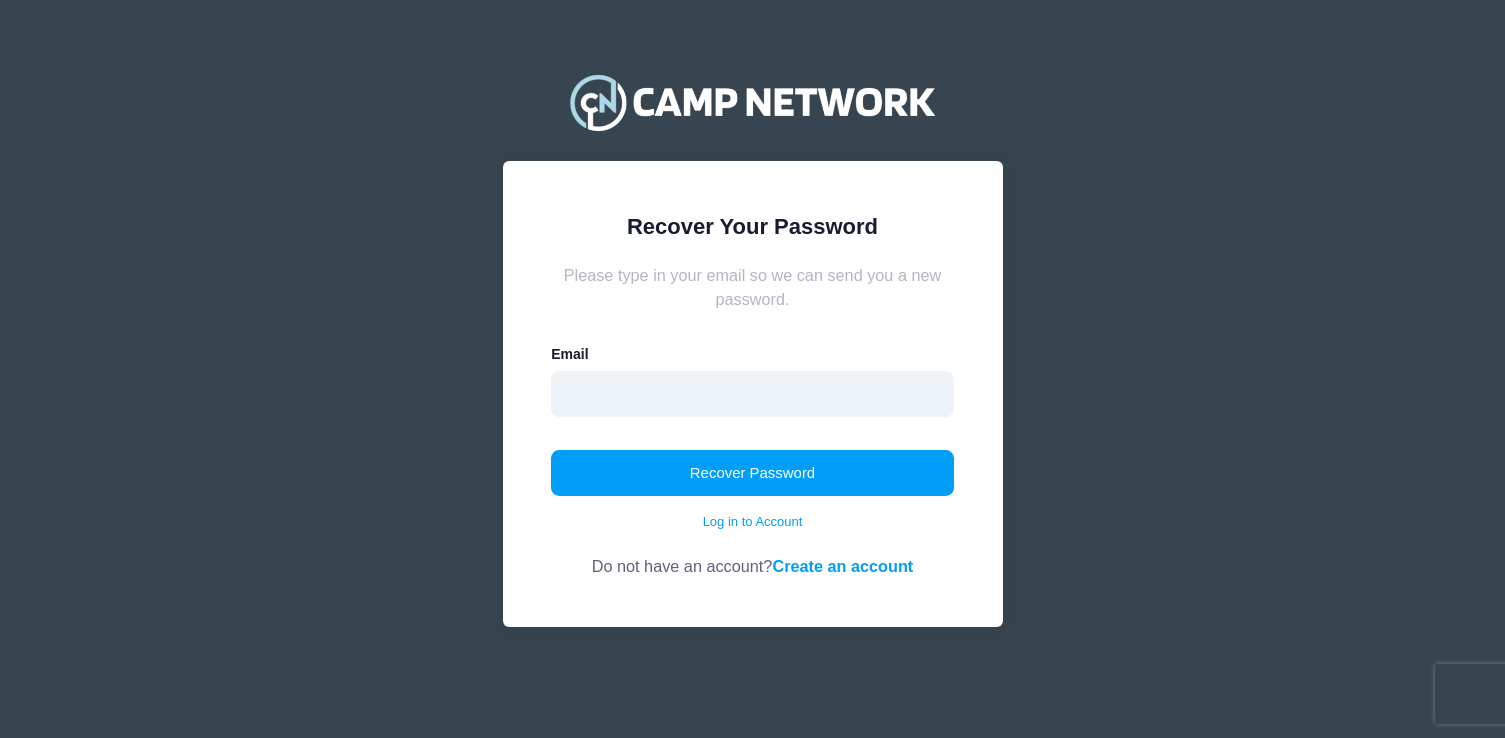 click at bounding box center [752, 394] 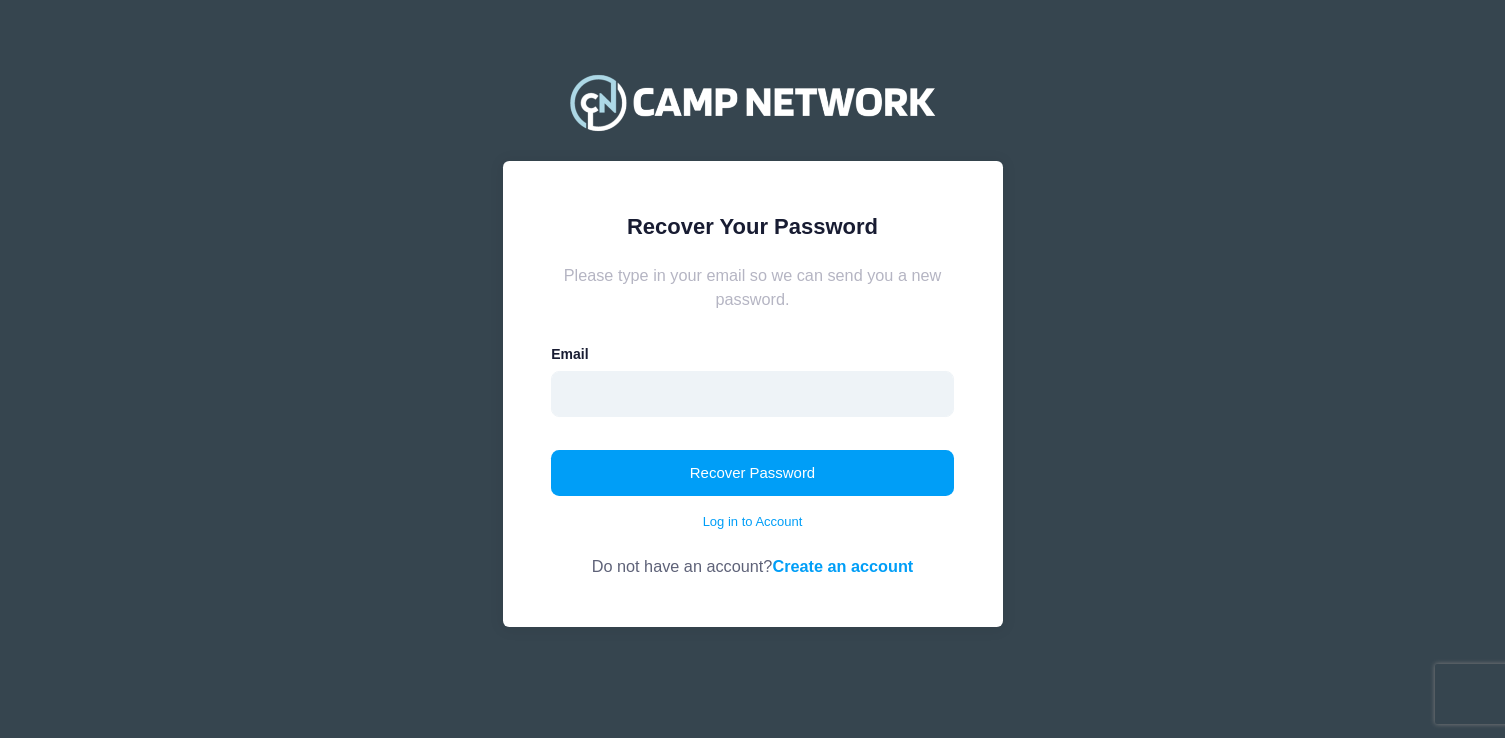 type on "[USERNAME]@example.com" 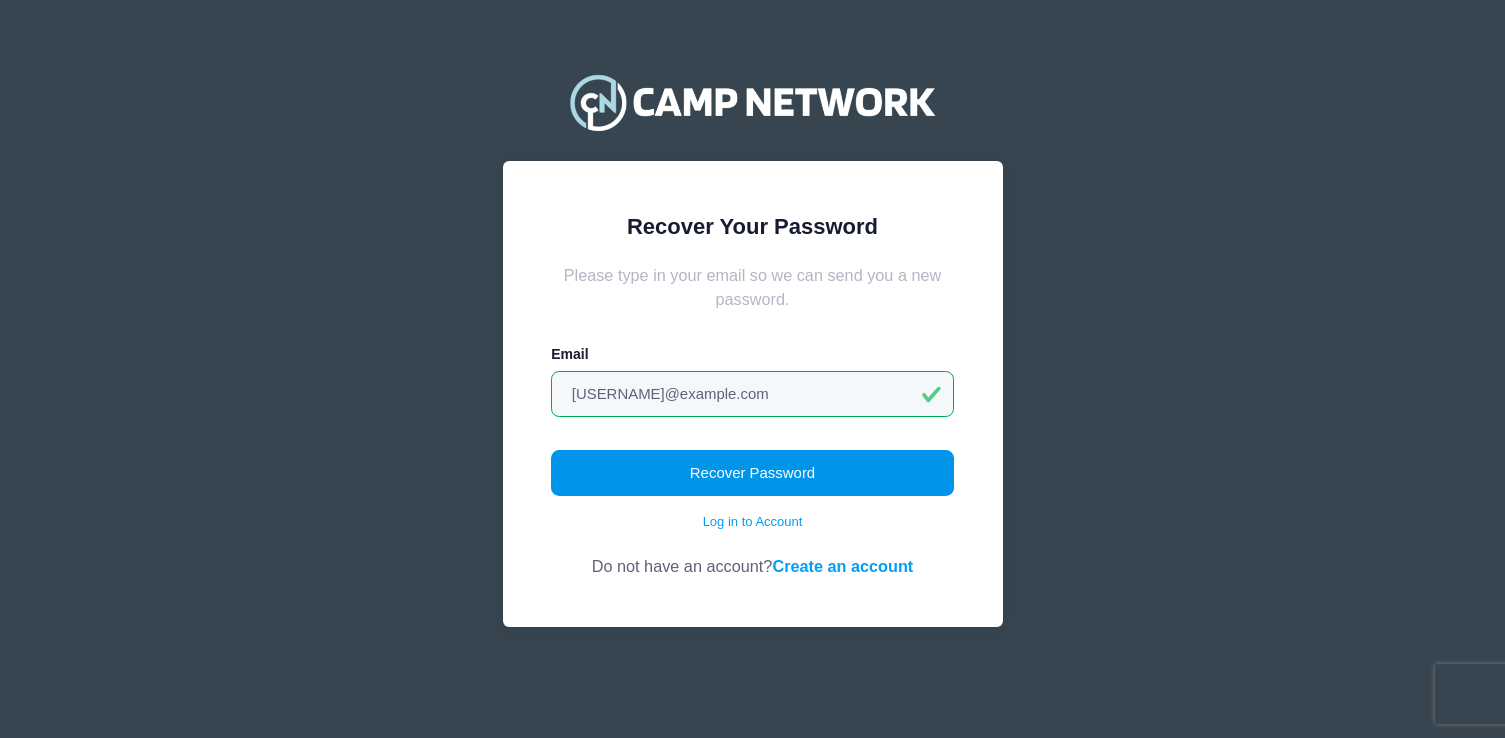 click on "Recover Password" at bounding box center [752, 473] 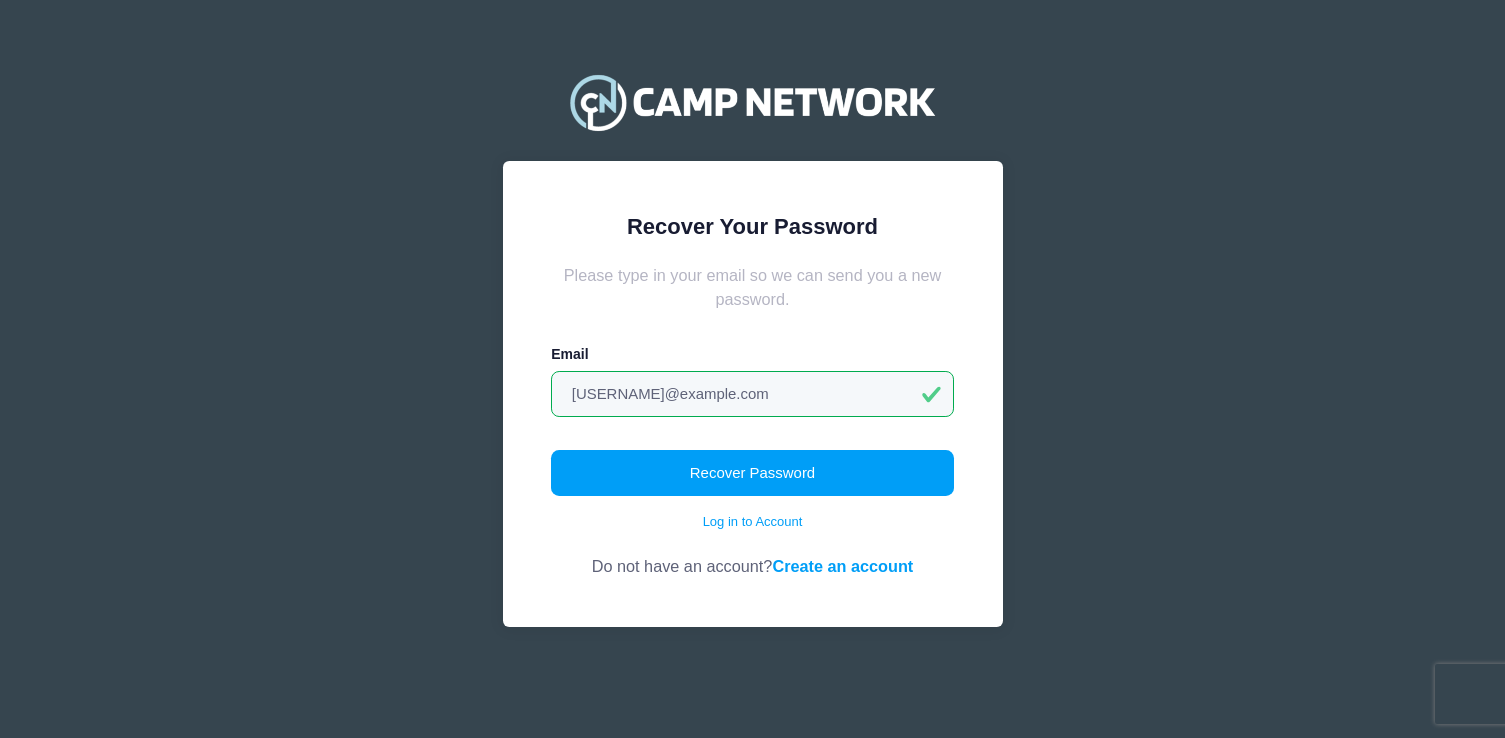 click on "Create an account" at bounding box center [842, 566] 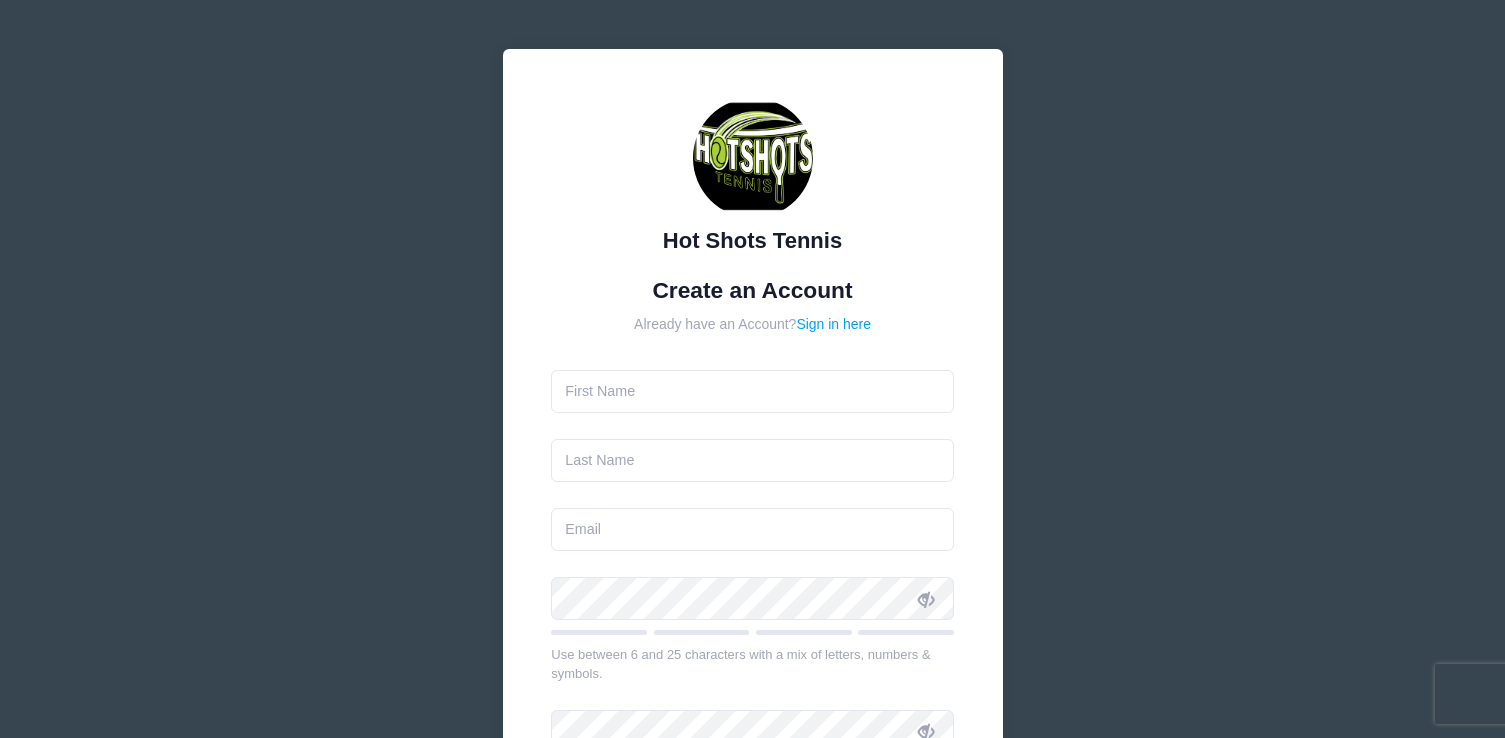 scroll, scrollTop: 0, scrollLeft: 0, axis: both 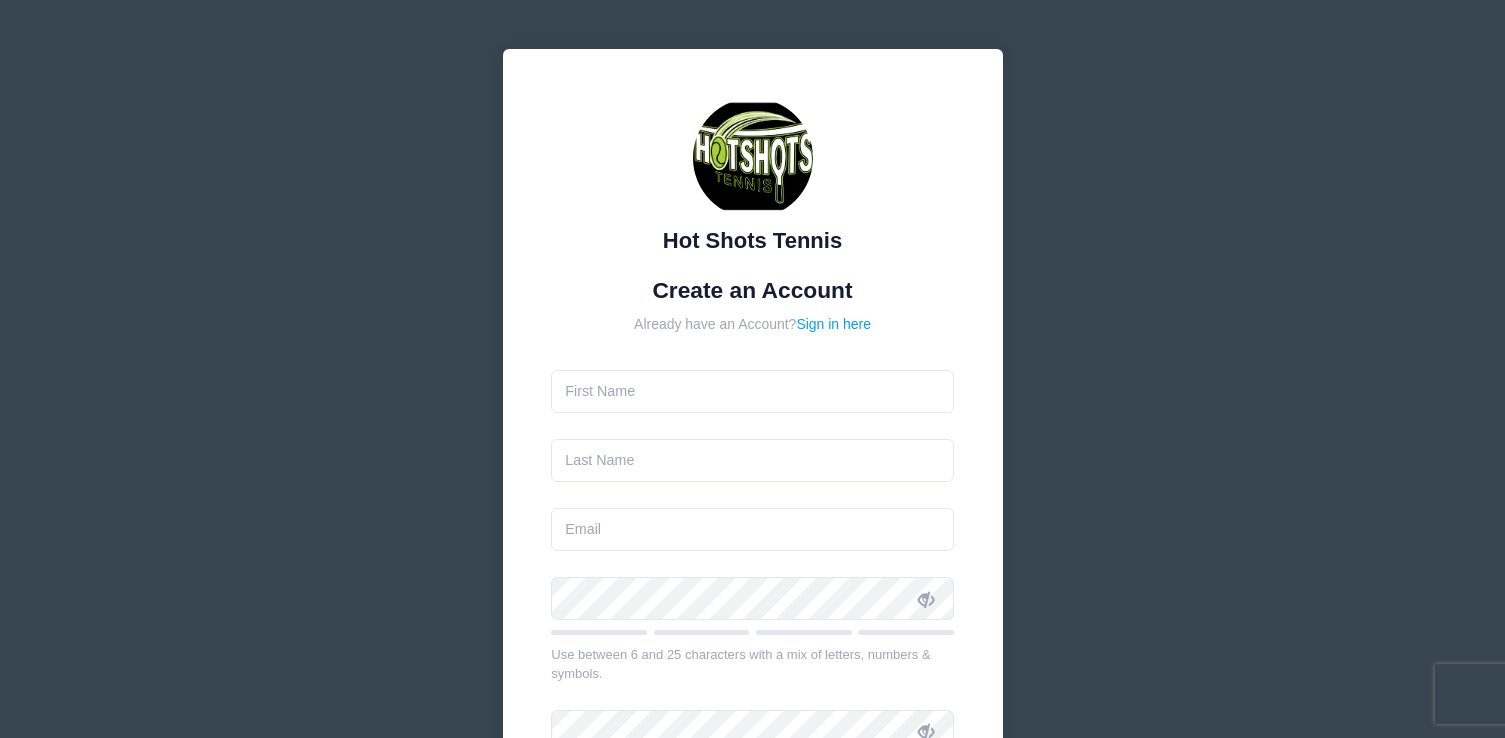 click on "Create an Account
Already have an Account?
Sign in here
Use between 6 and 25 characters with a mix of letters, numbers & symbols." at bounding box center [752, 593] 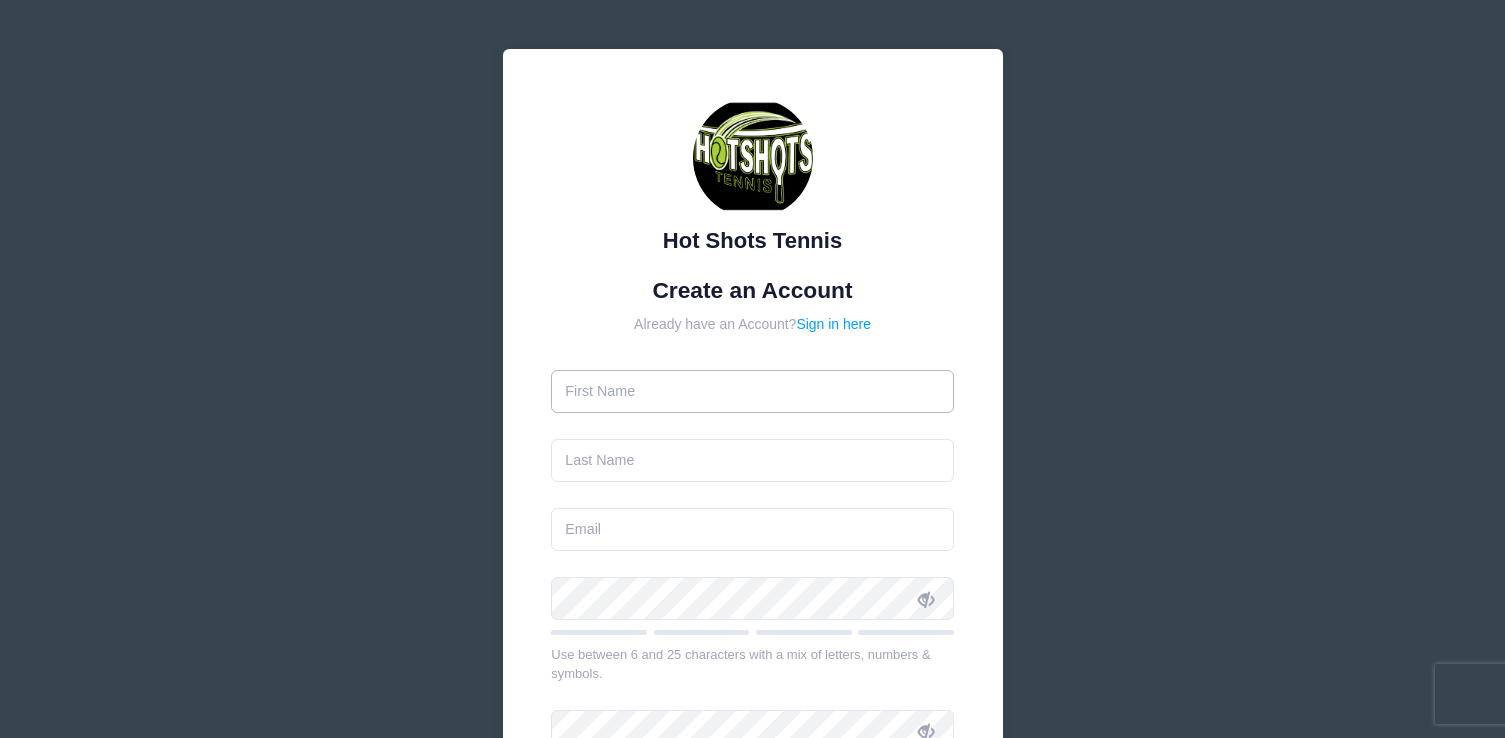 click at bounding box center [752, 391] 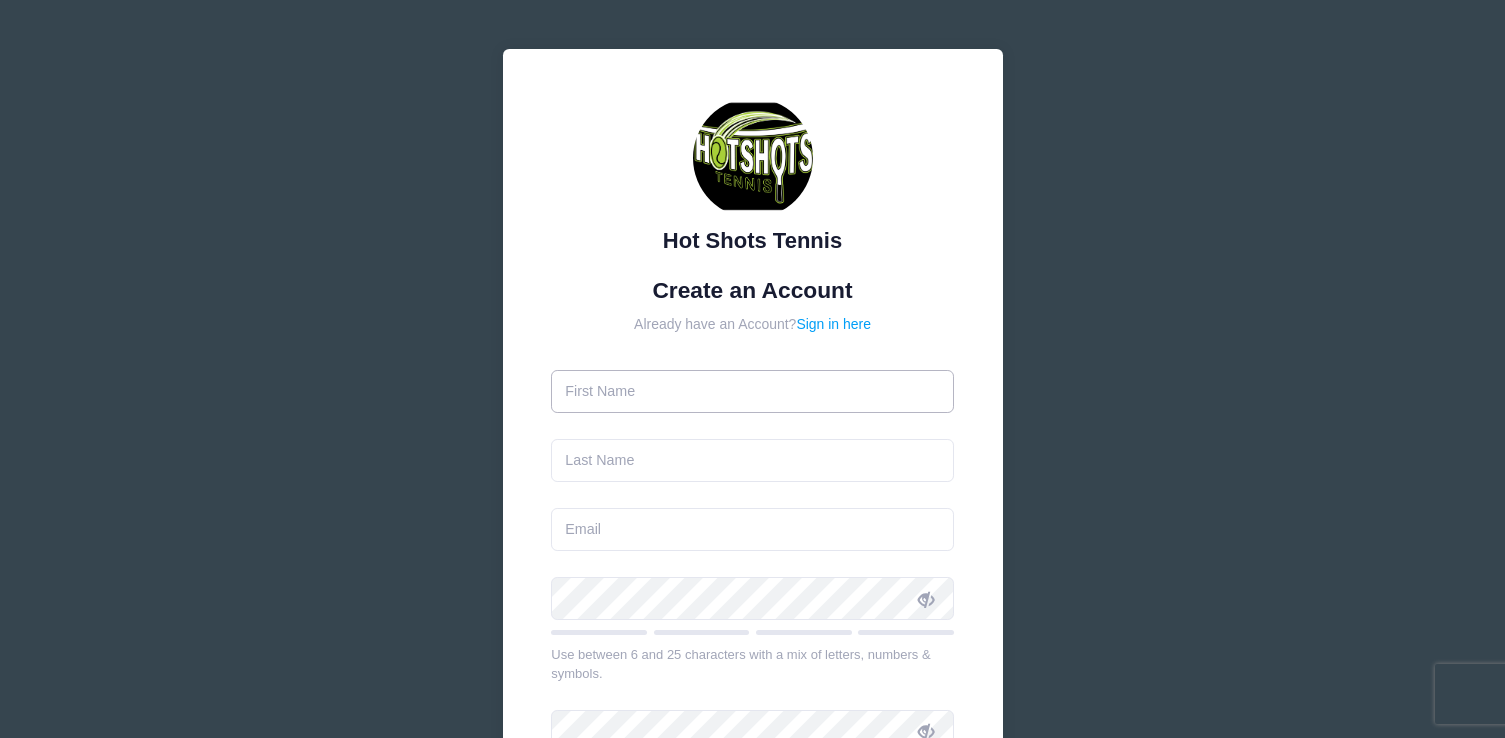 type on "Vince" 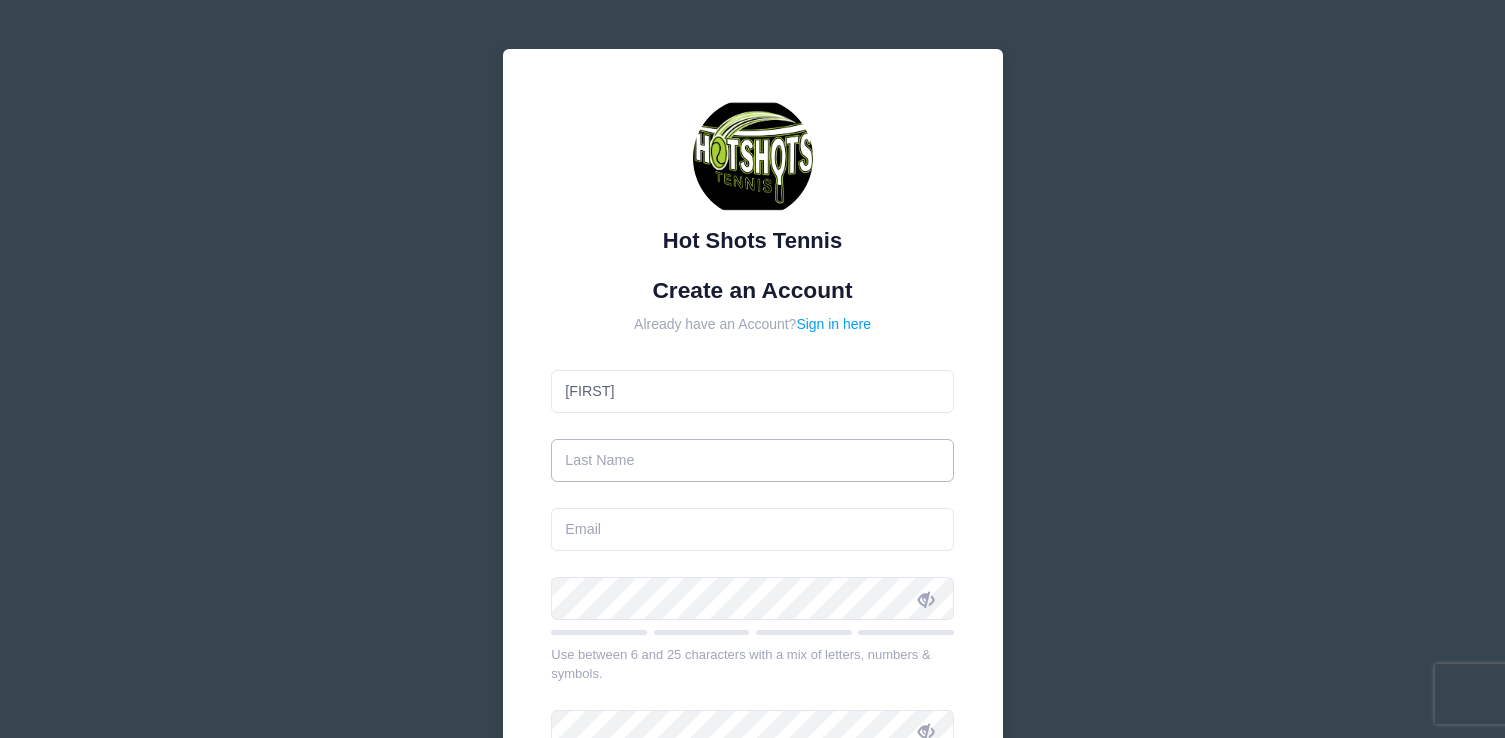 type on "Smith" 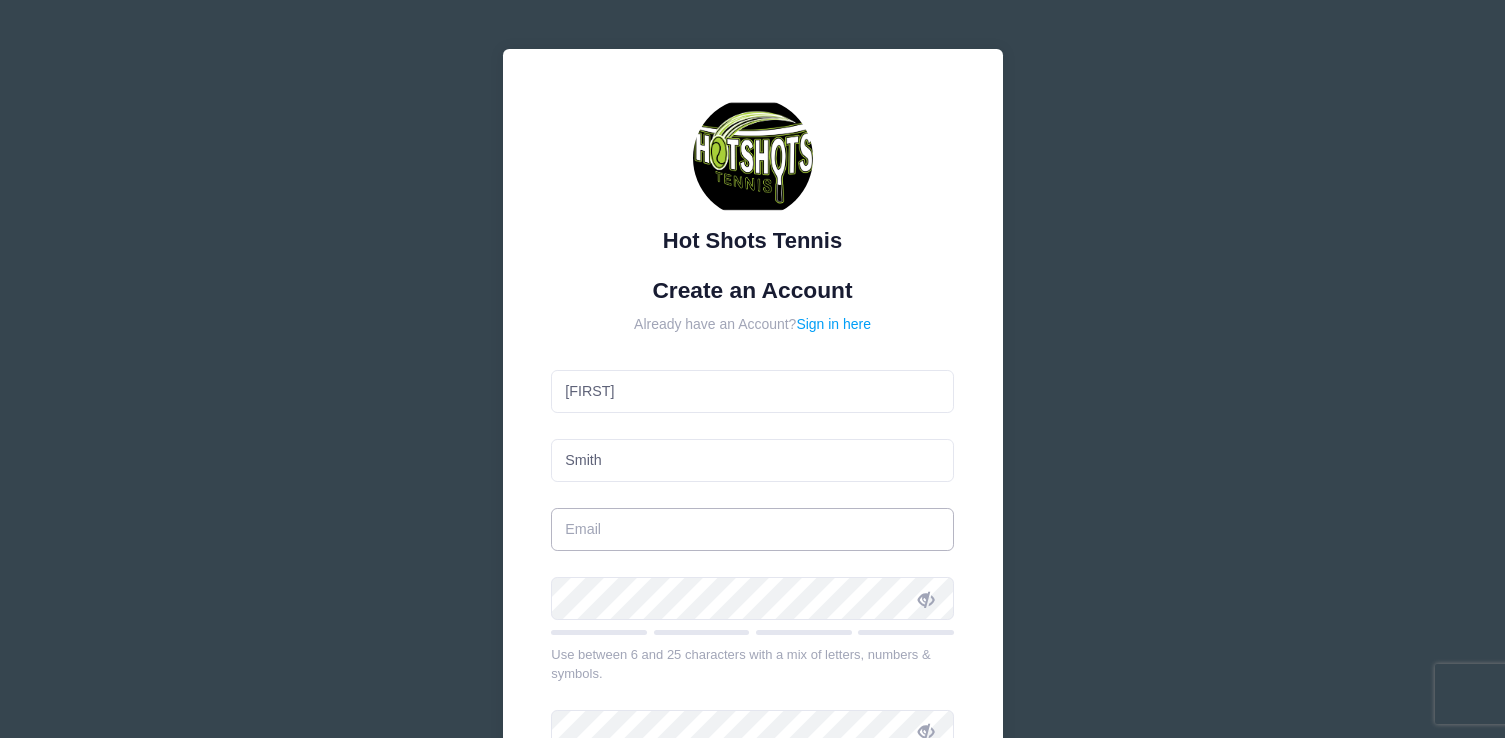type on "vinnitokyo@aol.com" 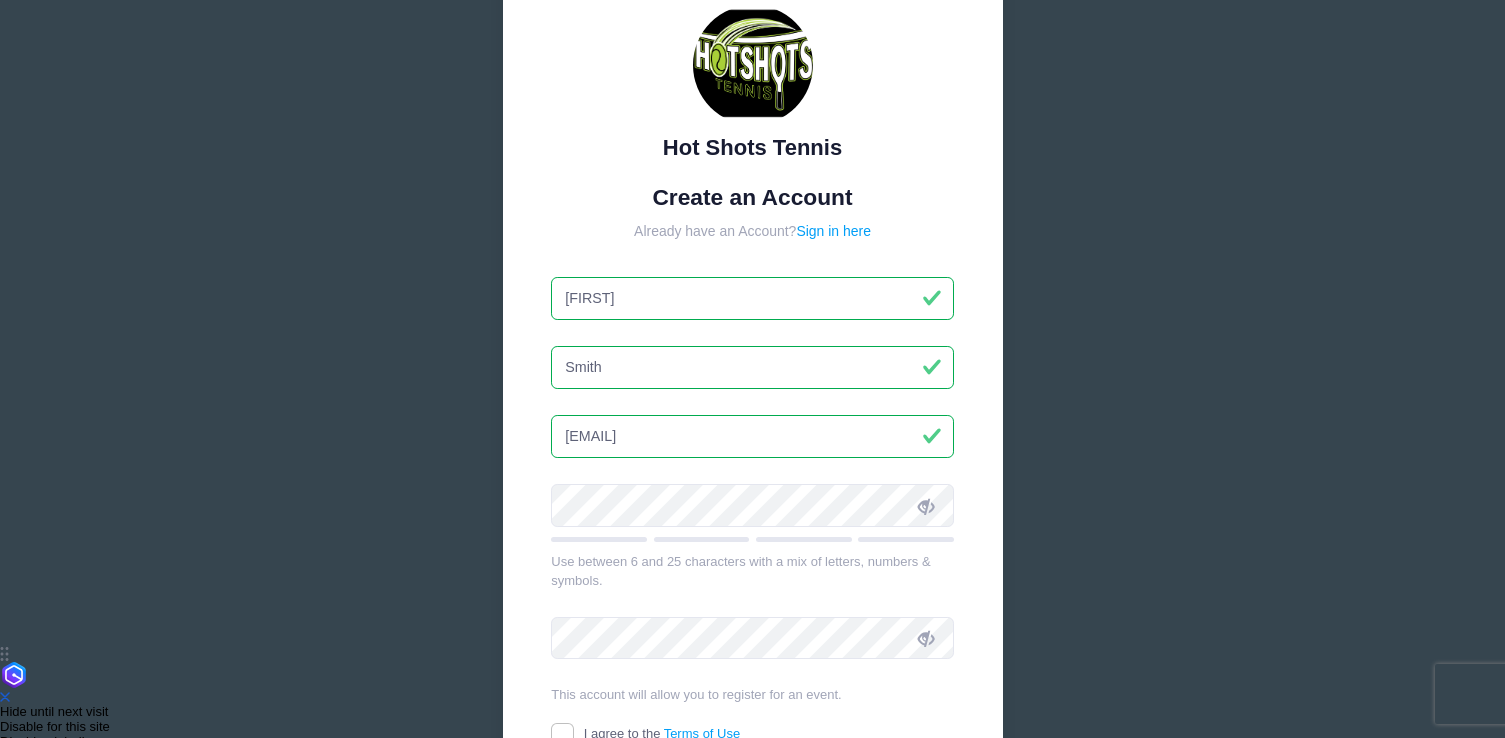 scroll, scrollTop: 197, scrollLeft: 0, axis: vertical 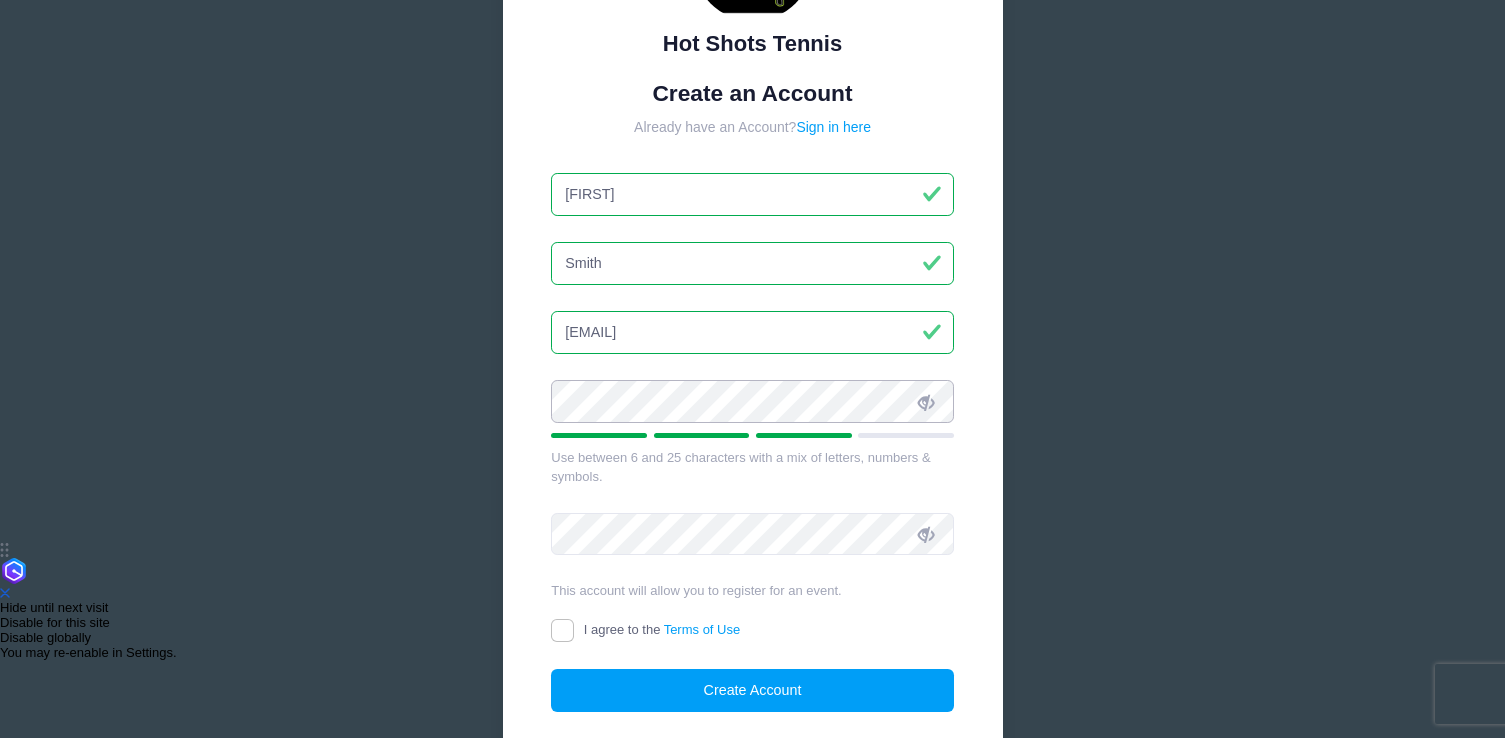 click on "Hot Shots Tennis
Create an Account
Already have an Account?
Sign in here
Vince
Smith
vinnitokyo@aol.com" at bounding box center (753, 323) 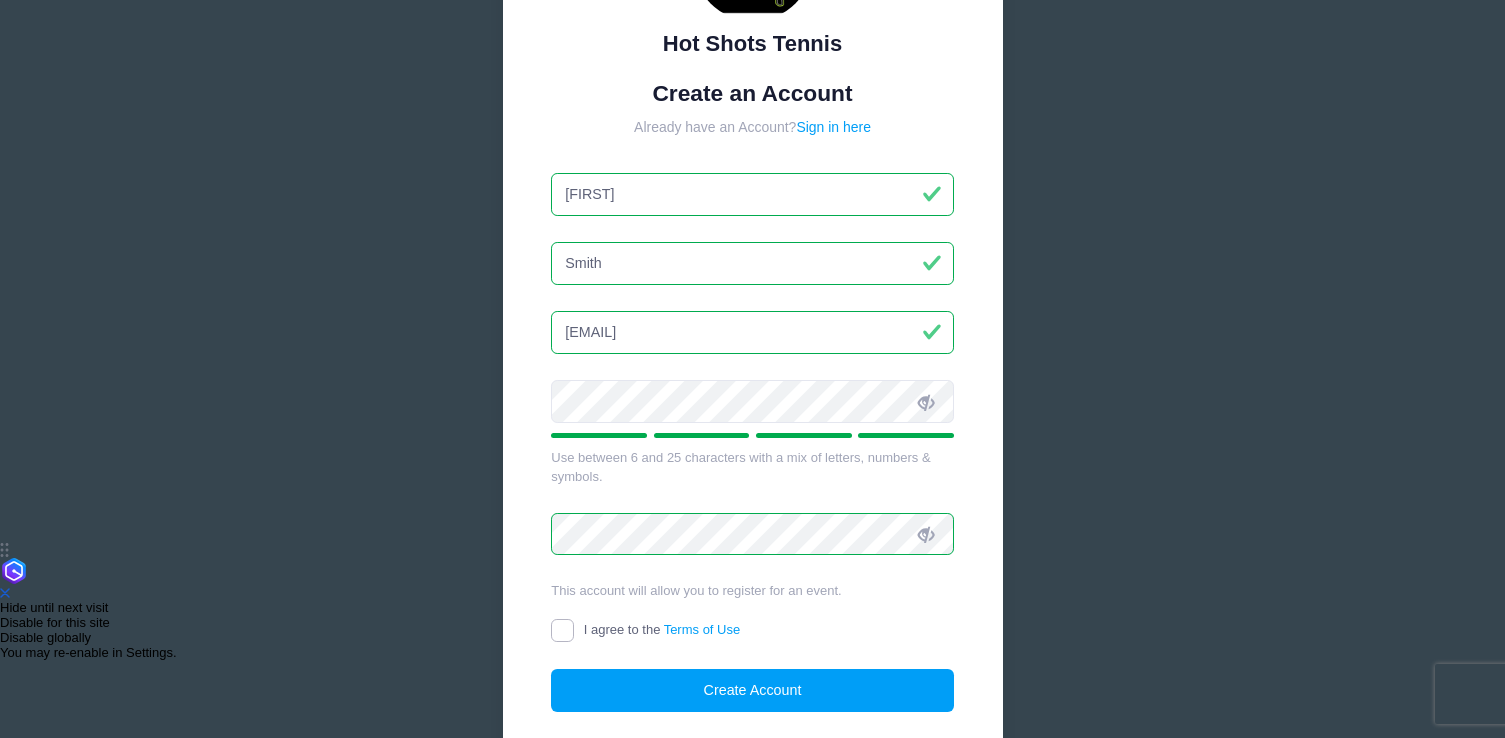 click on "I agree to the
Terms of Use" at bounding box center [562, 630] 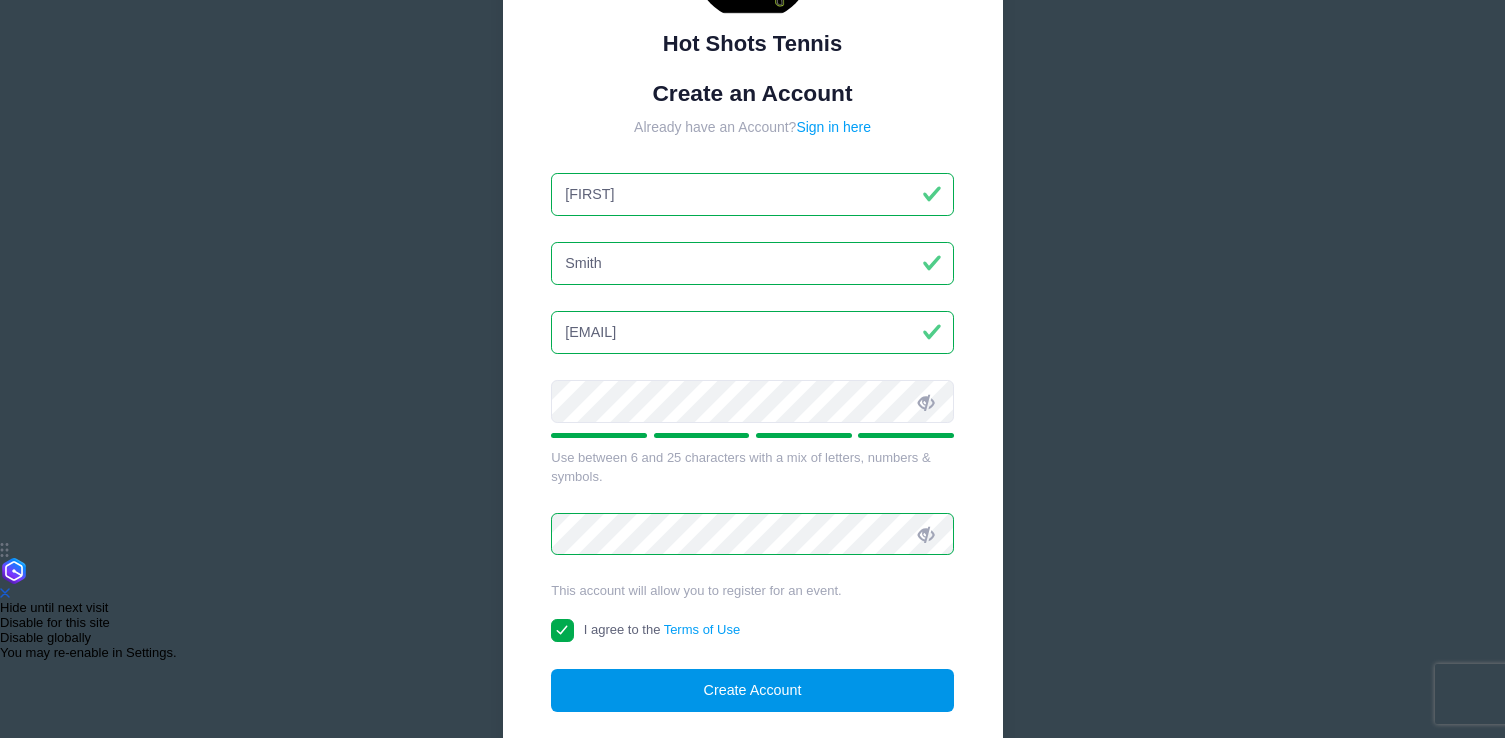click on "Create Account" at bounding box center [752, 690] 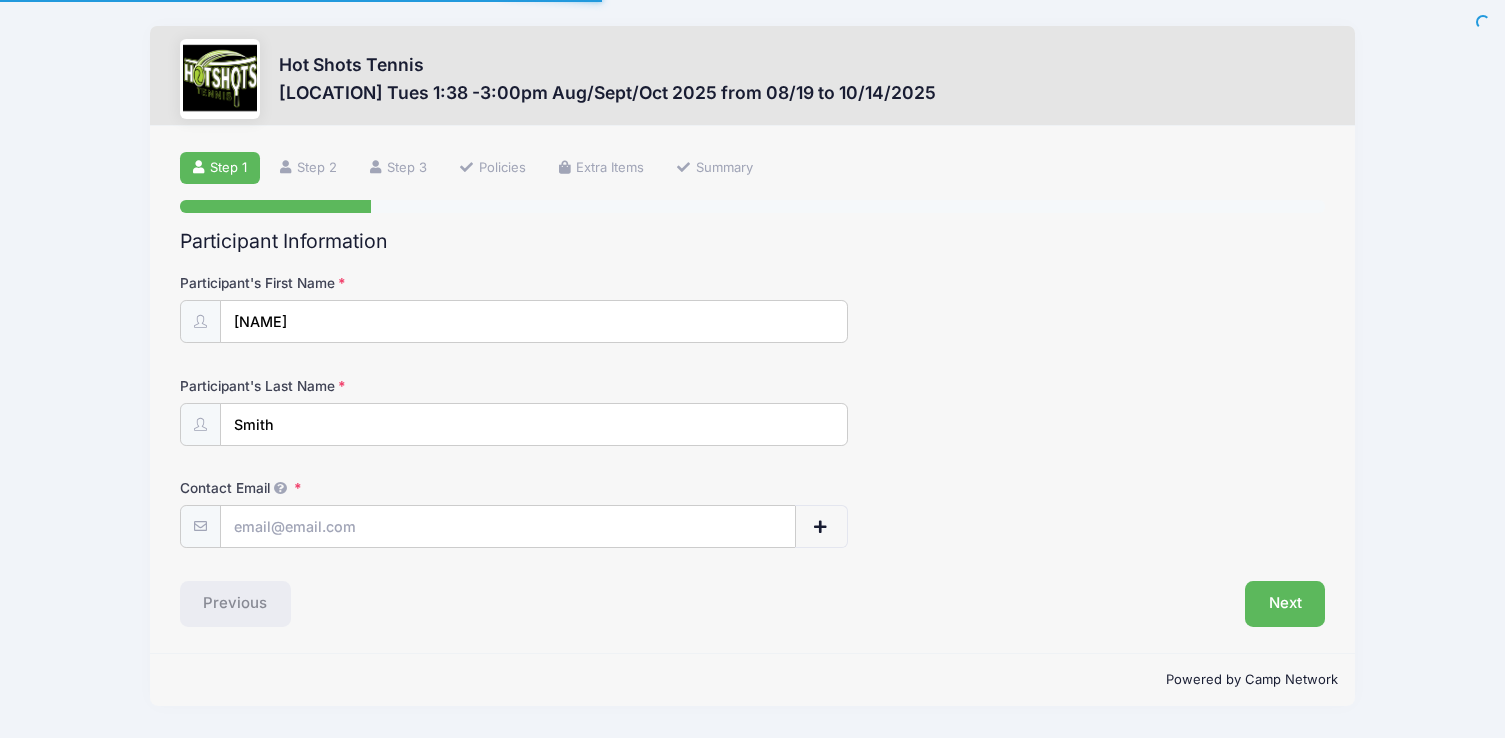 scroll, scrollTop: 0, scrollLeft: 0, axis: both 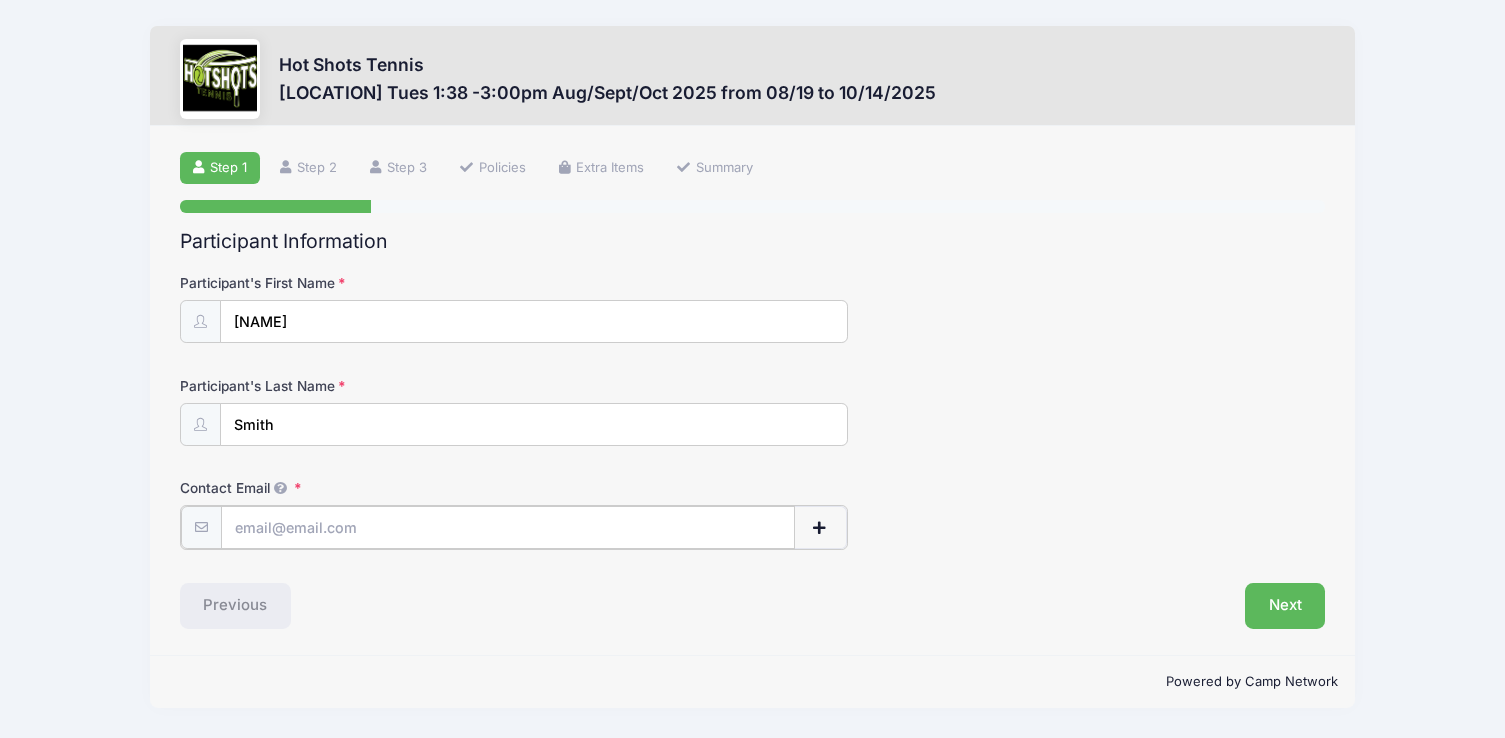 click on "Contact Email" at bounding box center [508, 527] 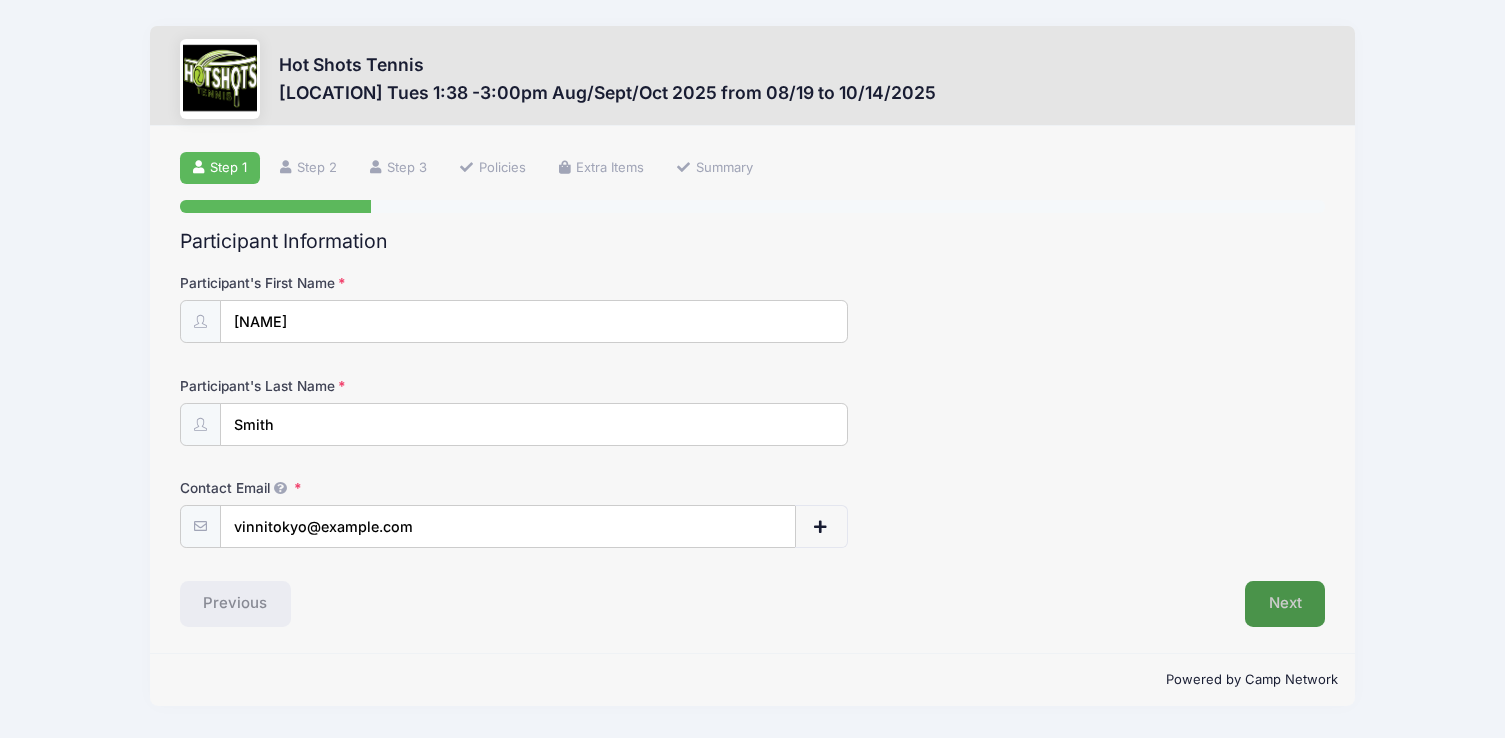 click on "Next" at bounding box center (1285, 604) 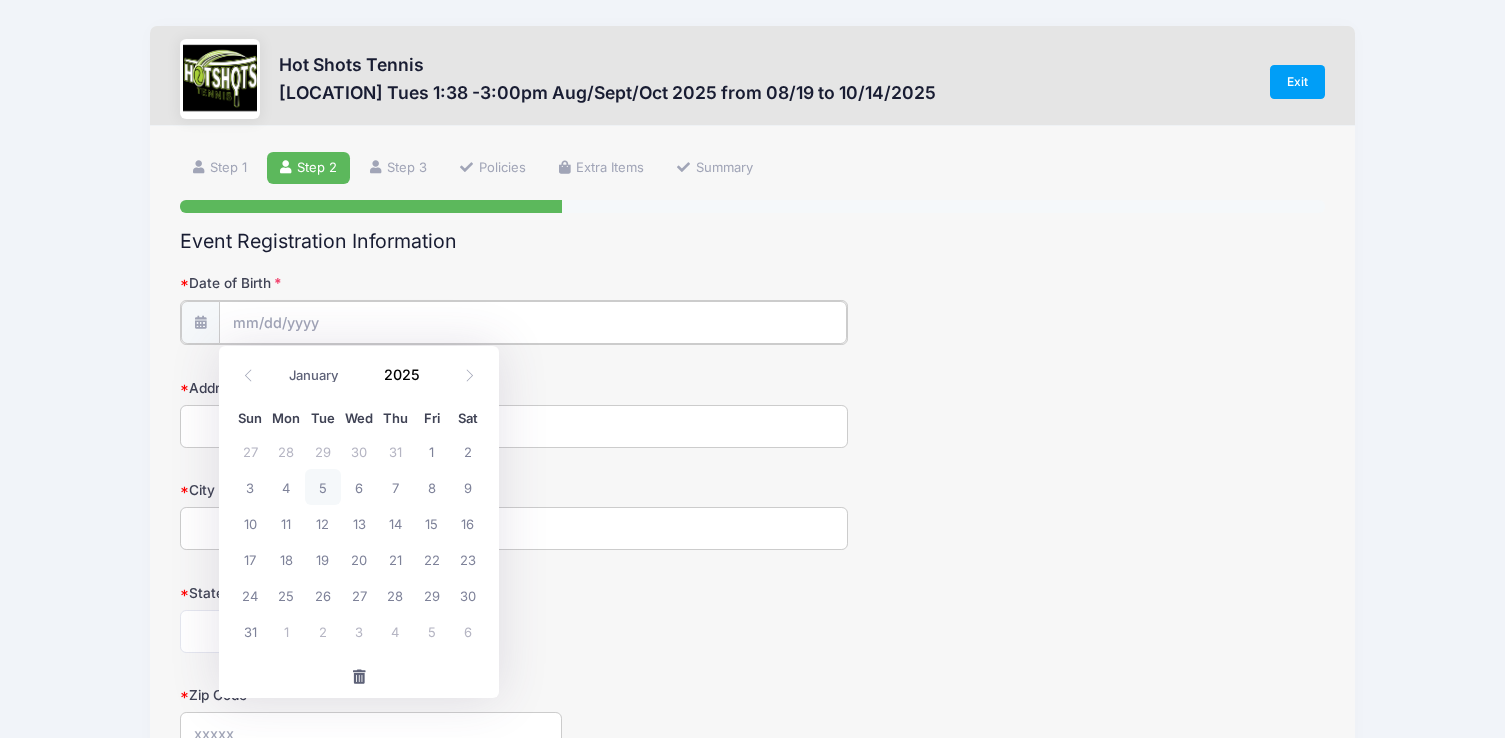 click on "Date of Birth" at bounding box center [533, 322] 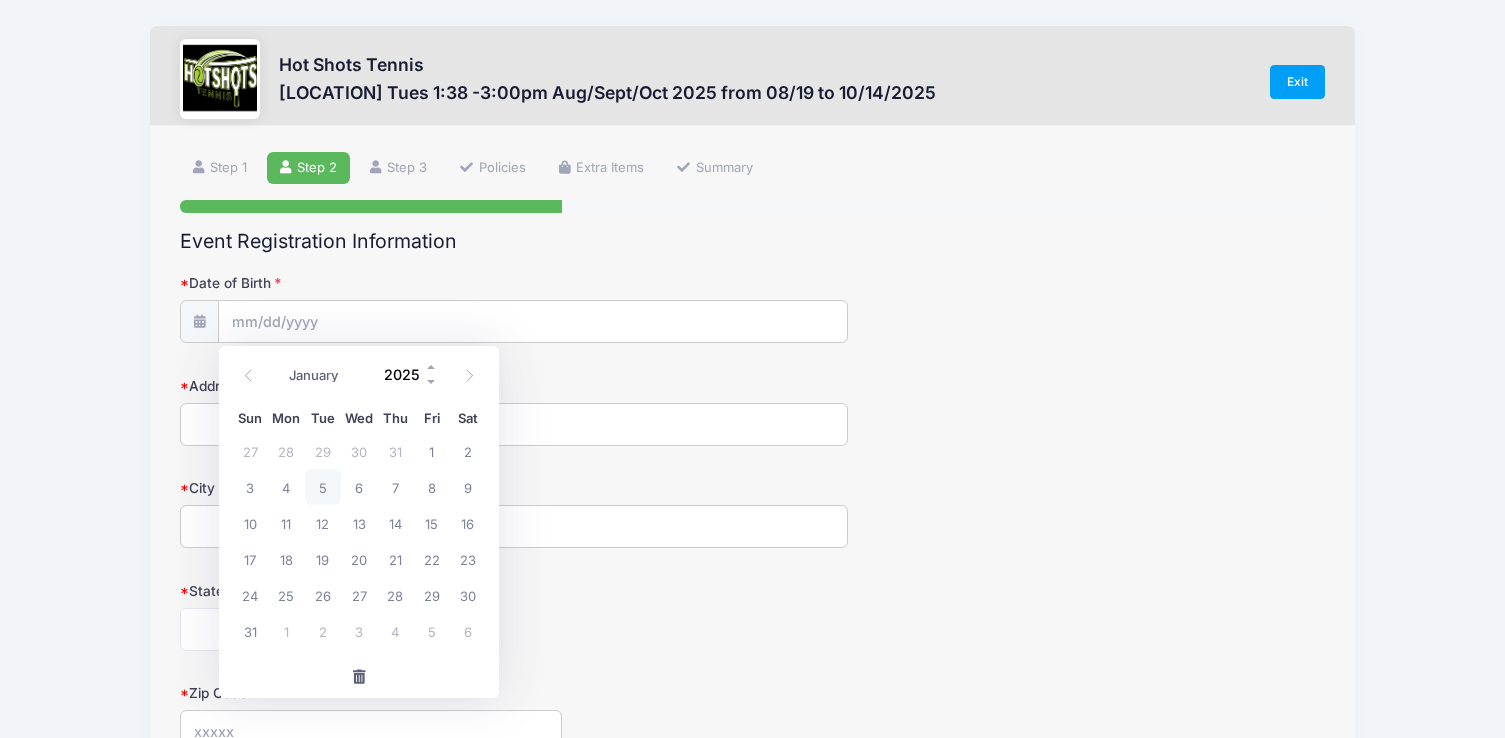click on "2025" at bounding box center [406, 375] 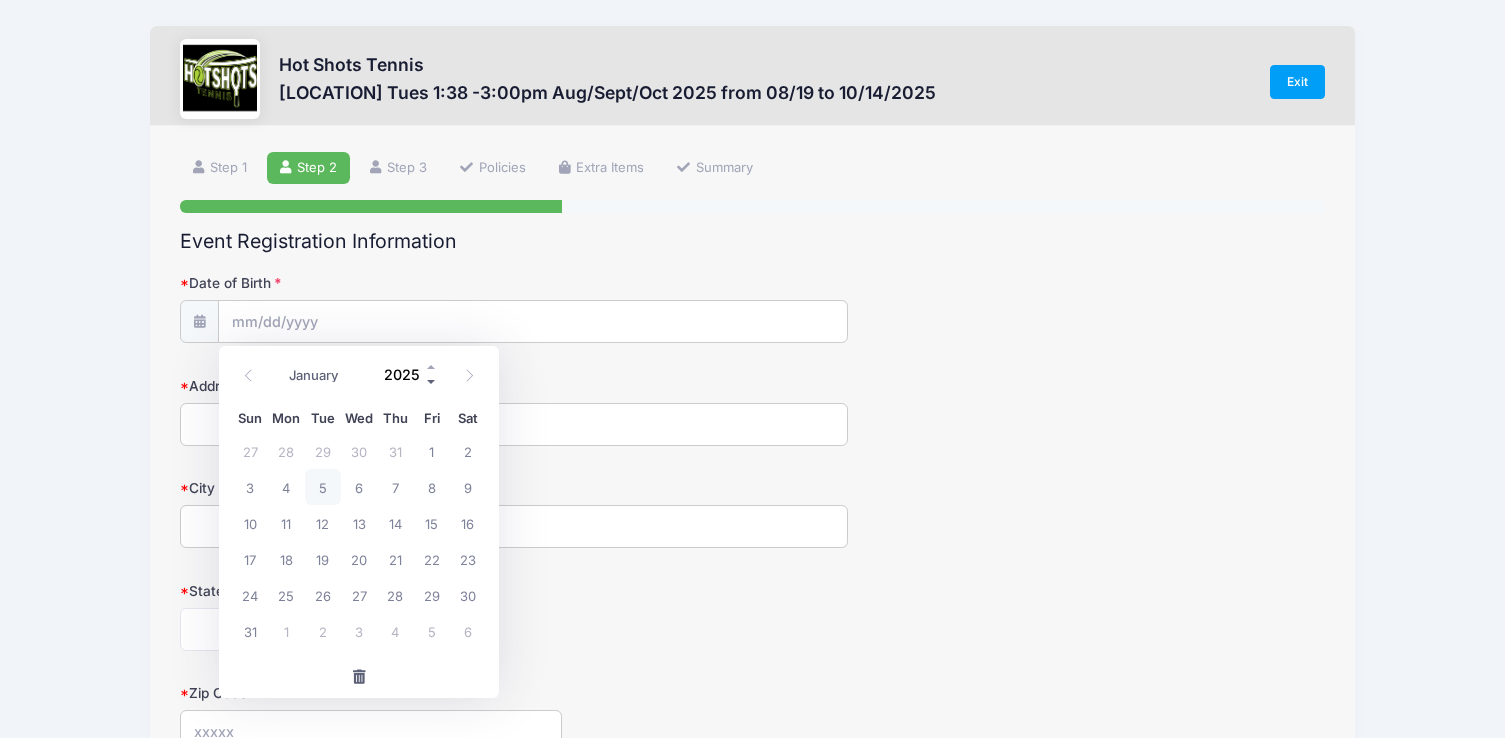 click at bounding box center (432, 382) 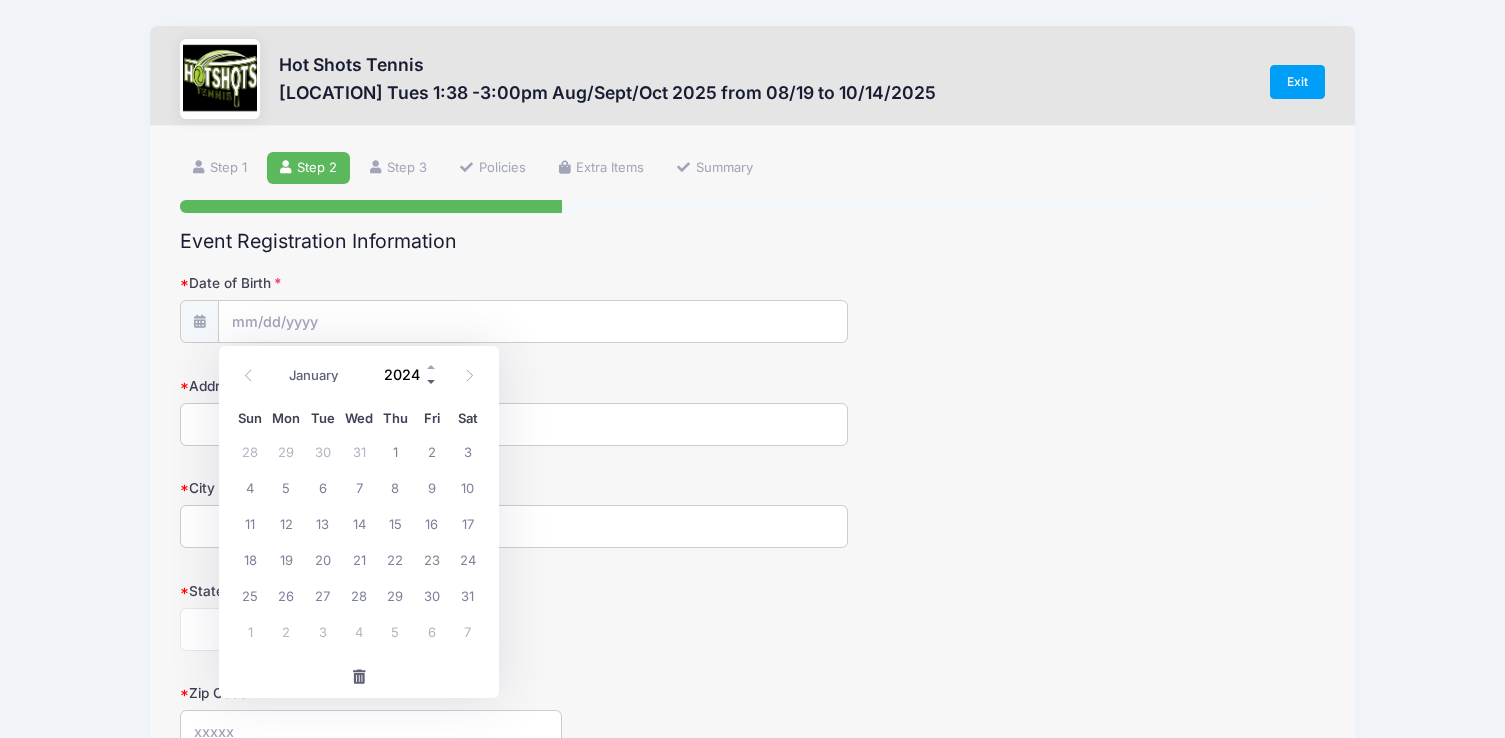 click at bounding box center (432, 382) 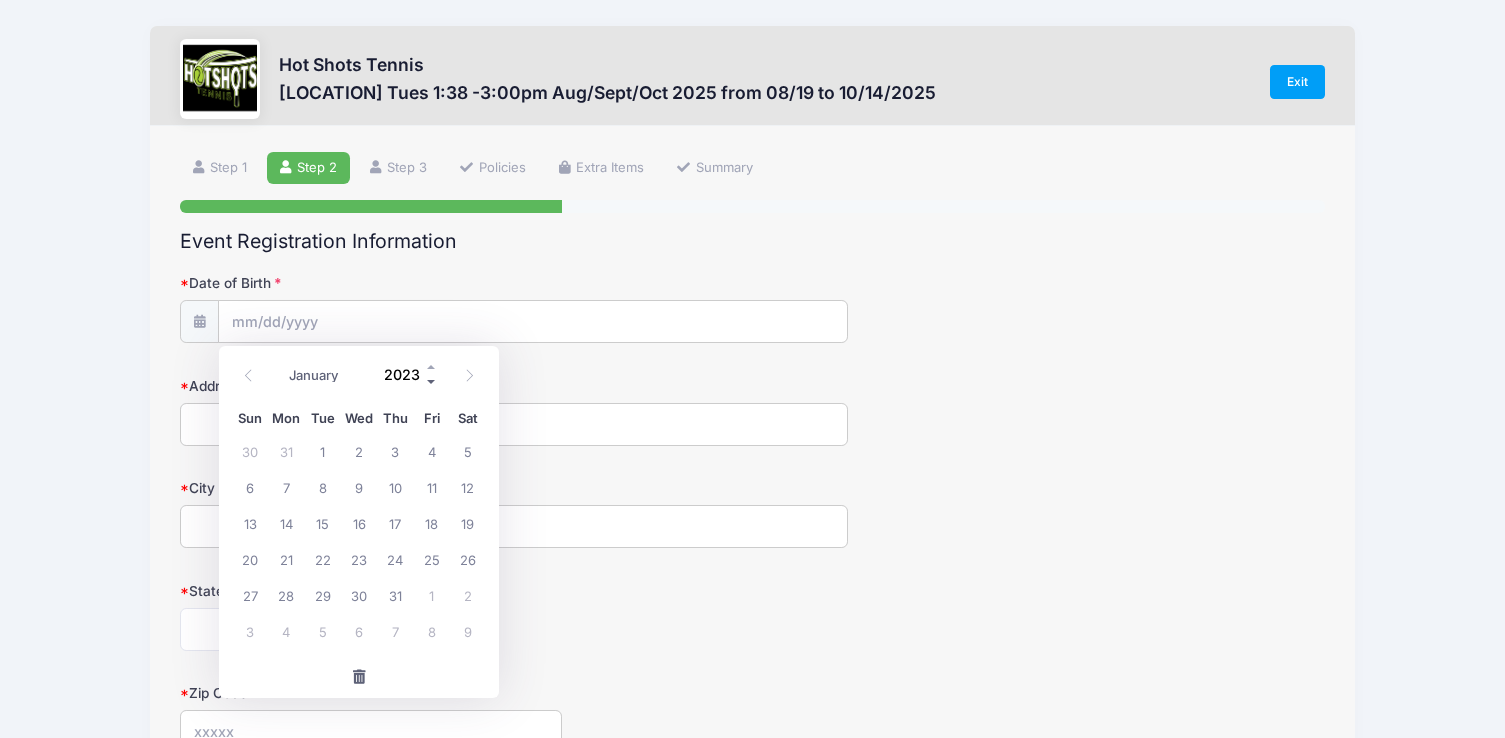 click at bounding box center (432, 382) 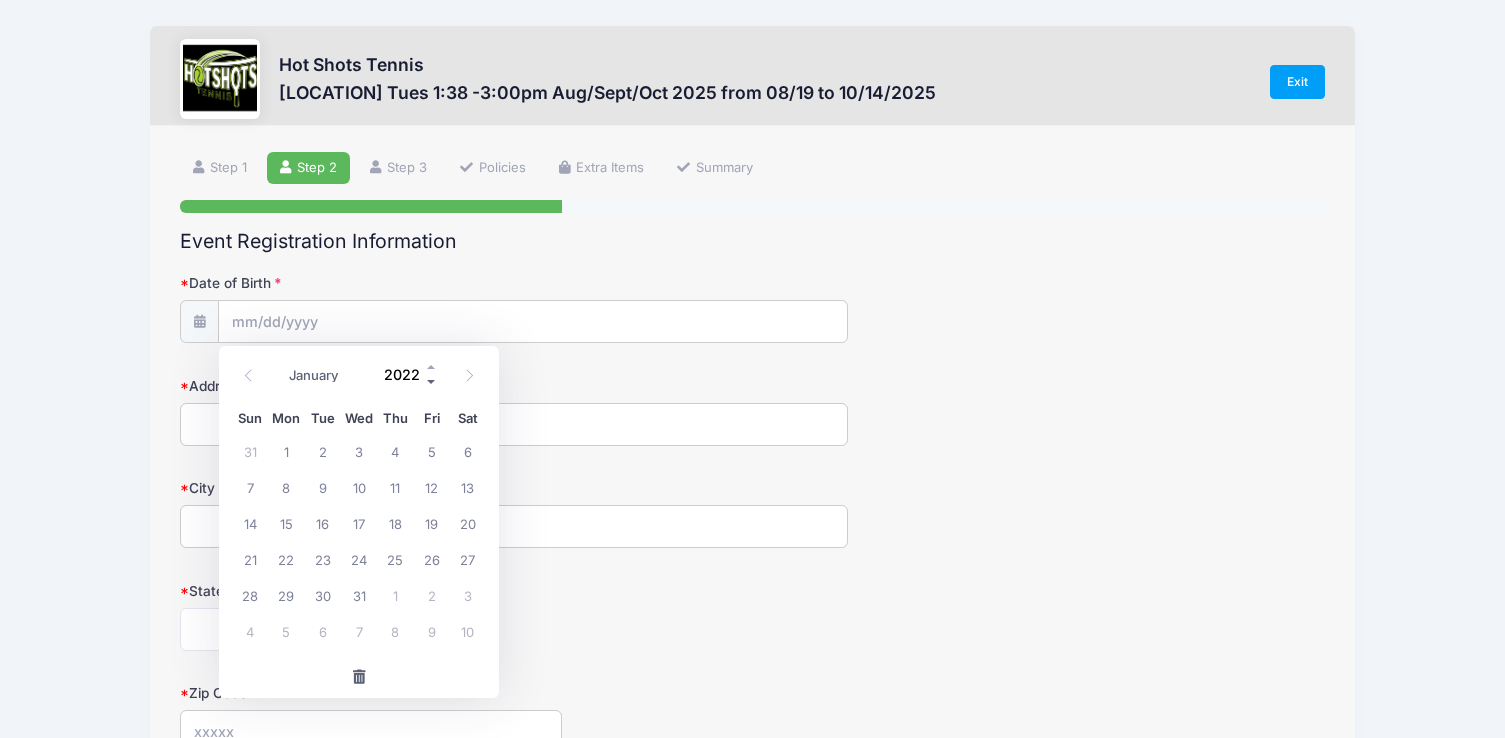 click at bounding box center [432, 382] 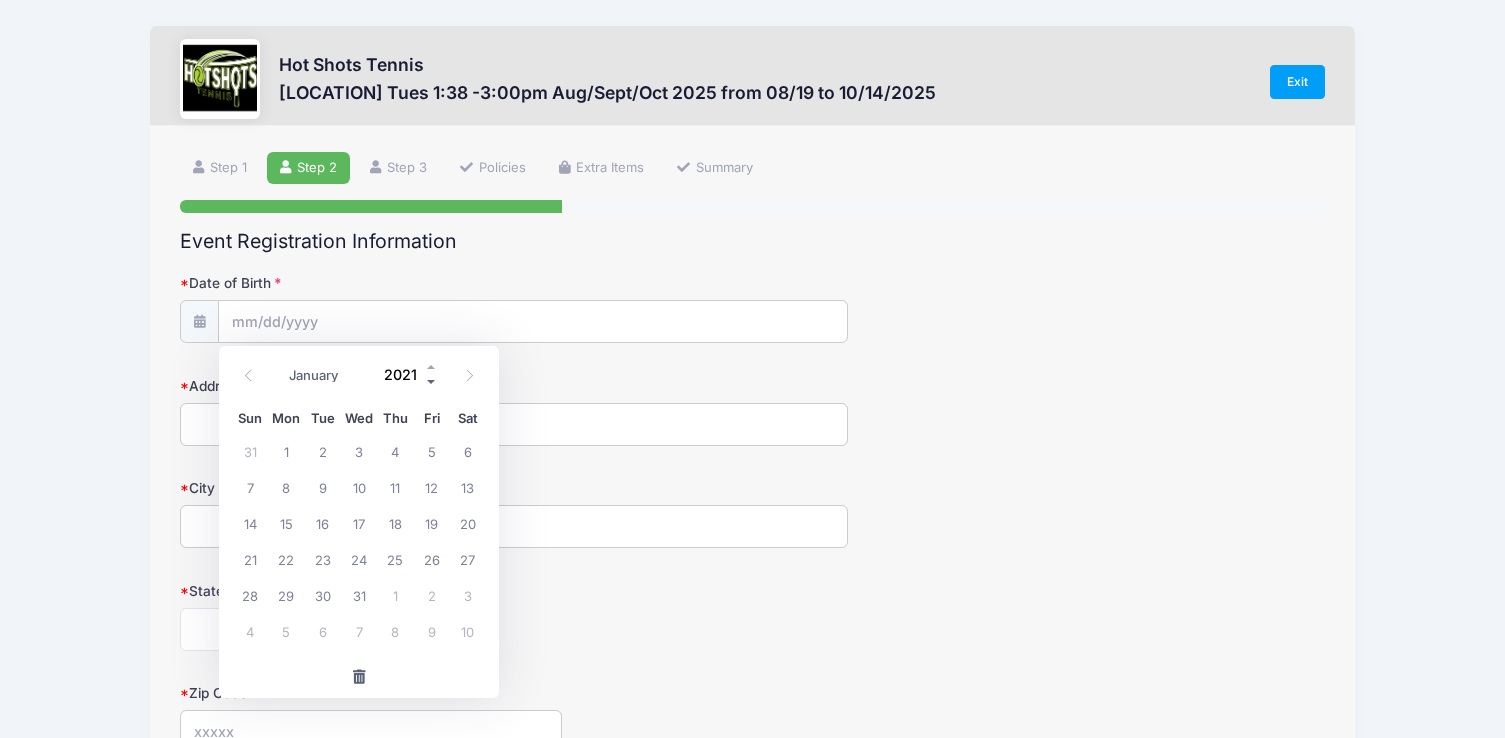 click at bounding box center [432, 382] 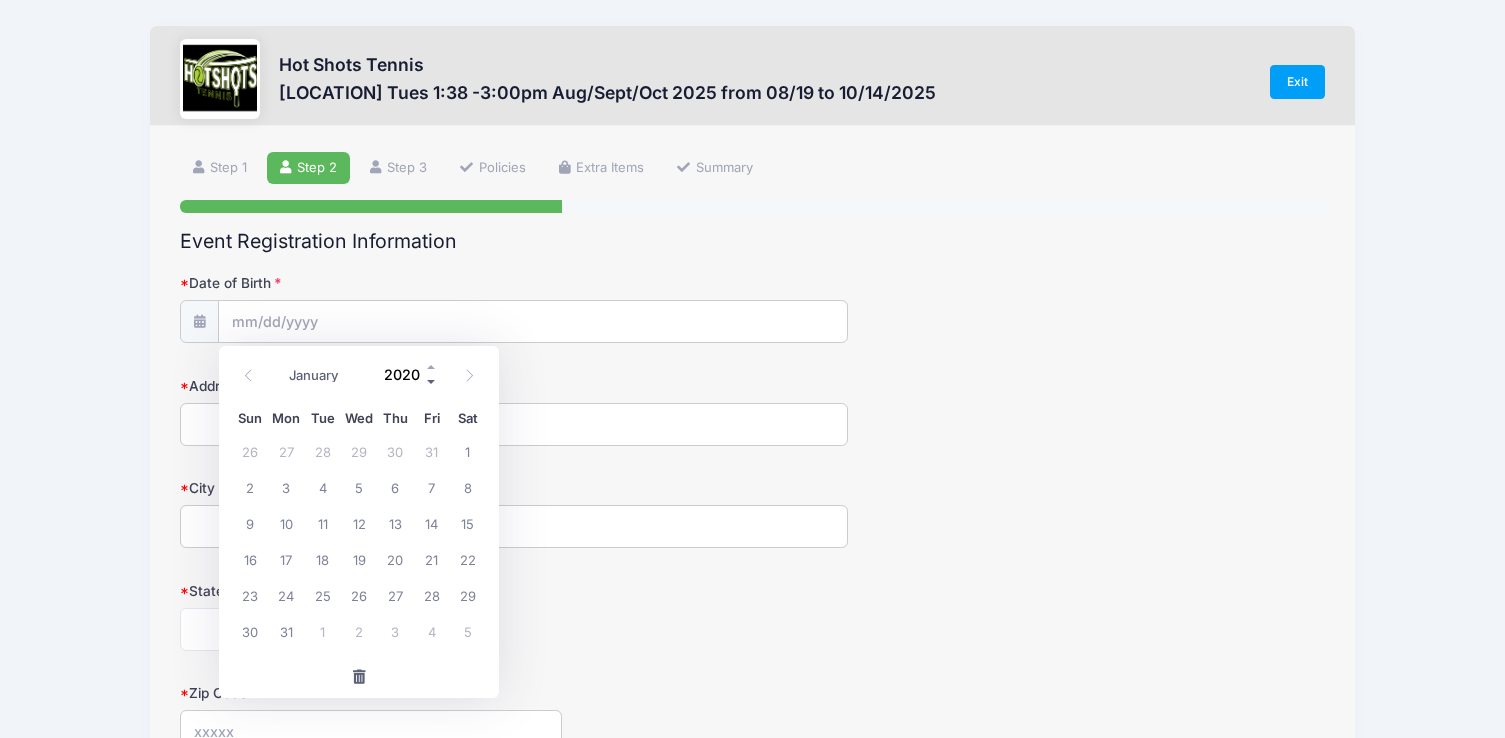 click at bounding box center [432, 382] 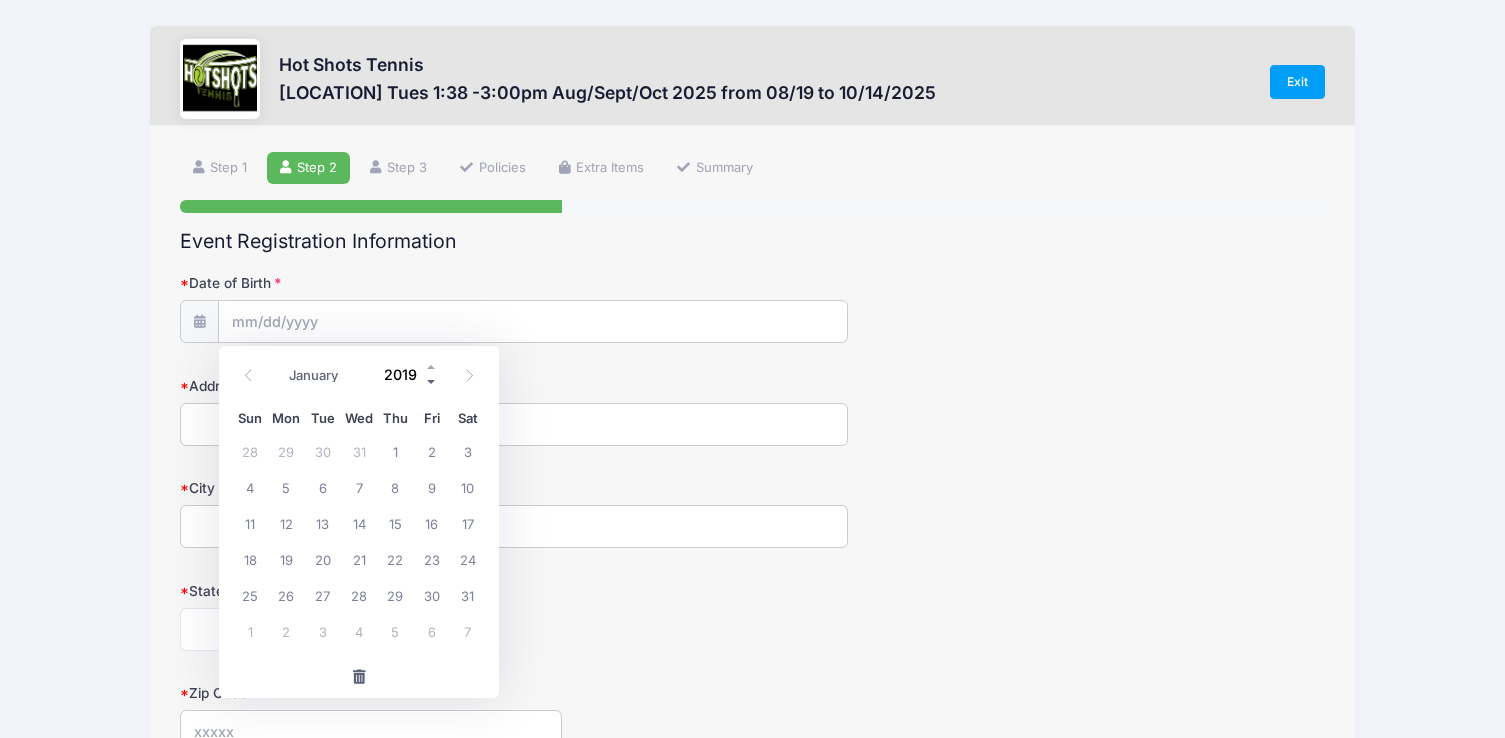 click at bounding box center (432, 382) 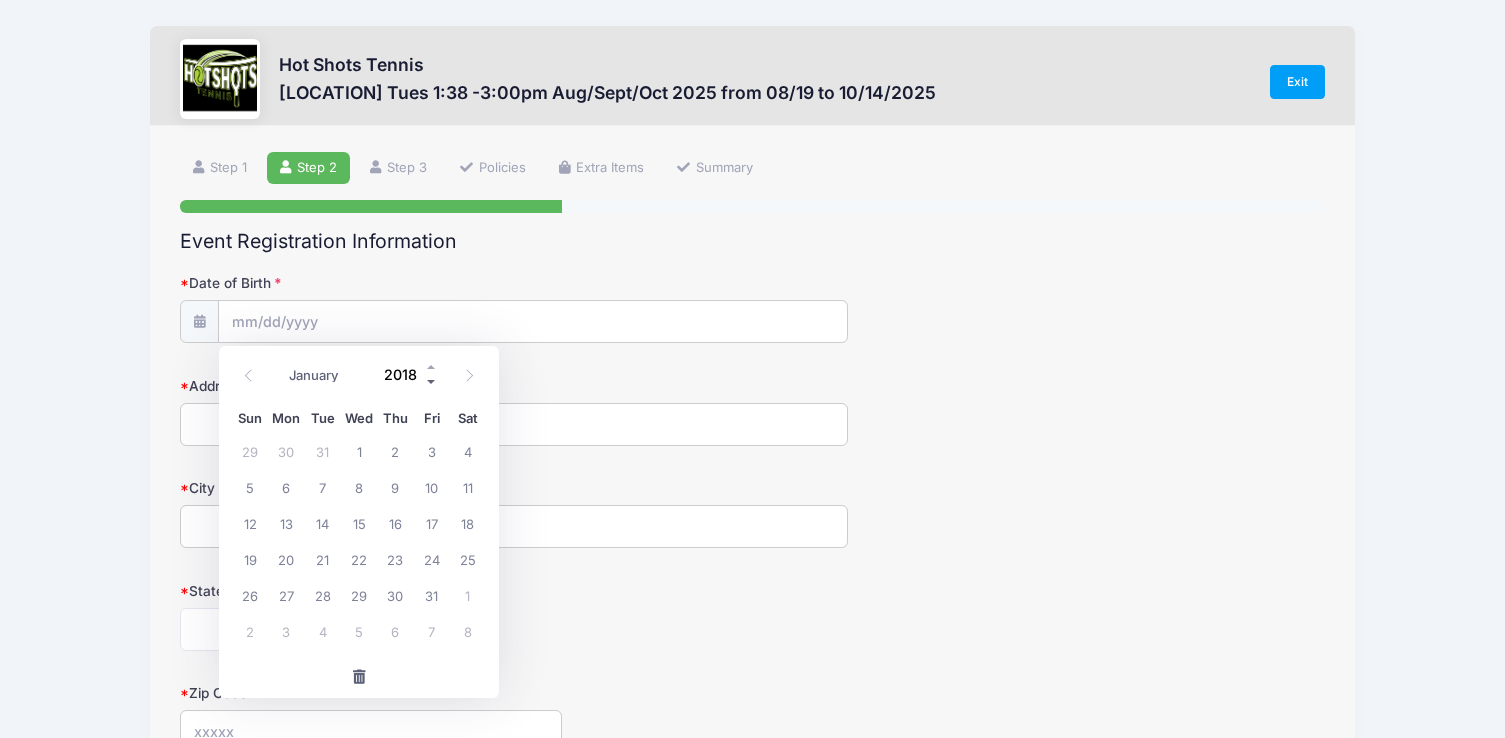 click at bounding box center [432, 382] 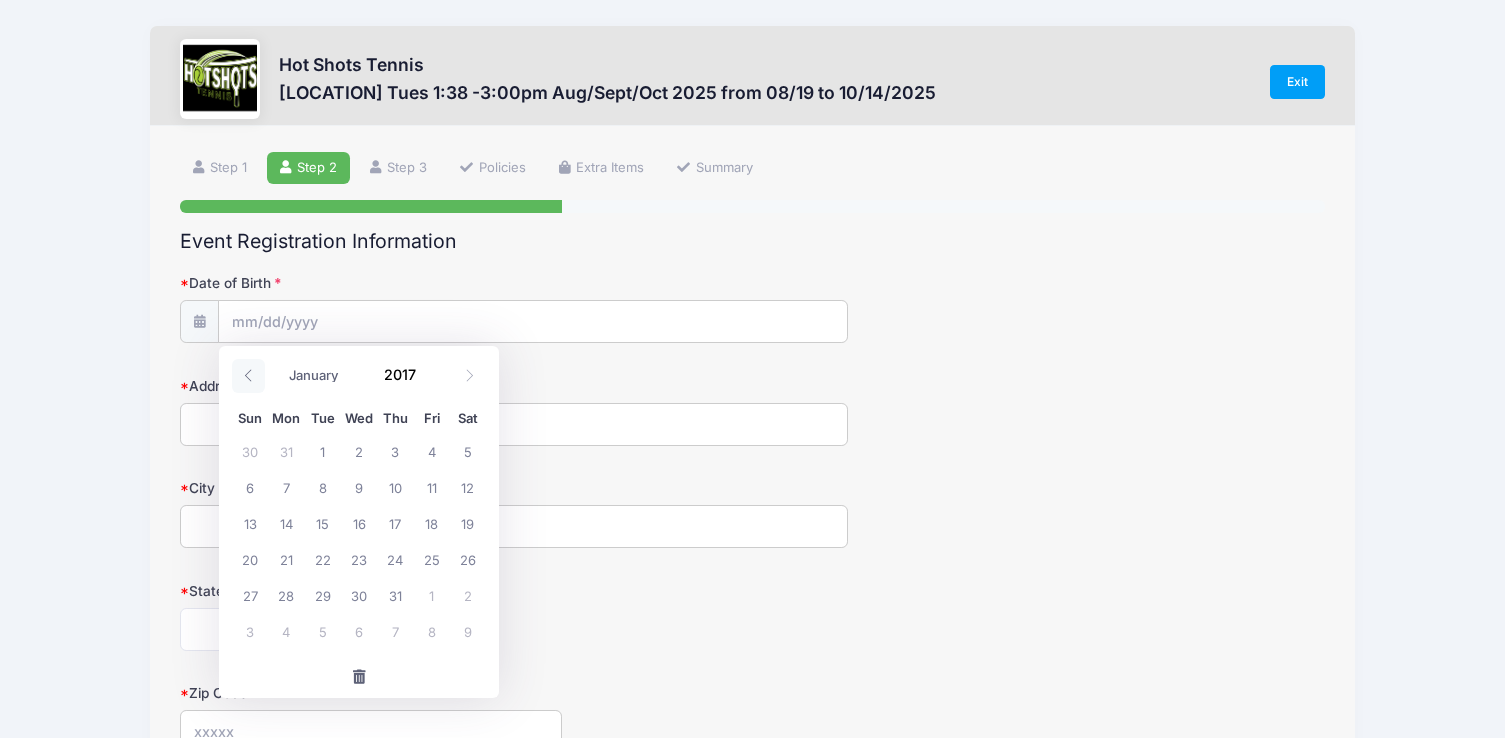click at bounding box center [248, 376] 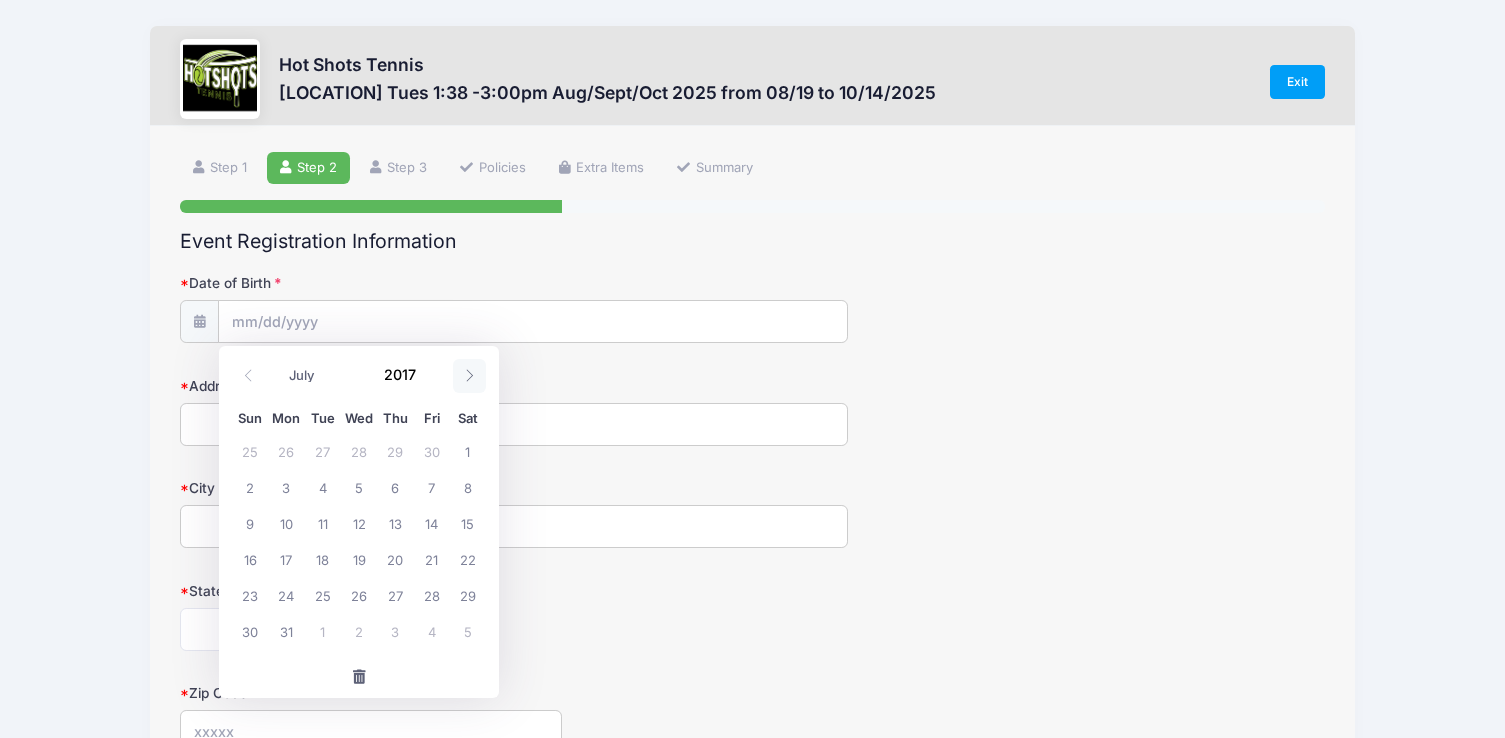 click 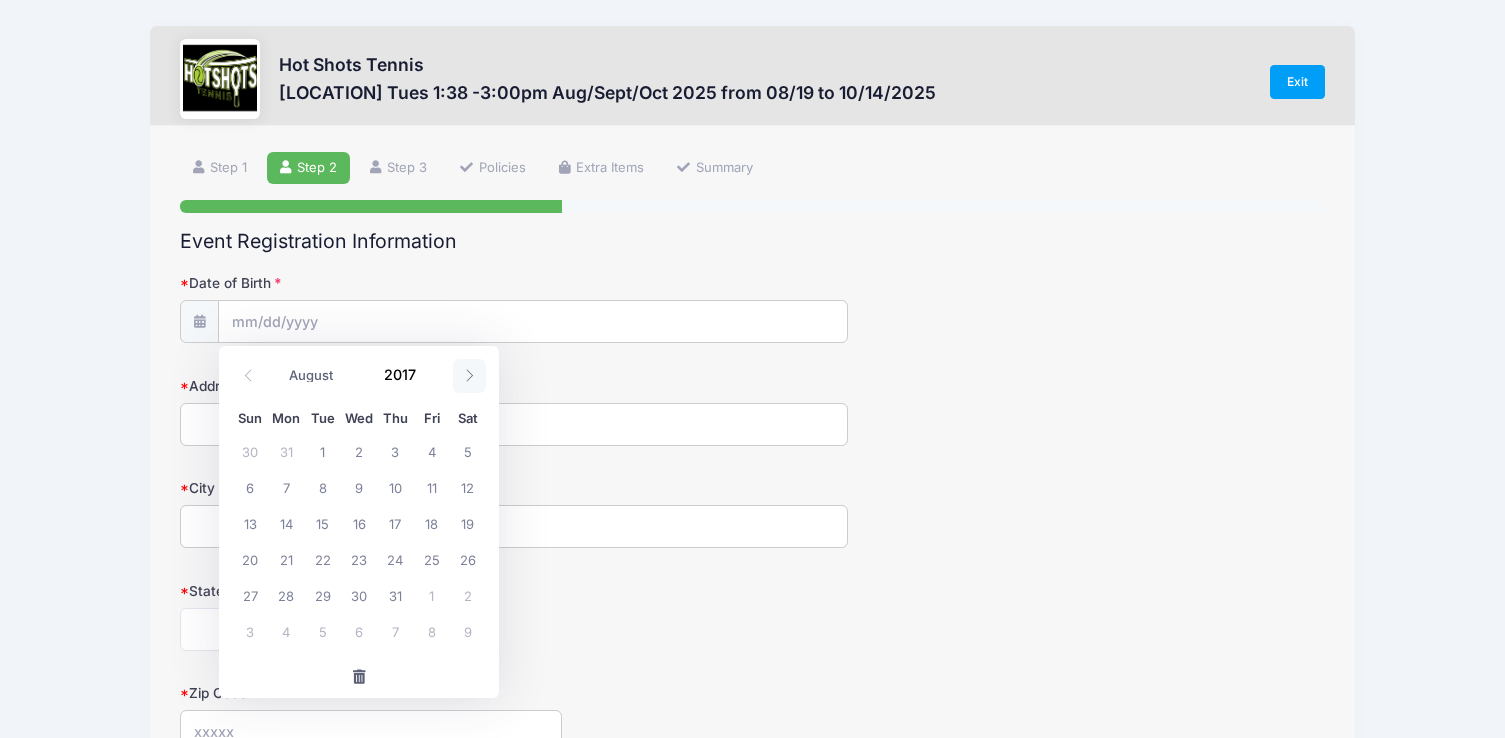 click 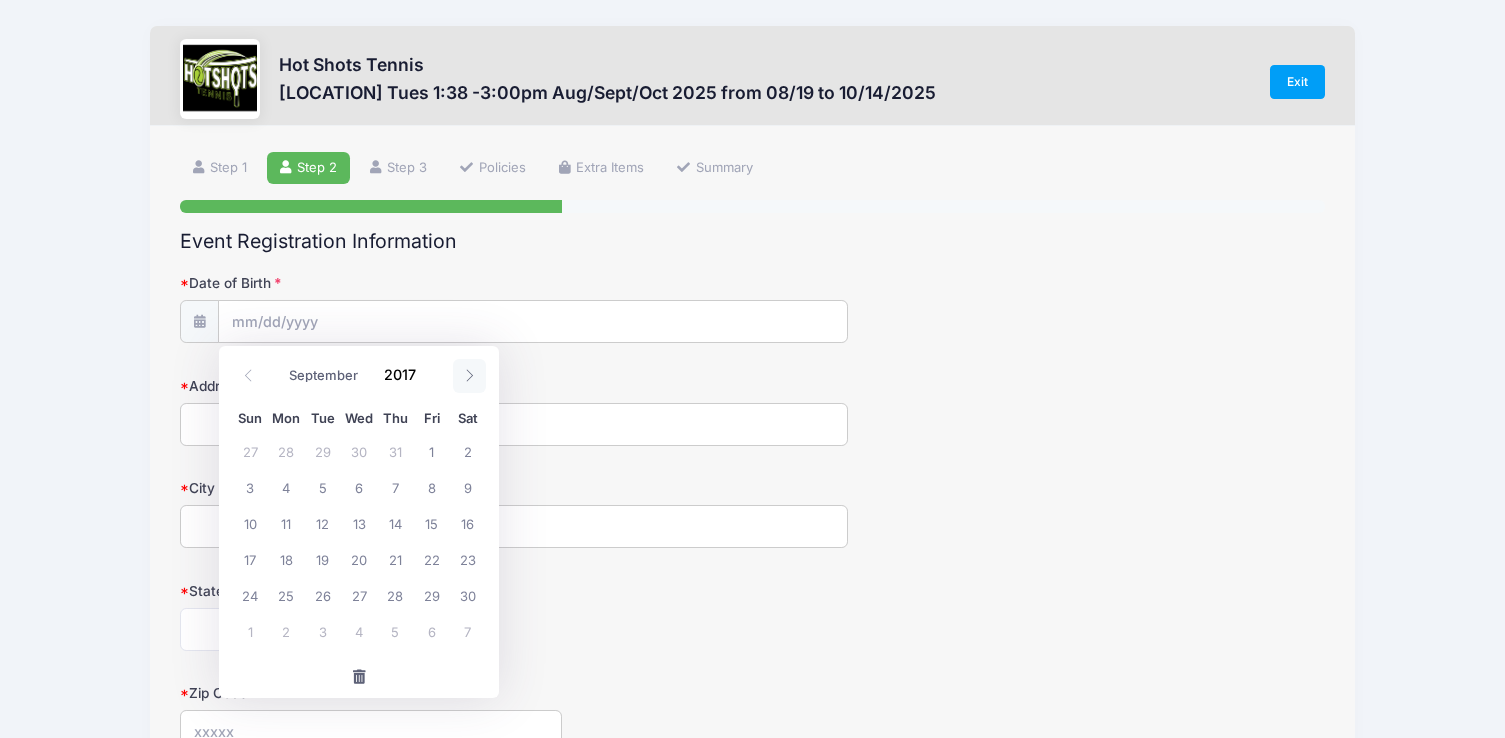 click 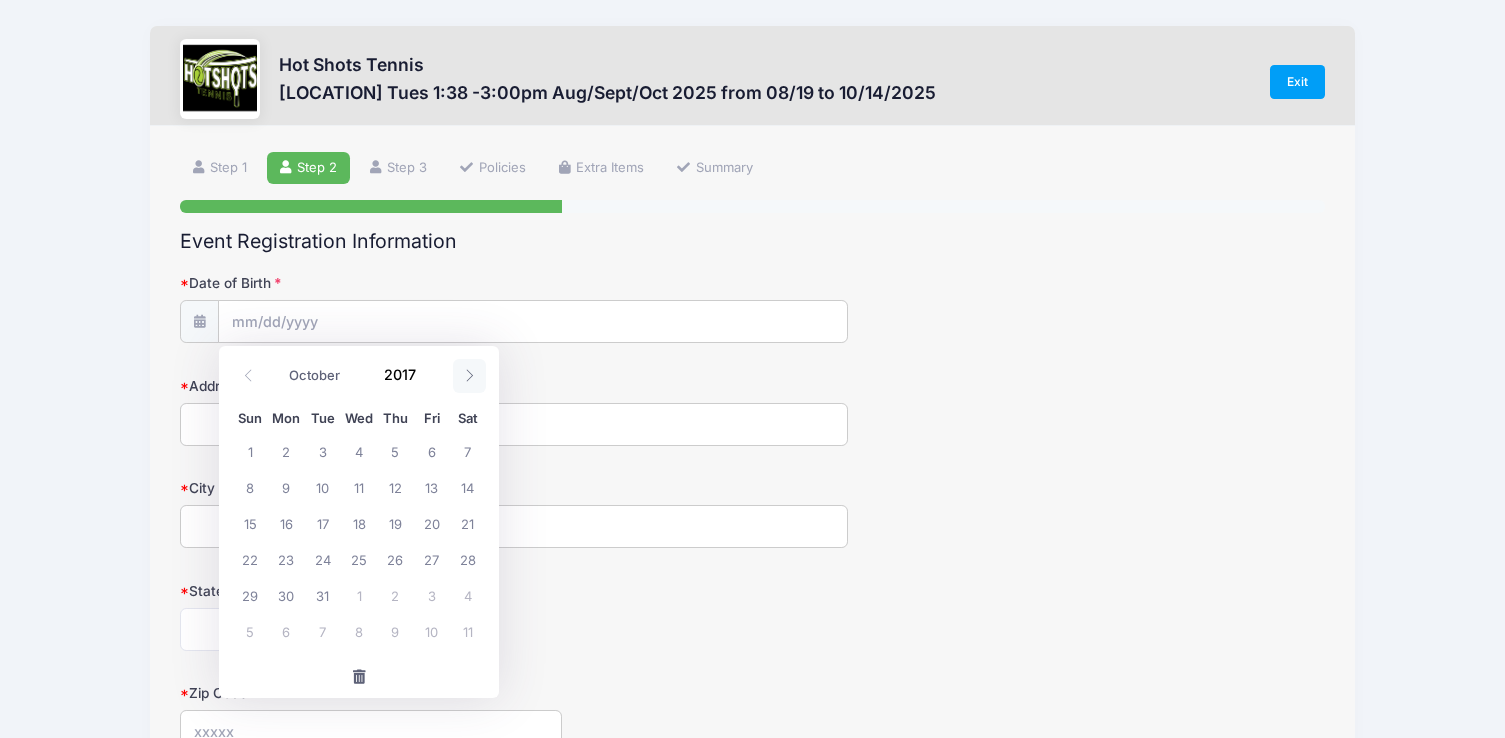 click 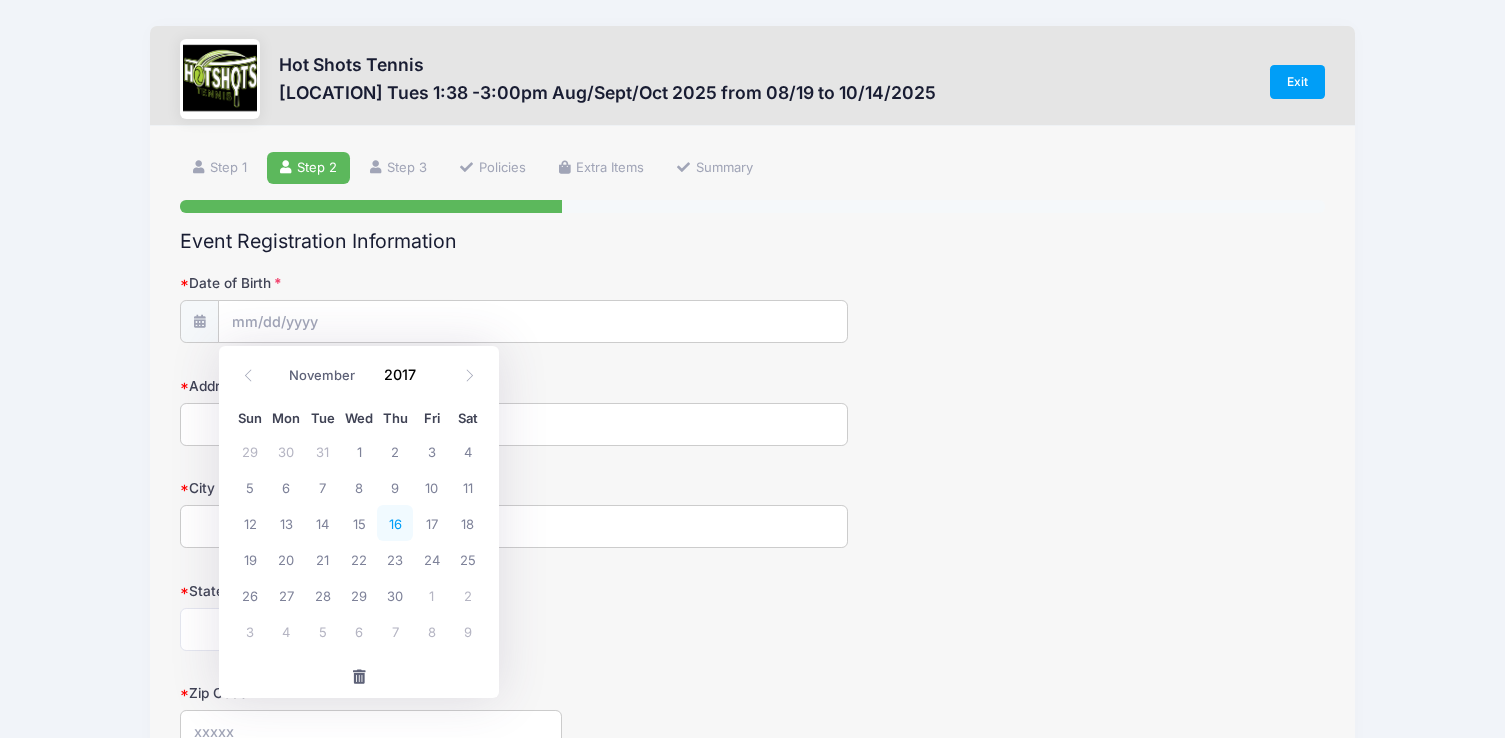 click on "16" at bounding box center (395, 523) 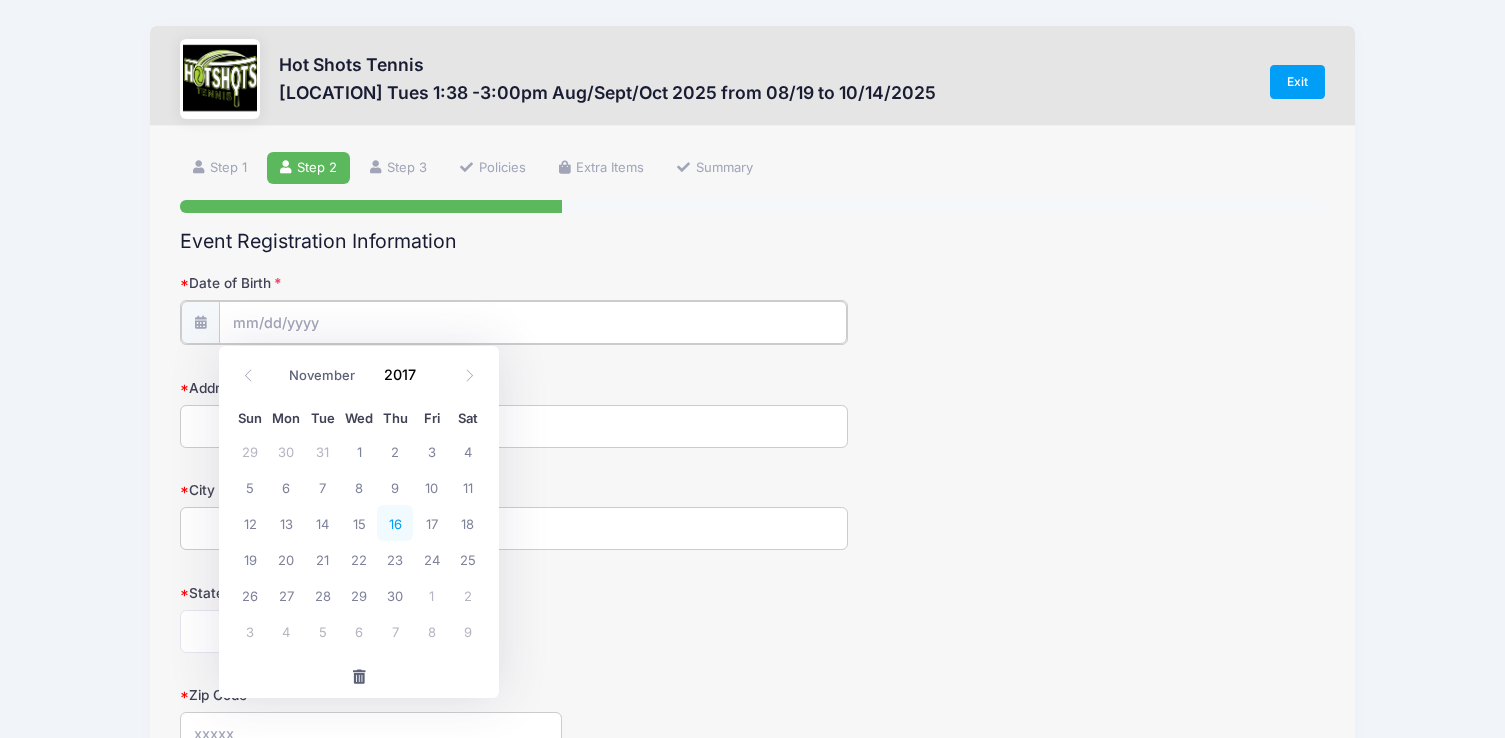 type on "11/16/2017" 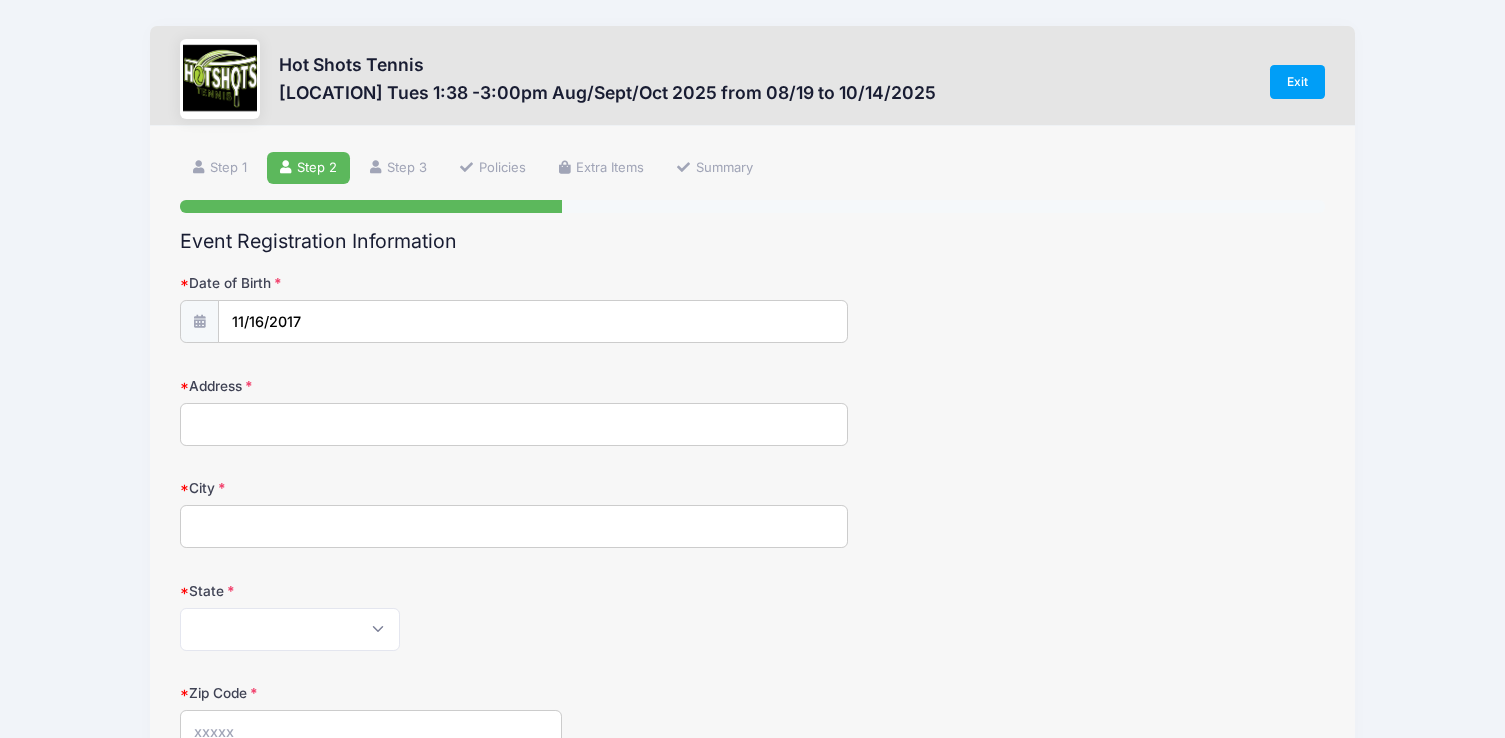 click on "Address" at bounding box center [514, 424] 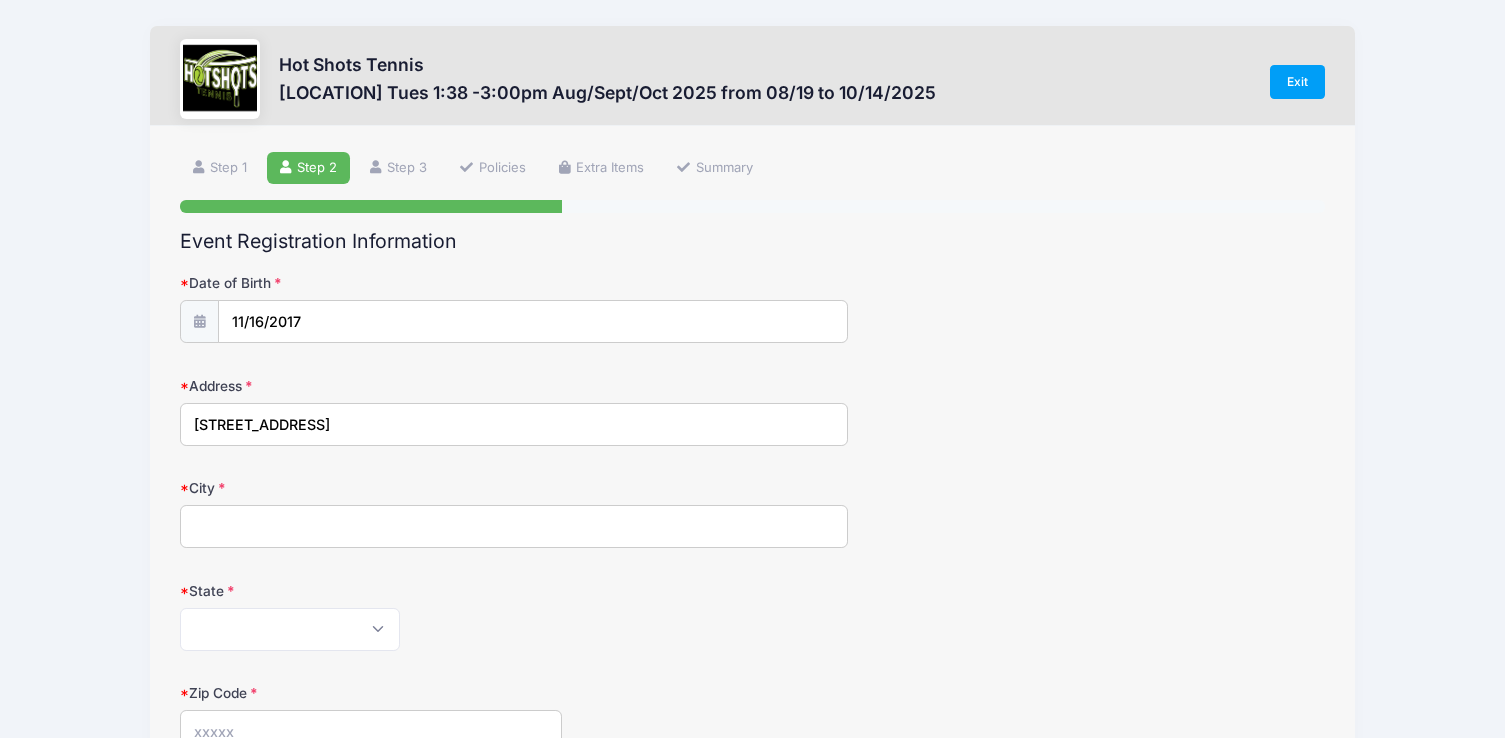 type on "[CITY]" 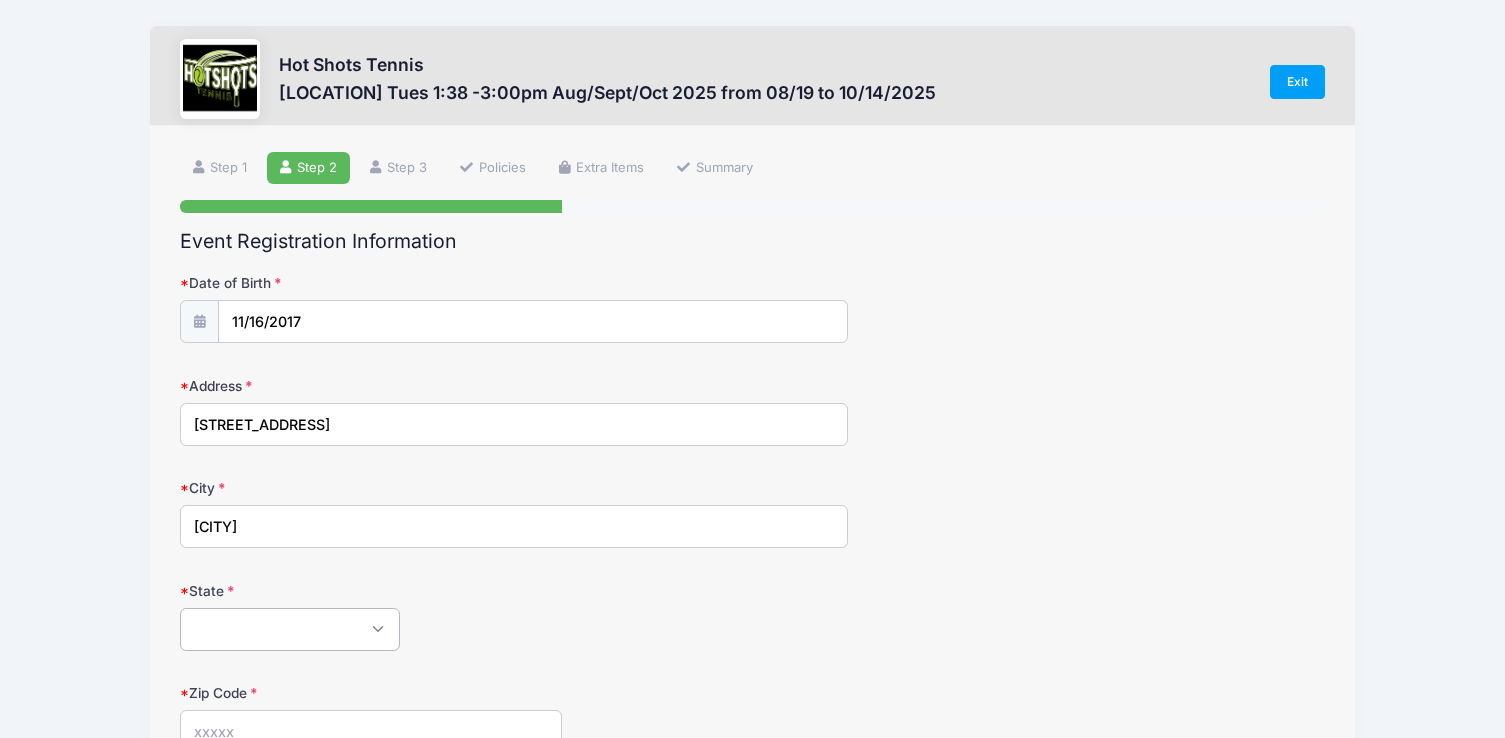select on "CA" 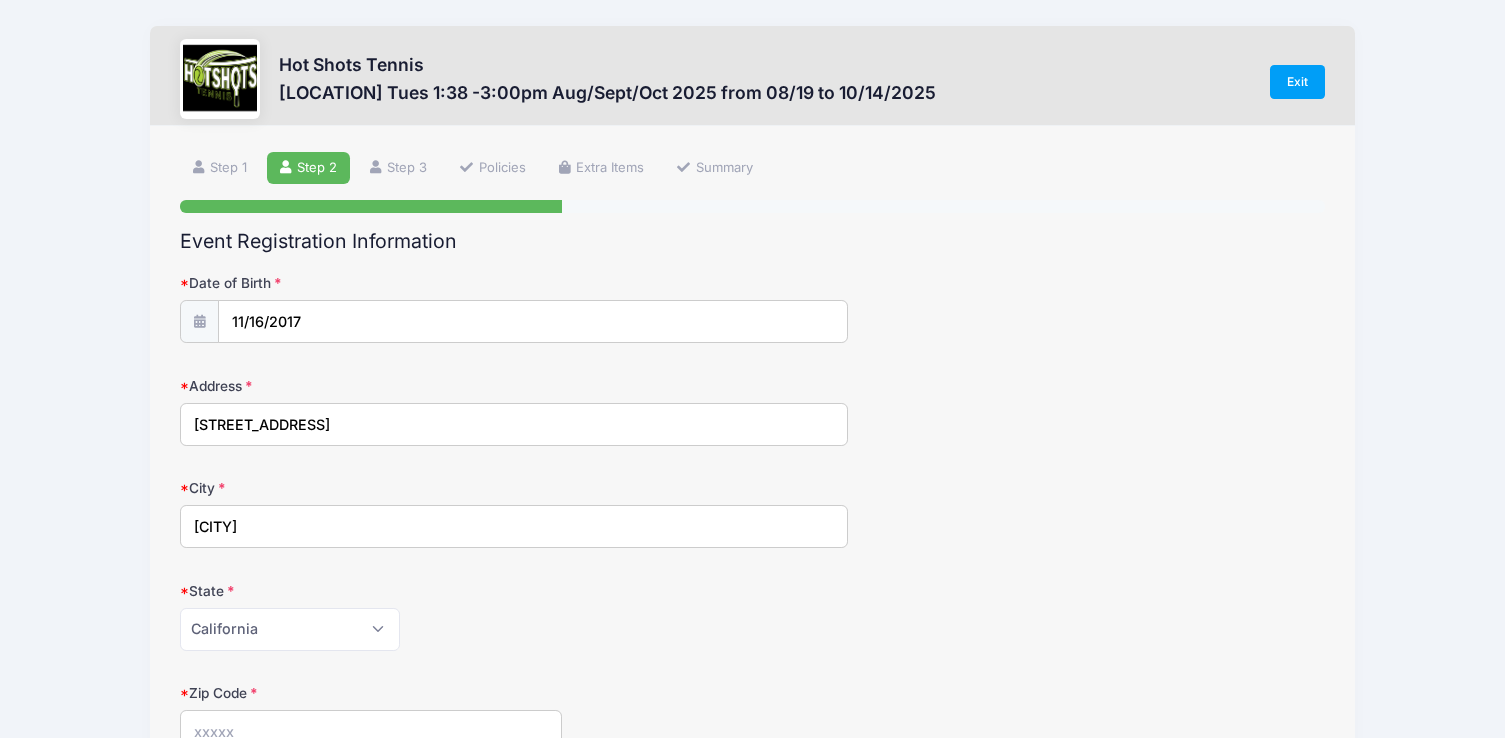 type on "XXXXX" 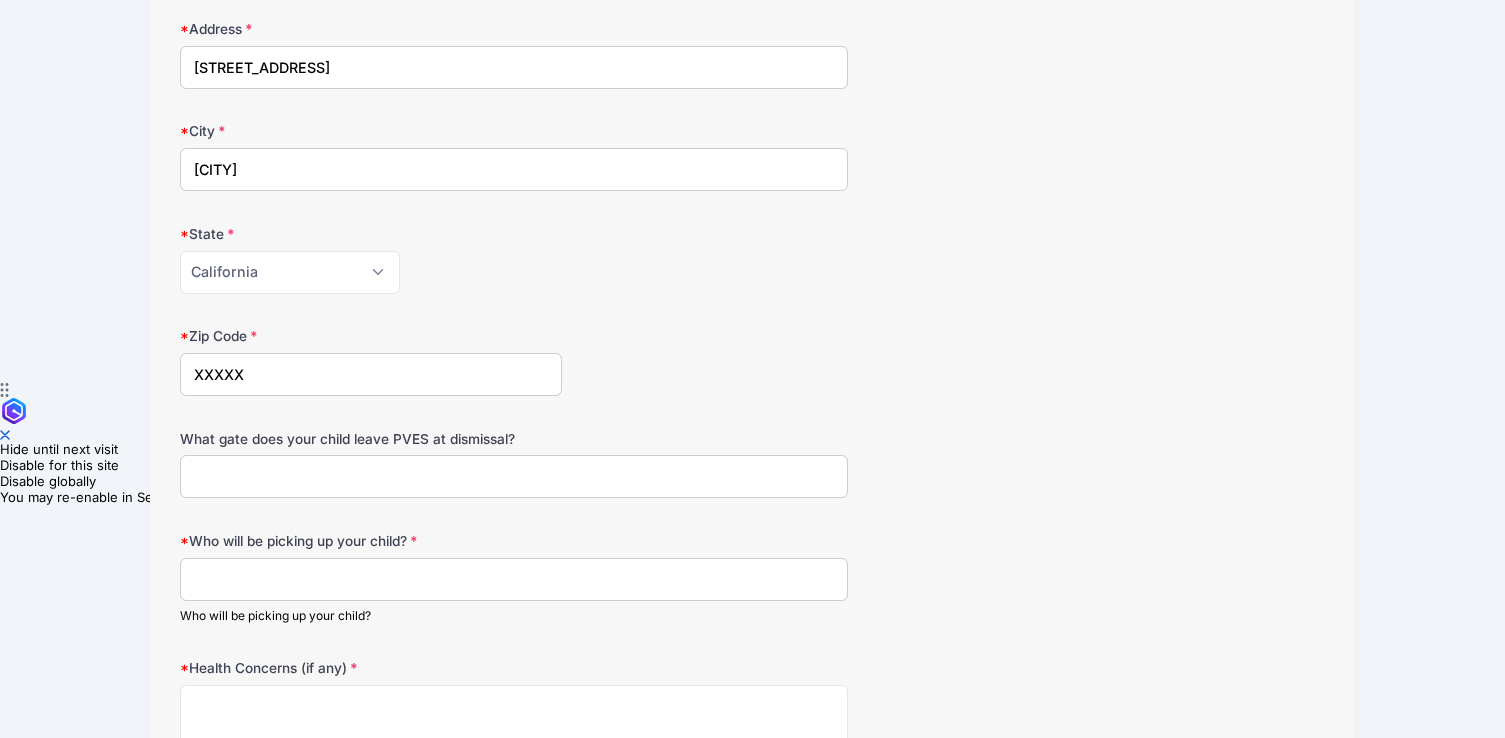 scroll, scrollTop: 413, scrollLeft: 0, axis: vertical 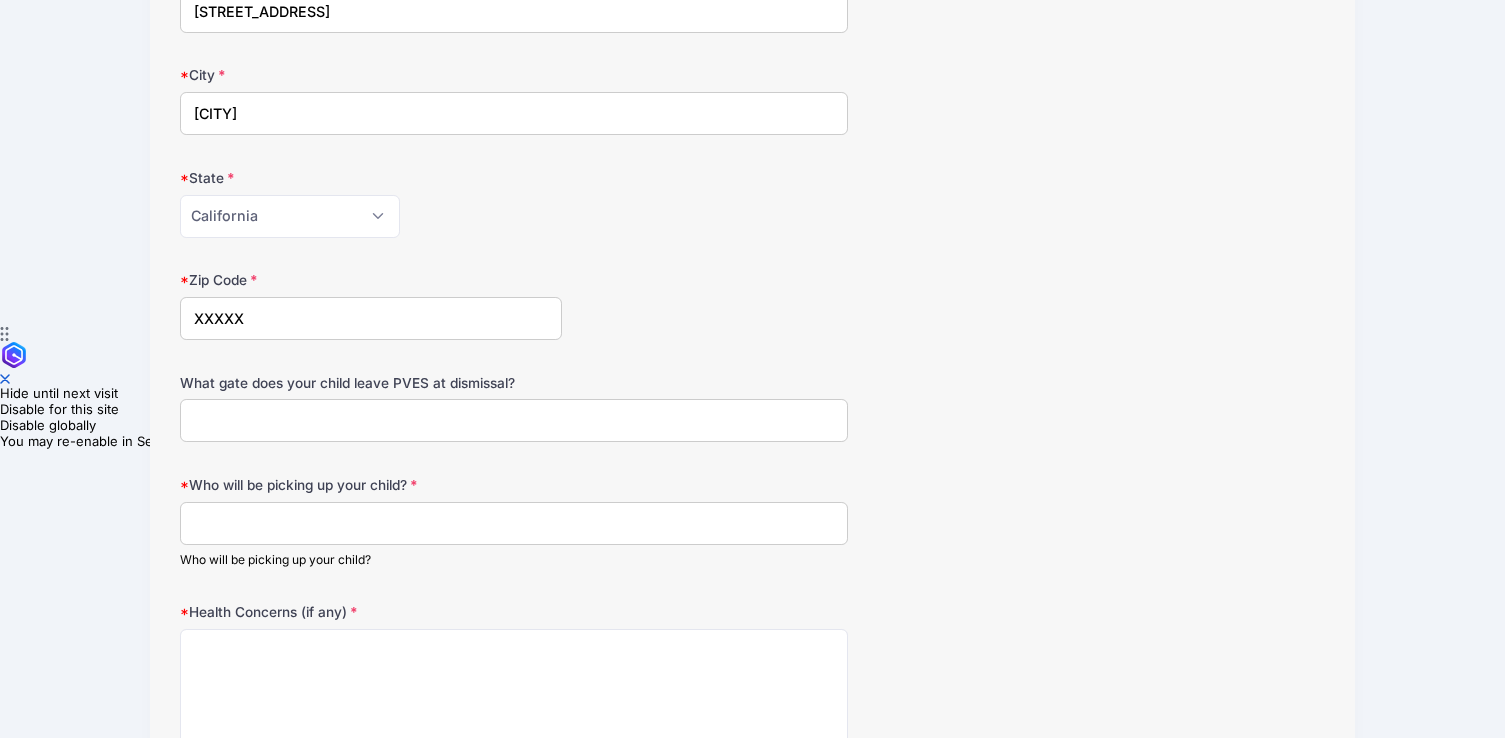 click on "What gate does your child leave PVES at dismissal?" at bounding box center [514, 420] 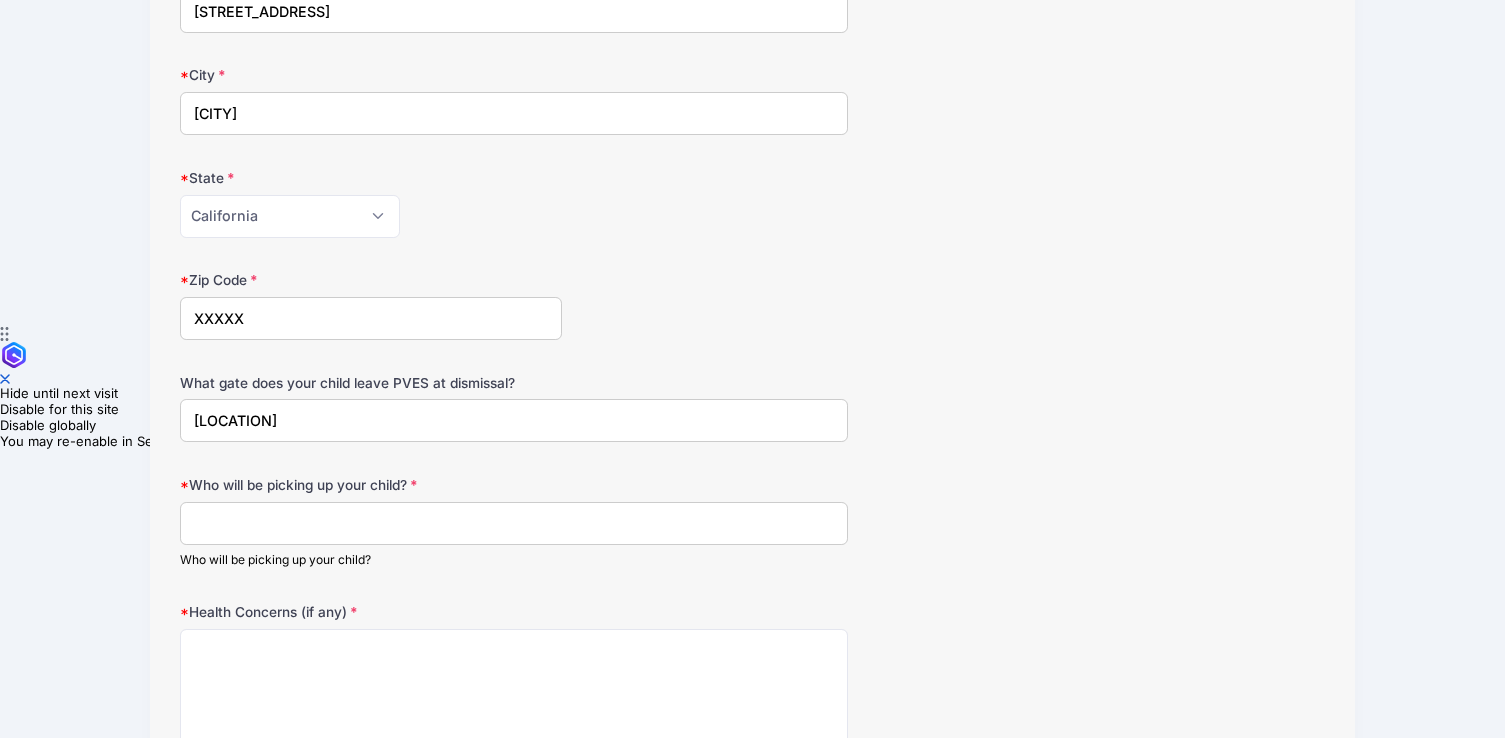 type on "[LOCATION]" 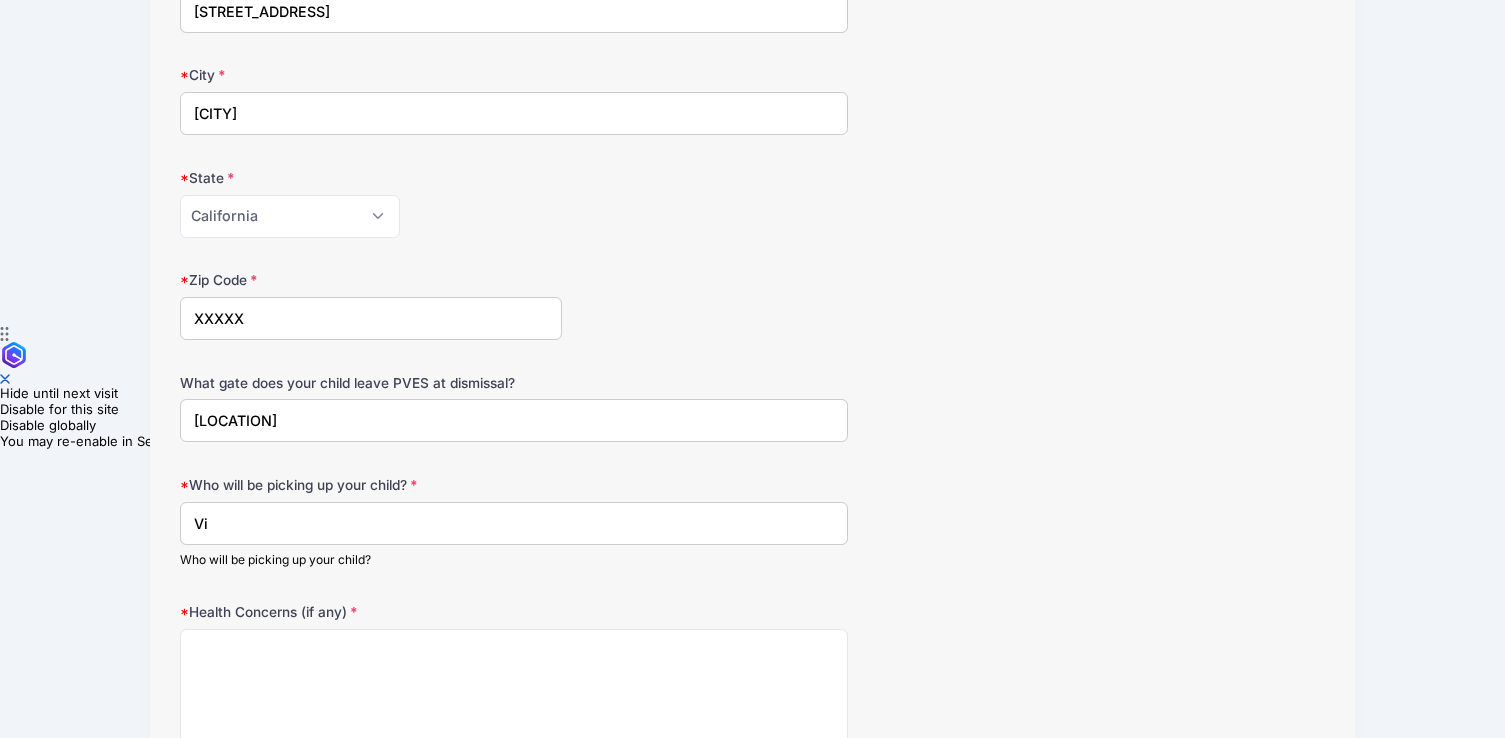 type on "V" 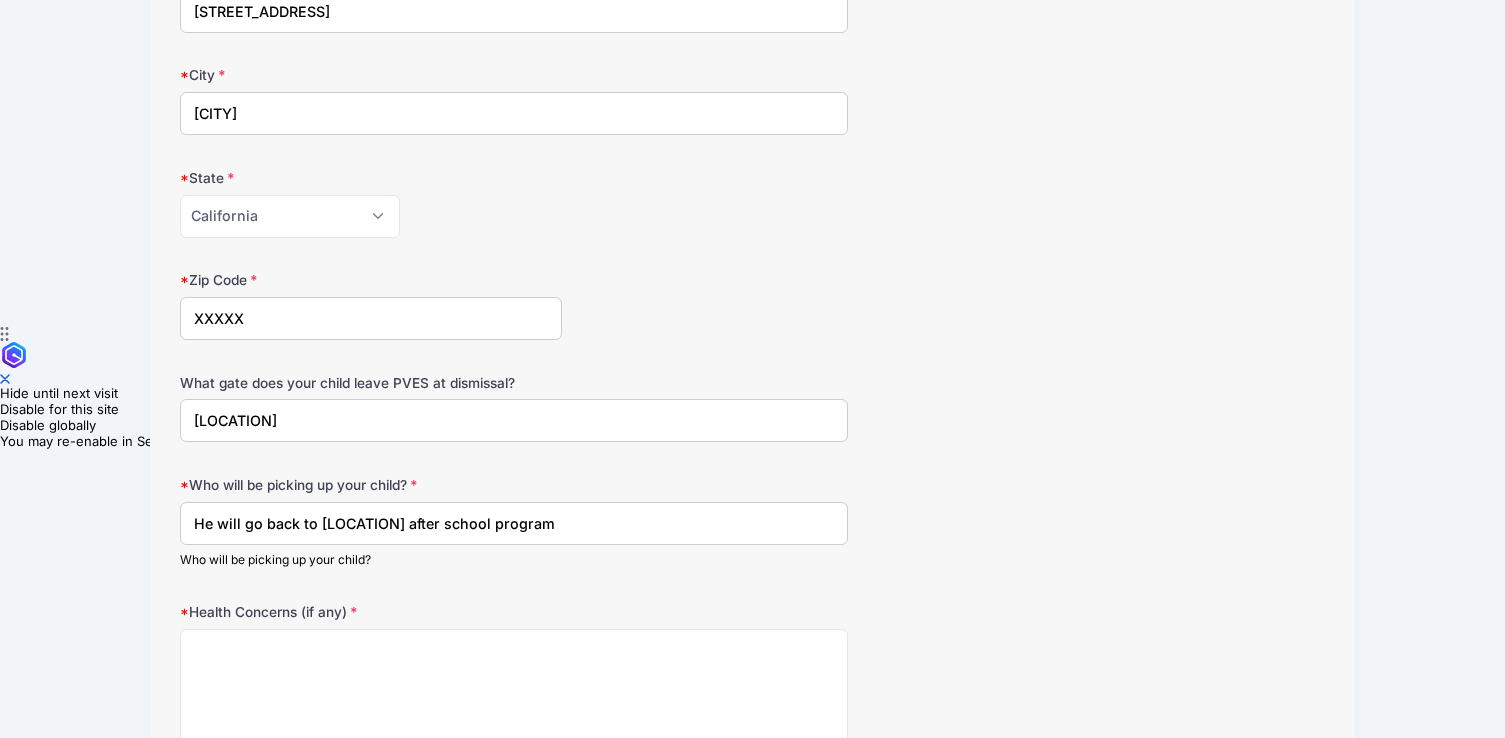 type on "He will go back to [LOCATION] after school program" 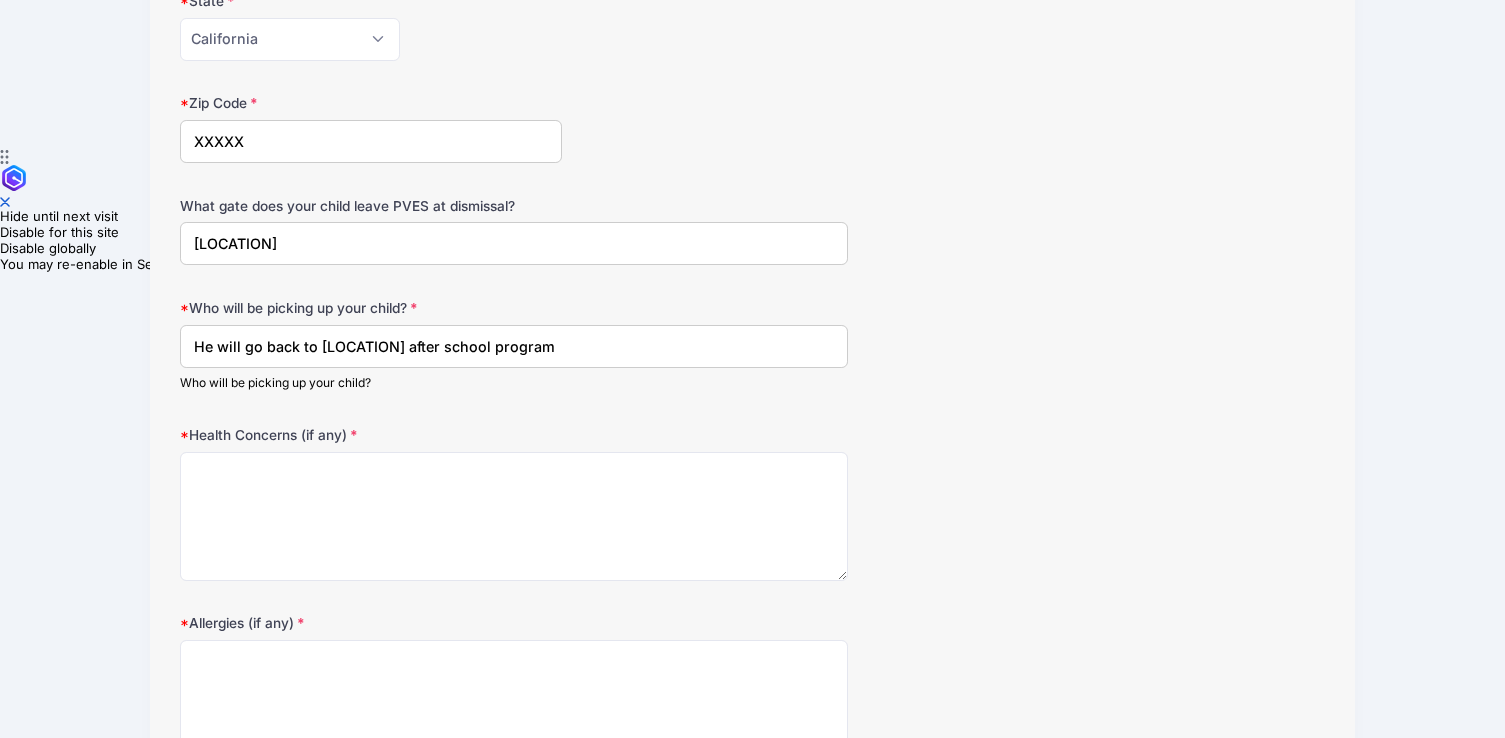 scroll, scrollTop: 664, scrollLeft: 0, axis: vertical 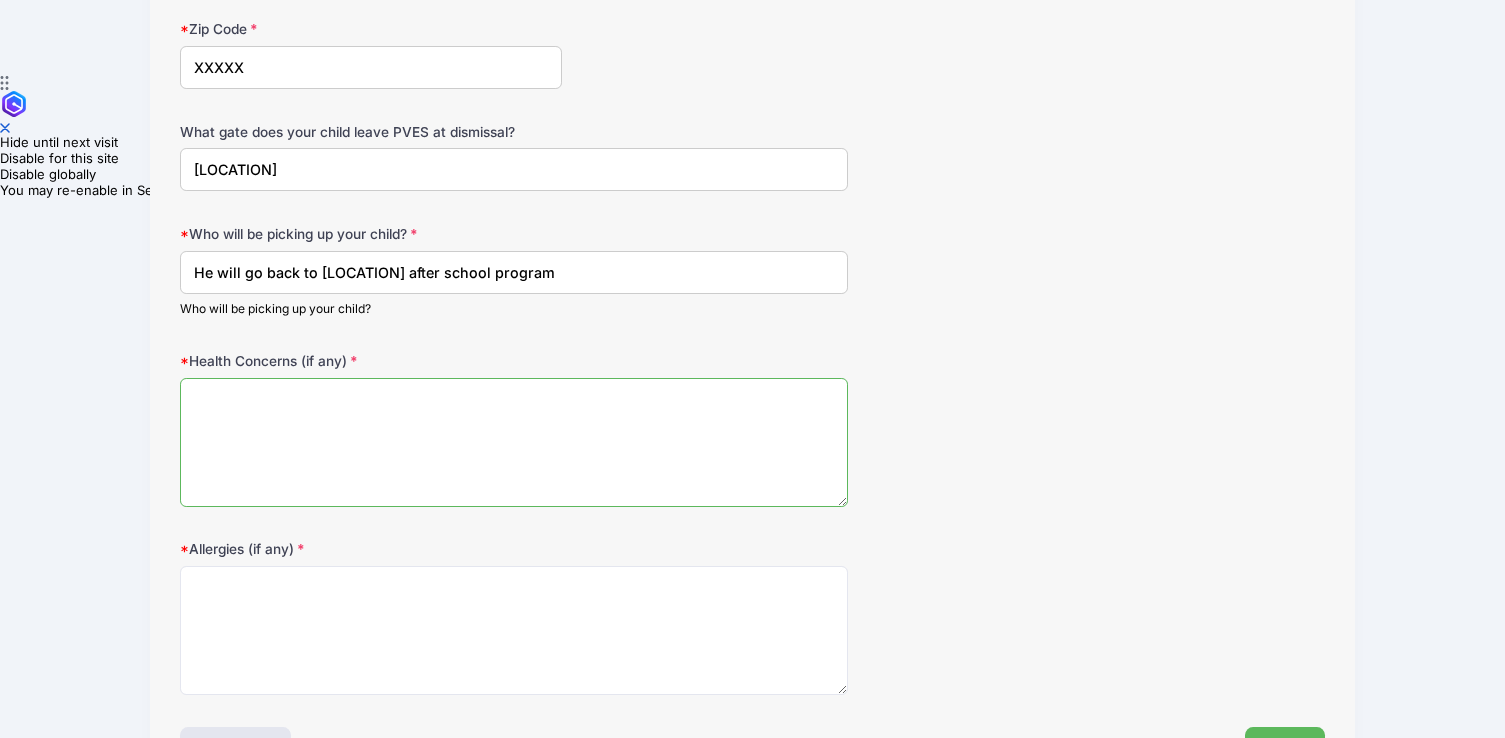 click on "Health Concerns (if any)" at bounding box center (514, 442) 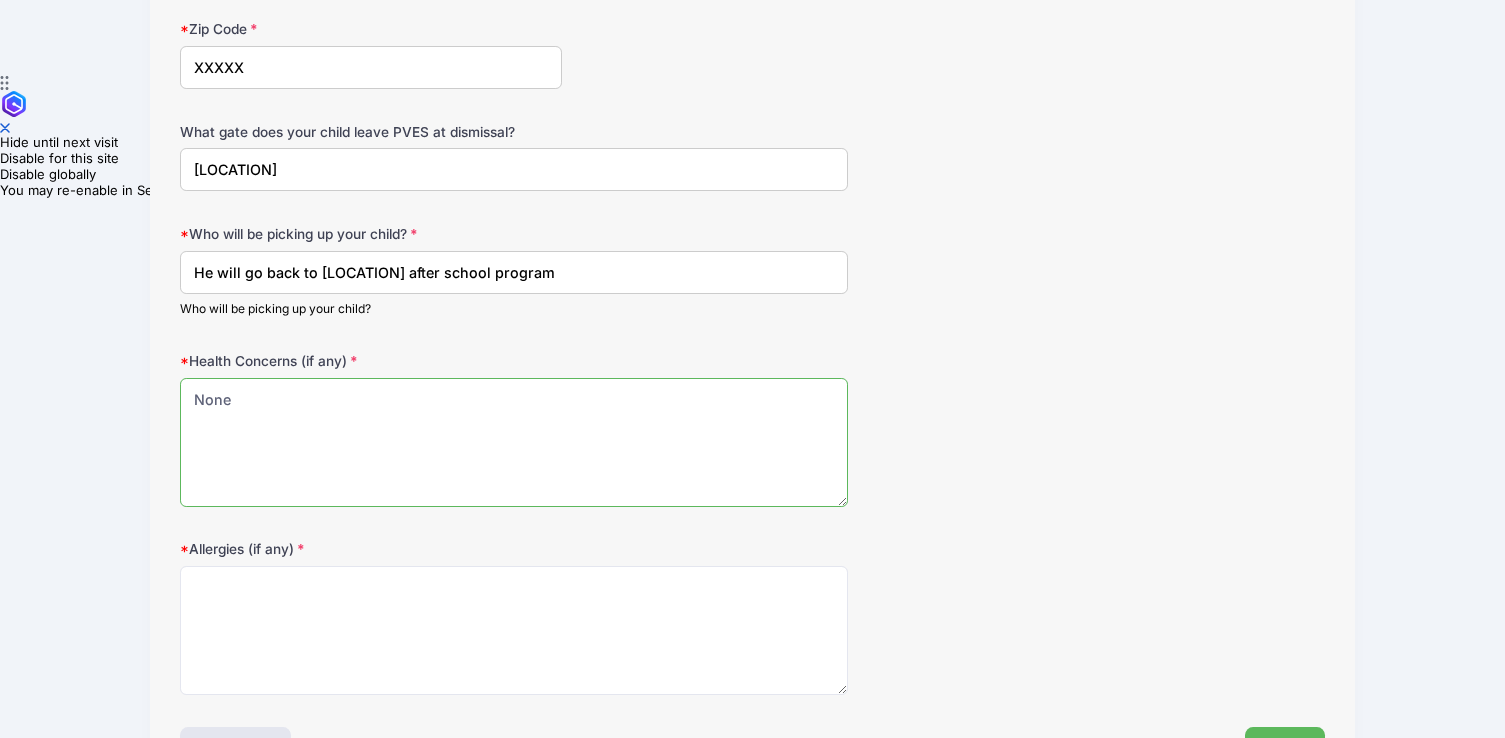click on "None" at bounding box center [514, 442] 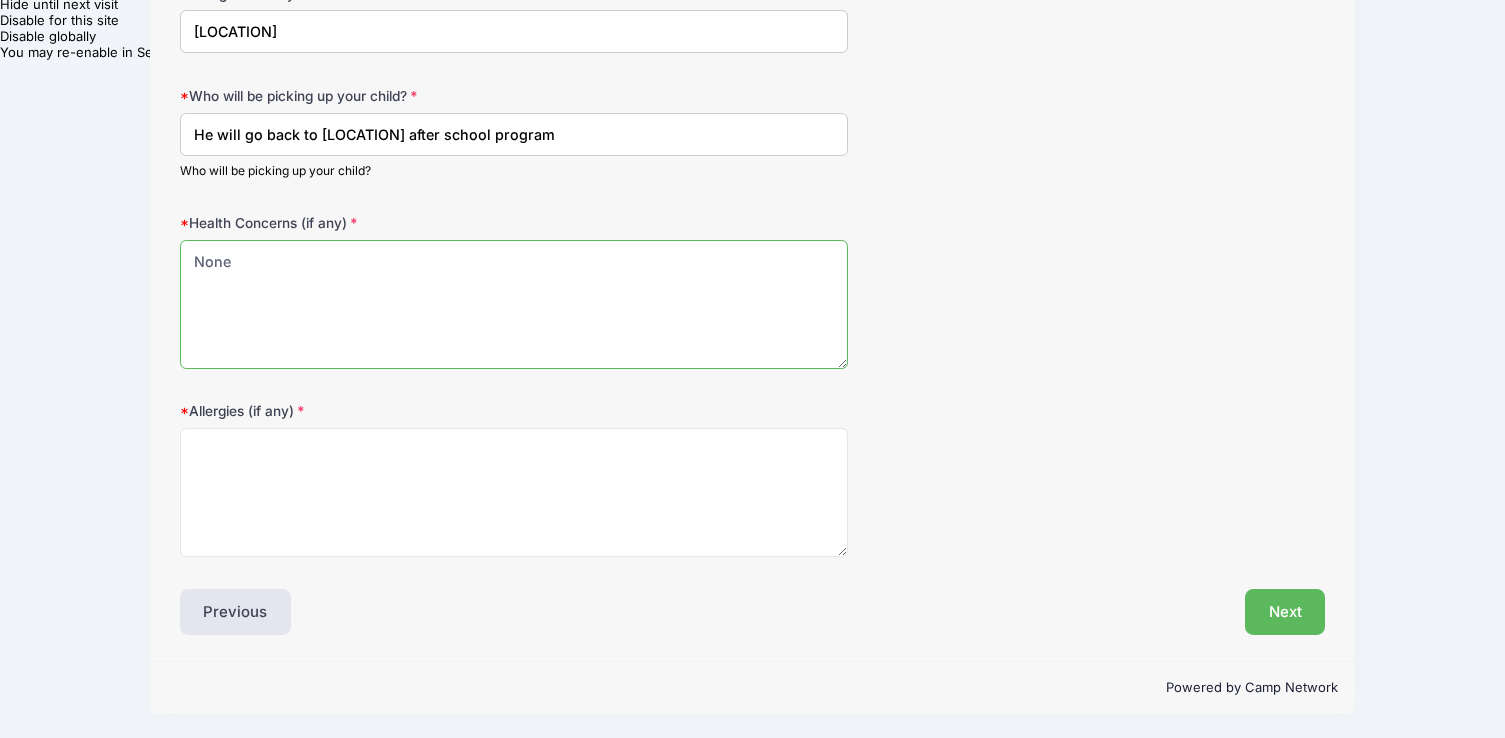 scroll, scrollTop: 803, scrollLeft: 0, axis: vertical 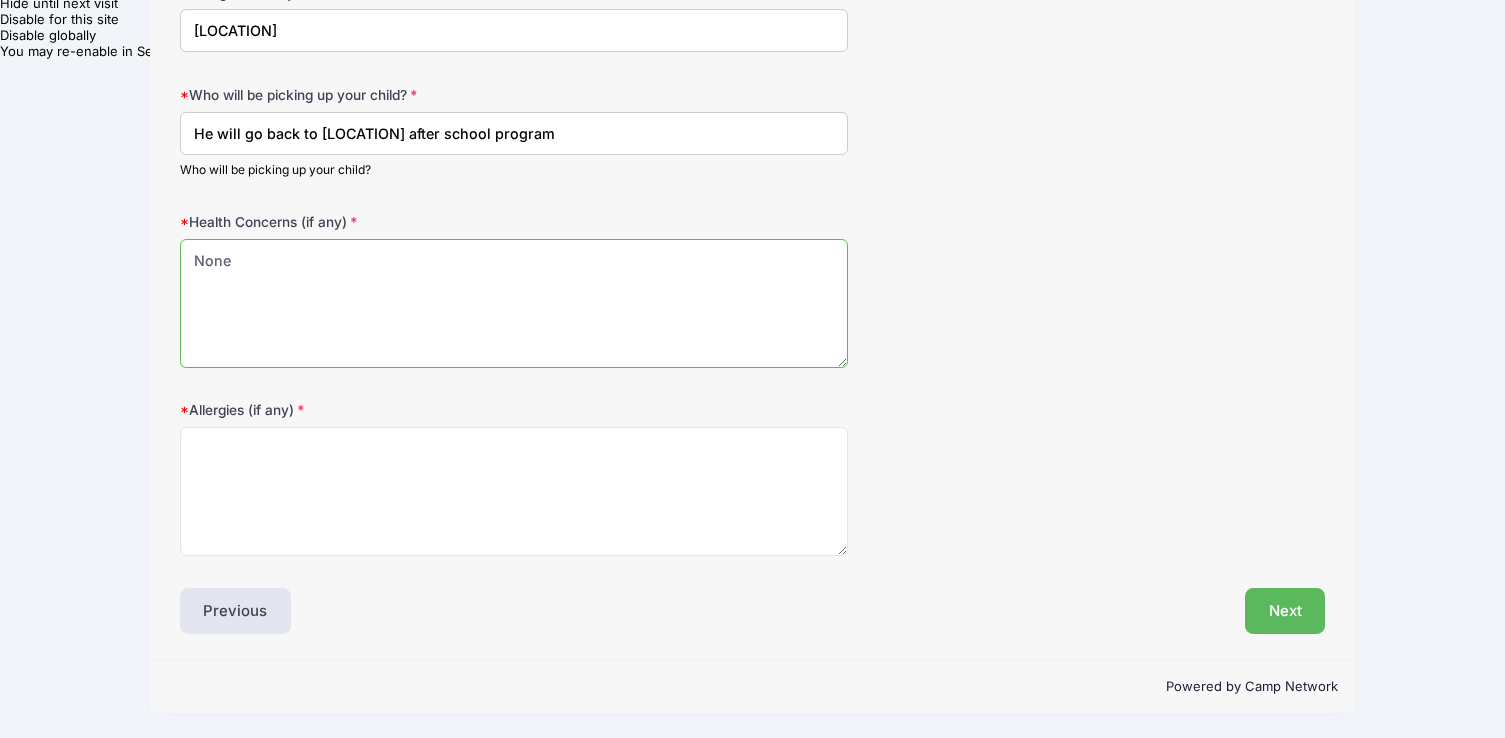 type on "None" 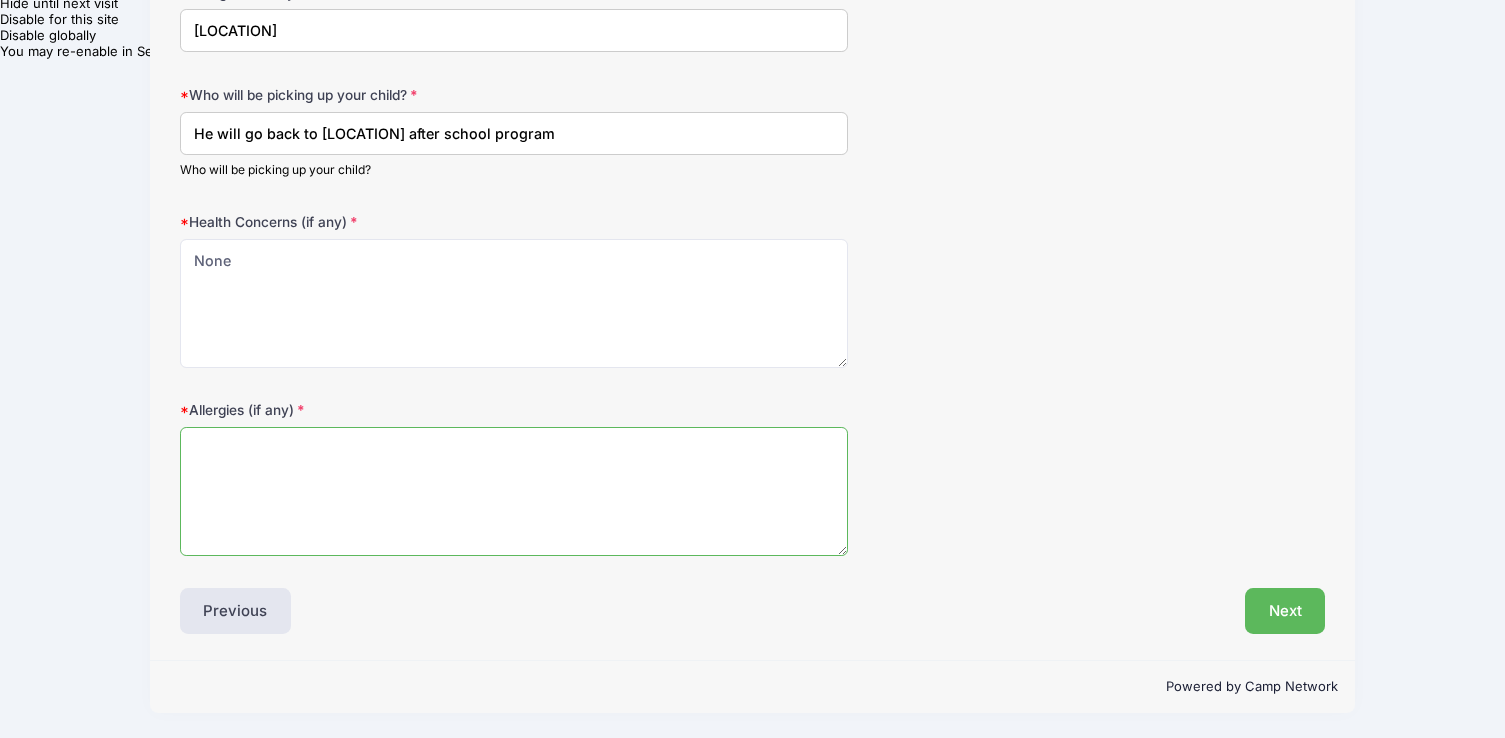 click on "Allergies (if any)" at bounding box center [514, 491] 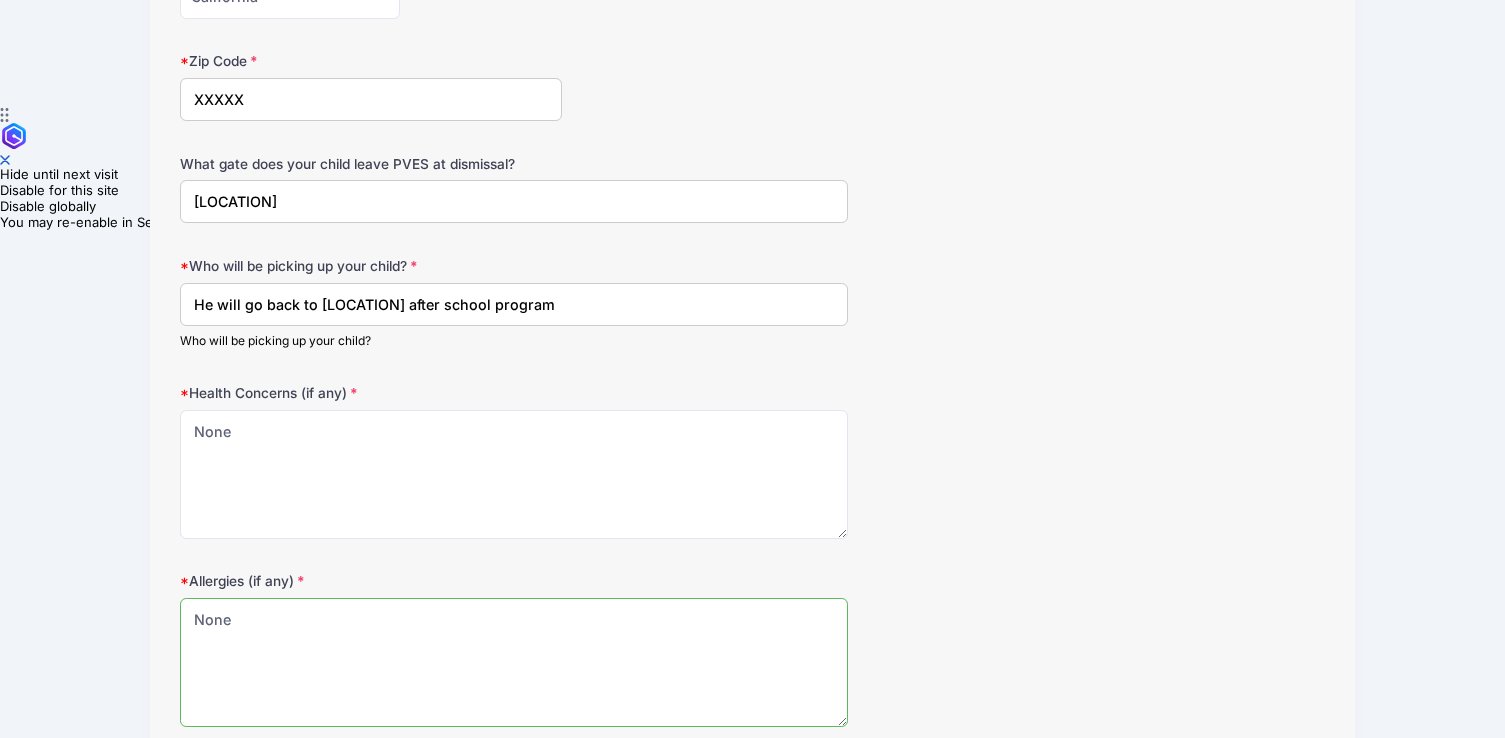 scroll, scrollTop: 803, scrollLeft: 0, axis: vertical 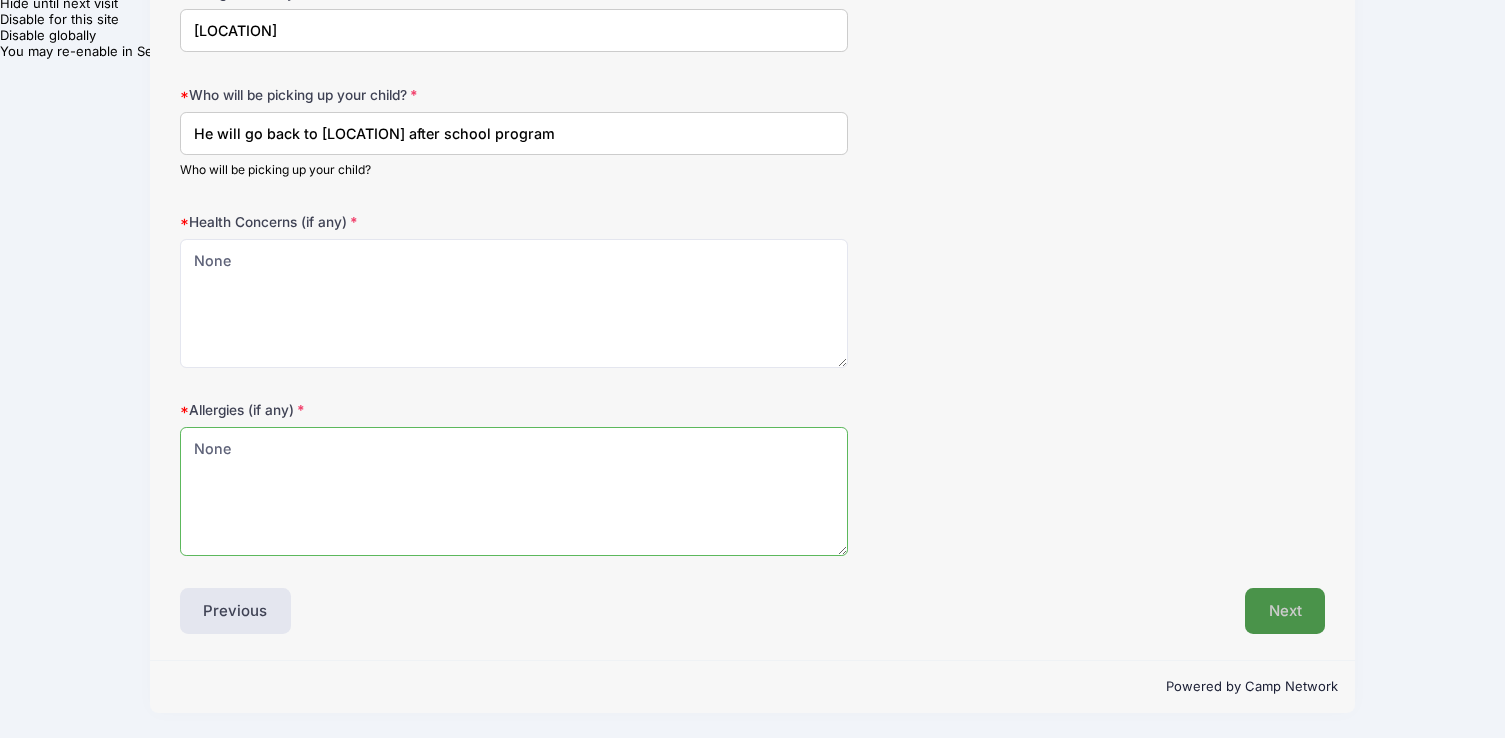 type on "None" 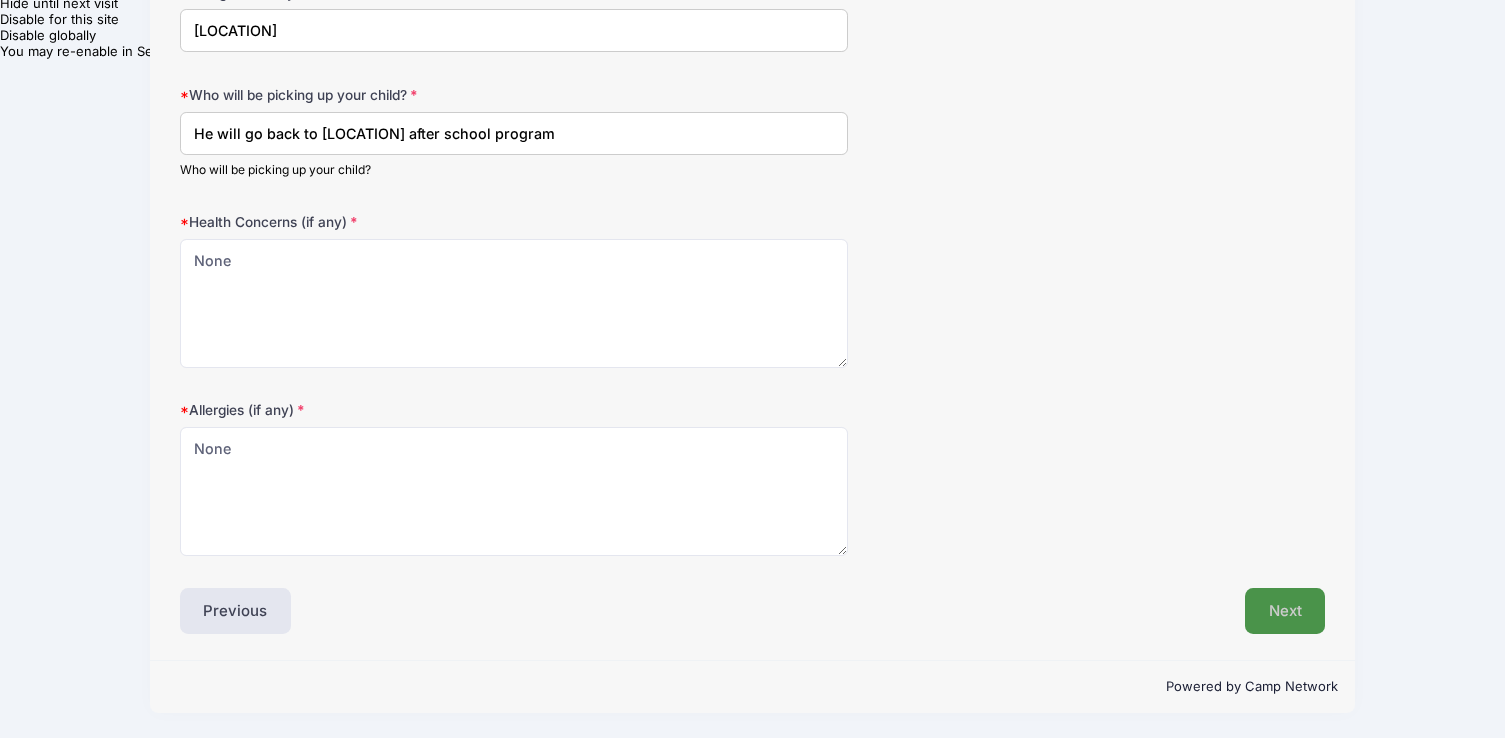 click on "Next" at bounding box center [1285, 611] 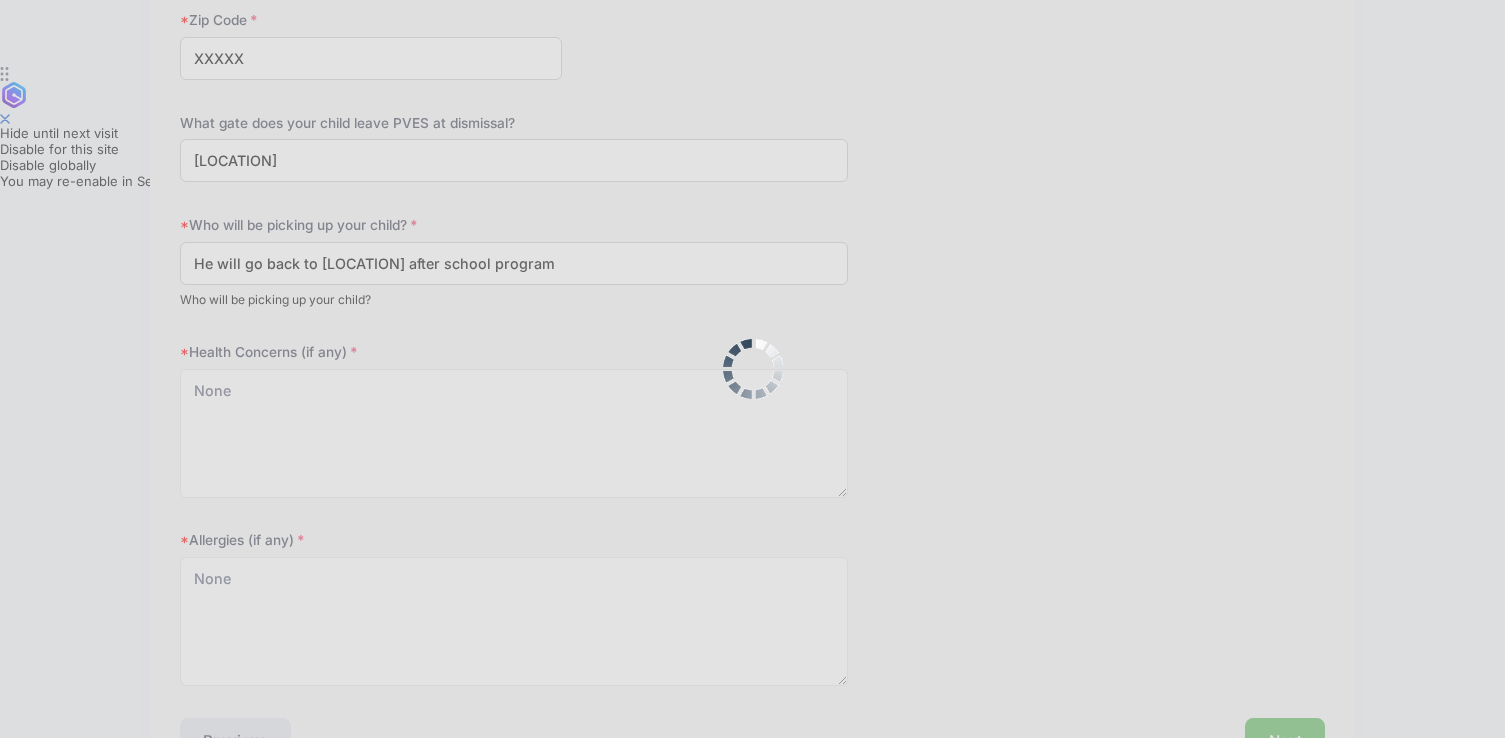 scroll, scrollTop: 0, scrollLeft: 0, axis: both 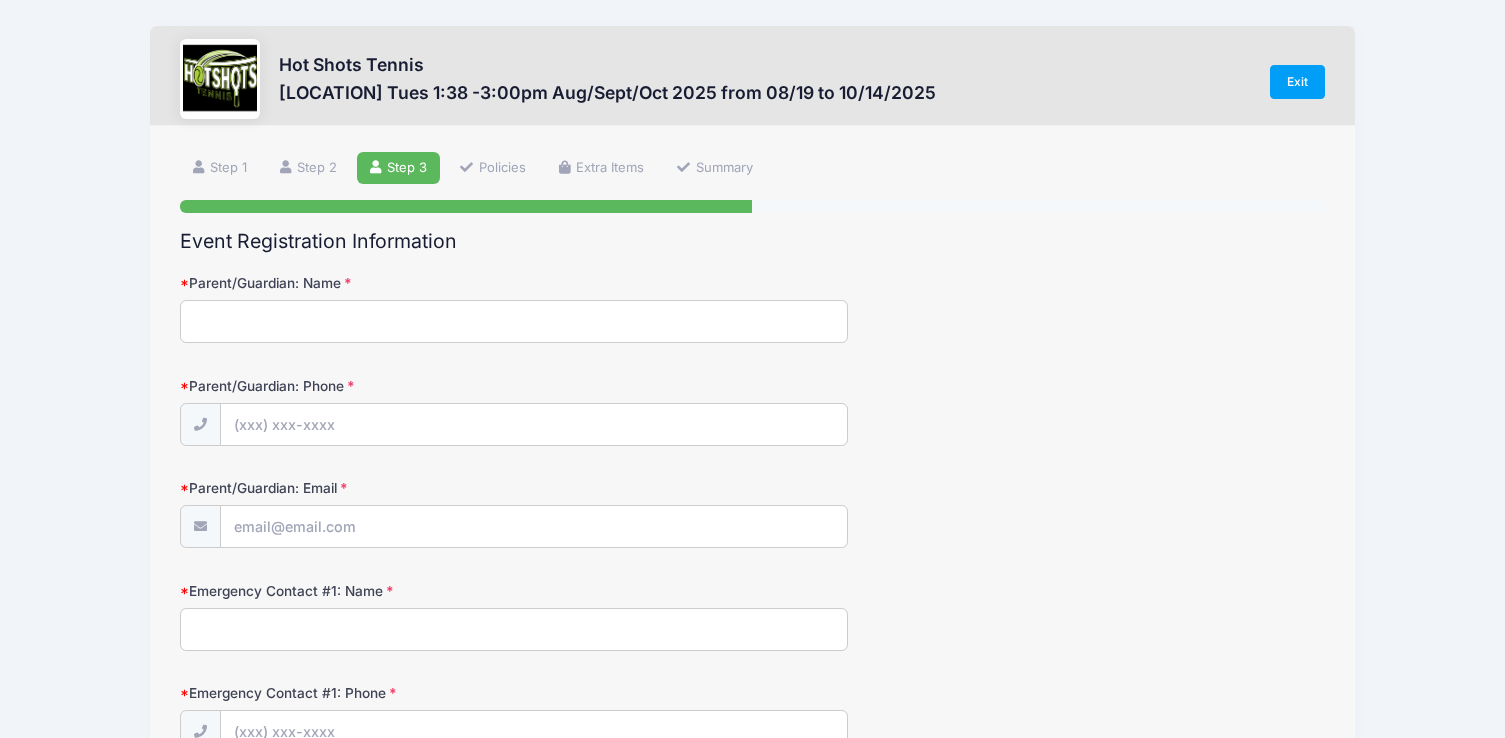 click on "Parent/Guardian: Name" at bounding box center (514, 321) 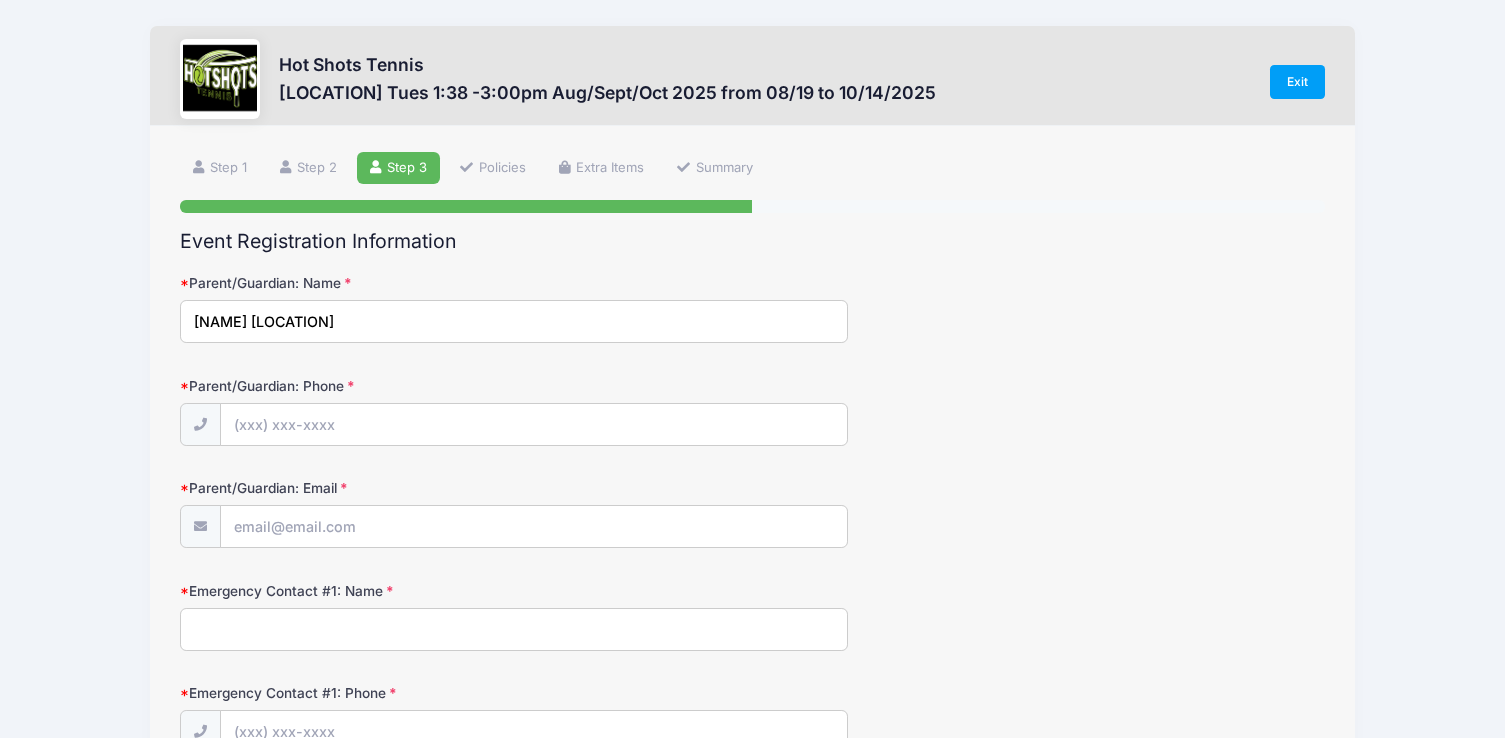 type on "vinnitokyo@example.com" 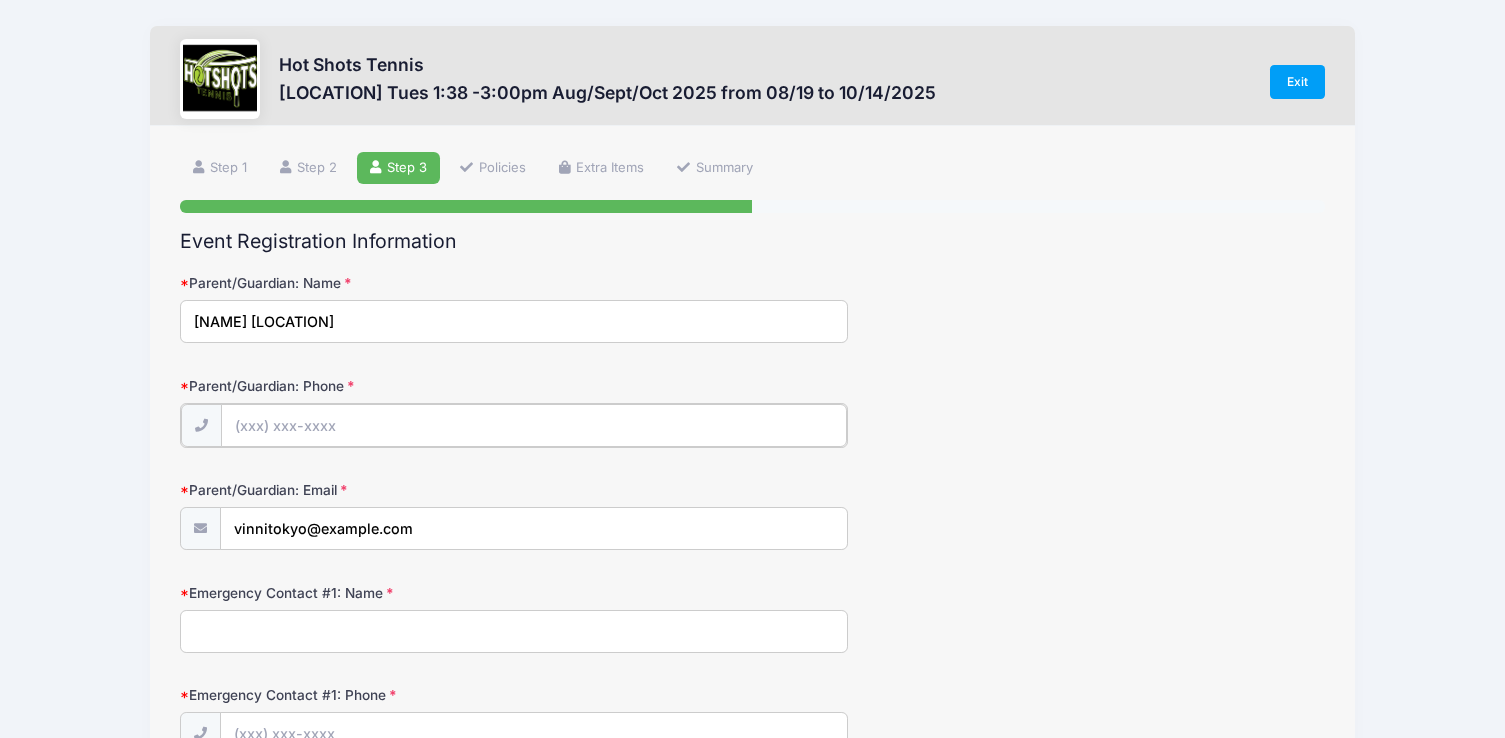 click on "Parent/Guardian: Phone" at bounding box center (534, 425) 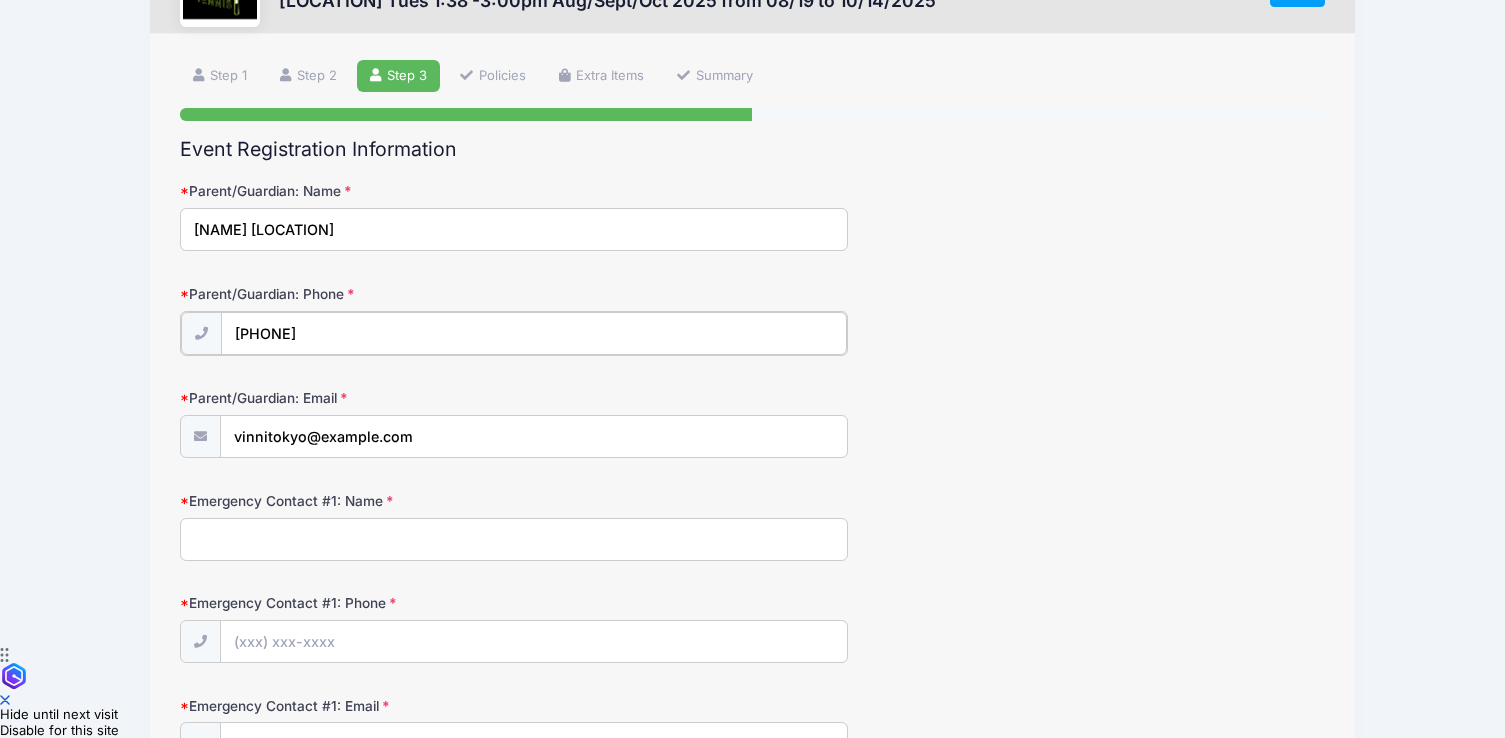 scroll, scrollTop: 155, scrollLeft: 0, axis: vertical 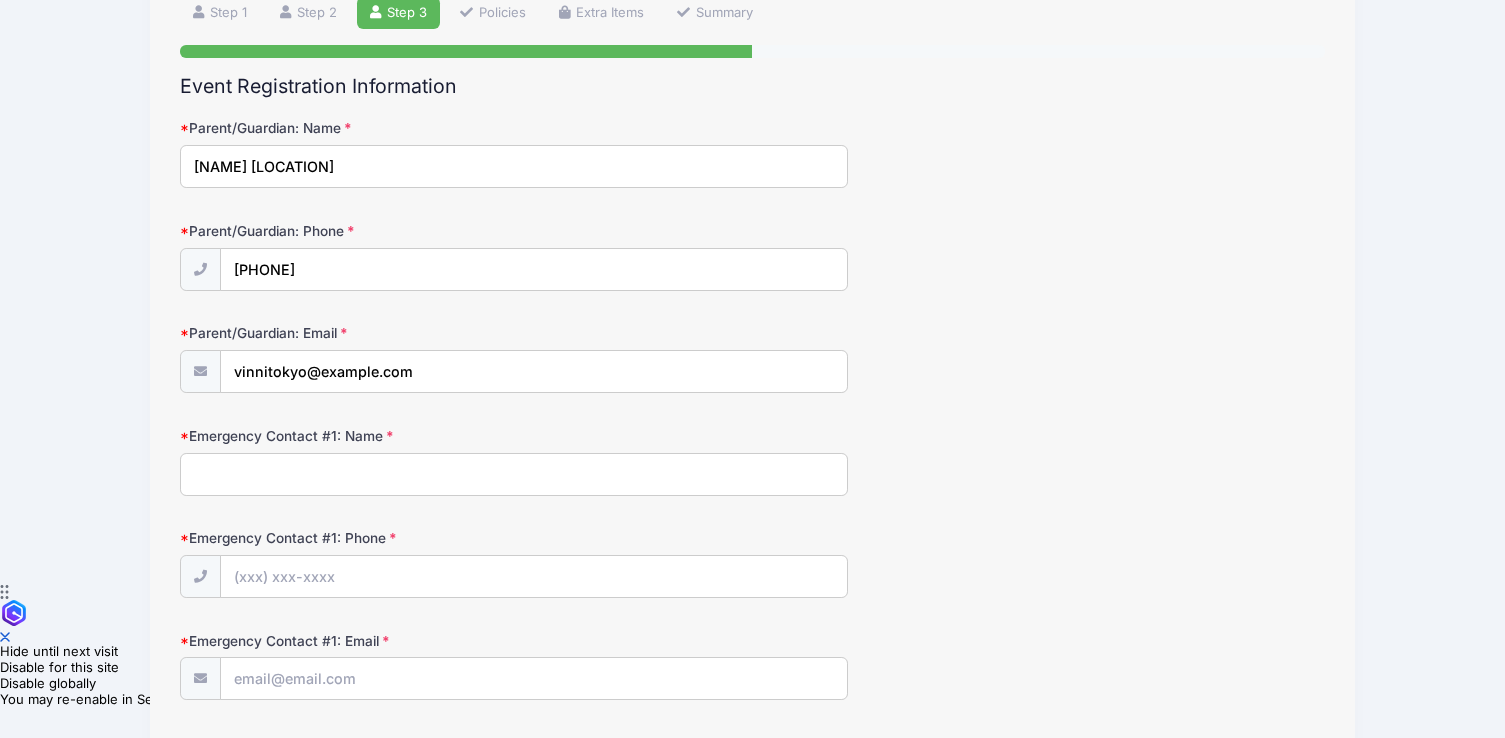 click on "Emergency Contact #1: Name" at bounding box center (514, 474) 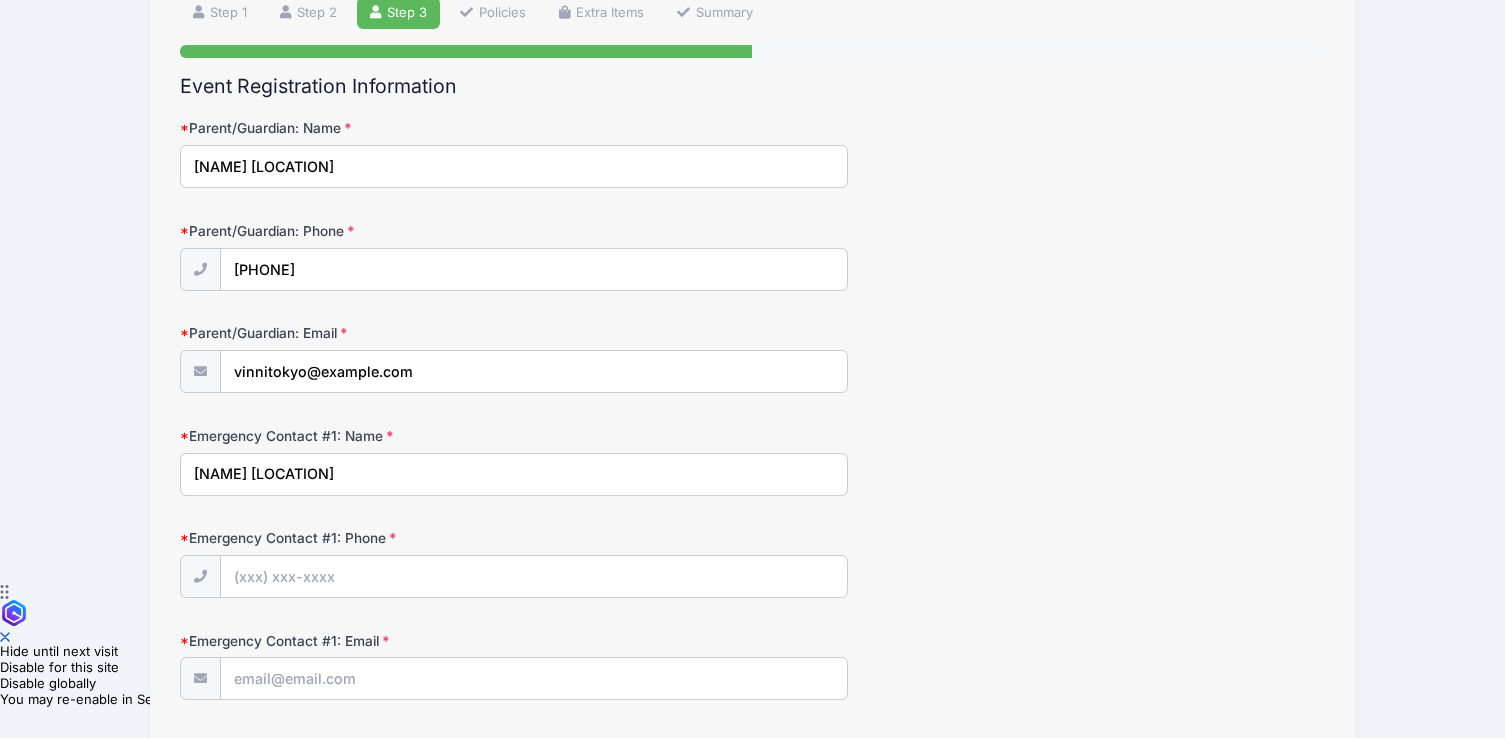 type on "[NAME] [LOCATION]" 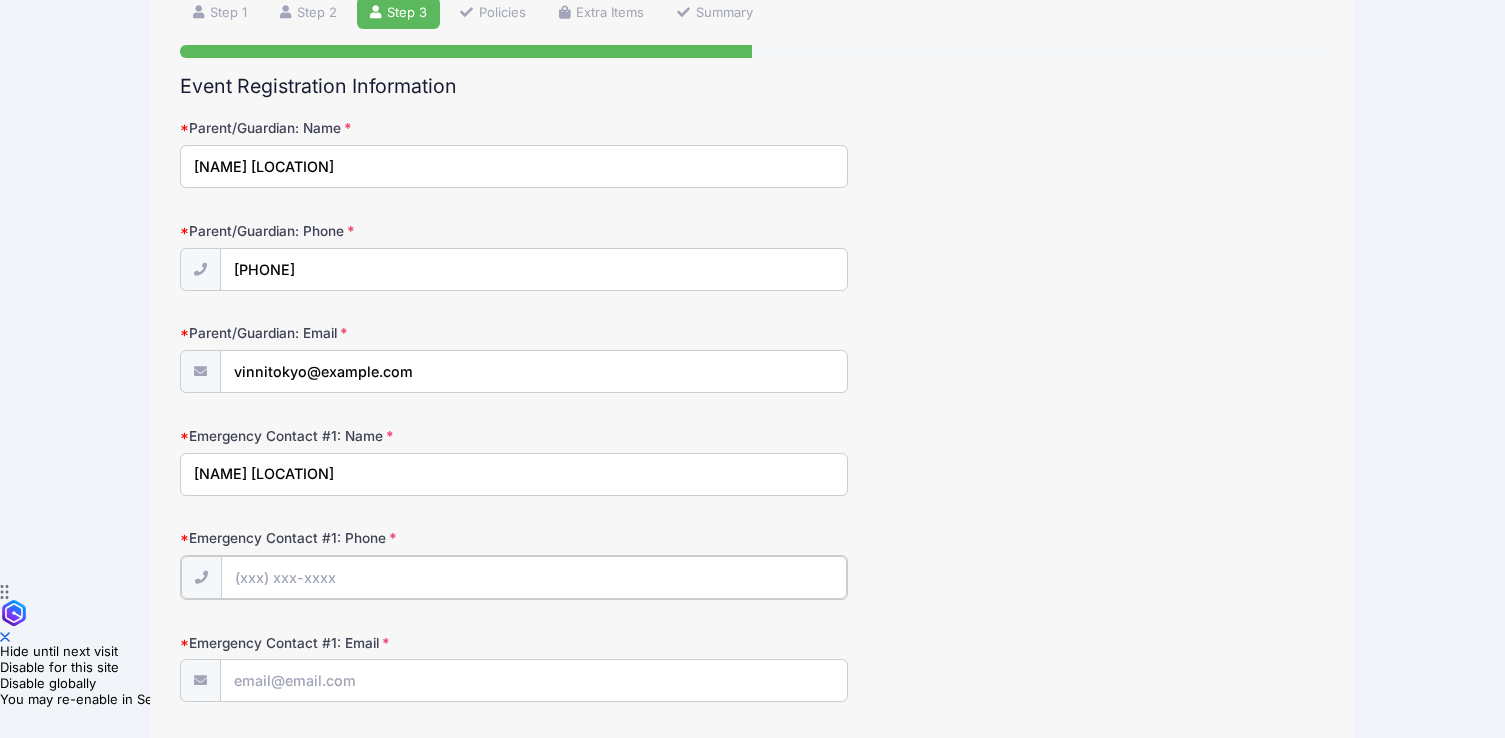 click on "Emergency Contact #1: Phone" at bounding box center [534, 577] 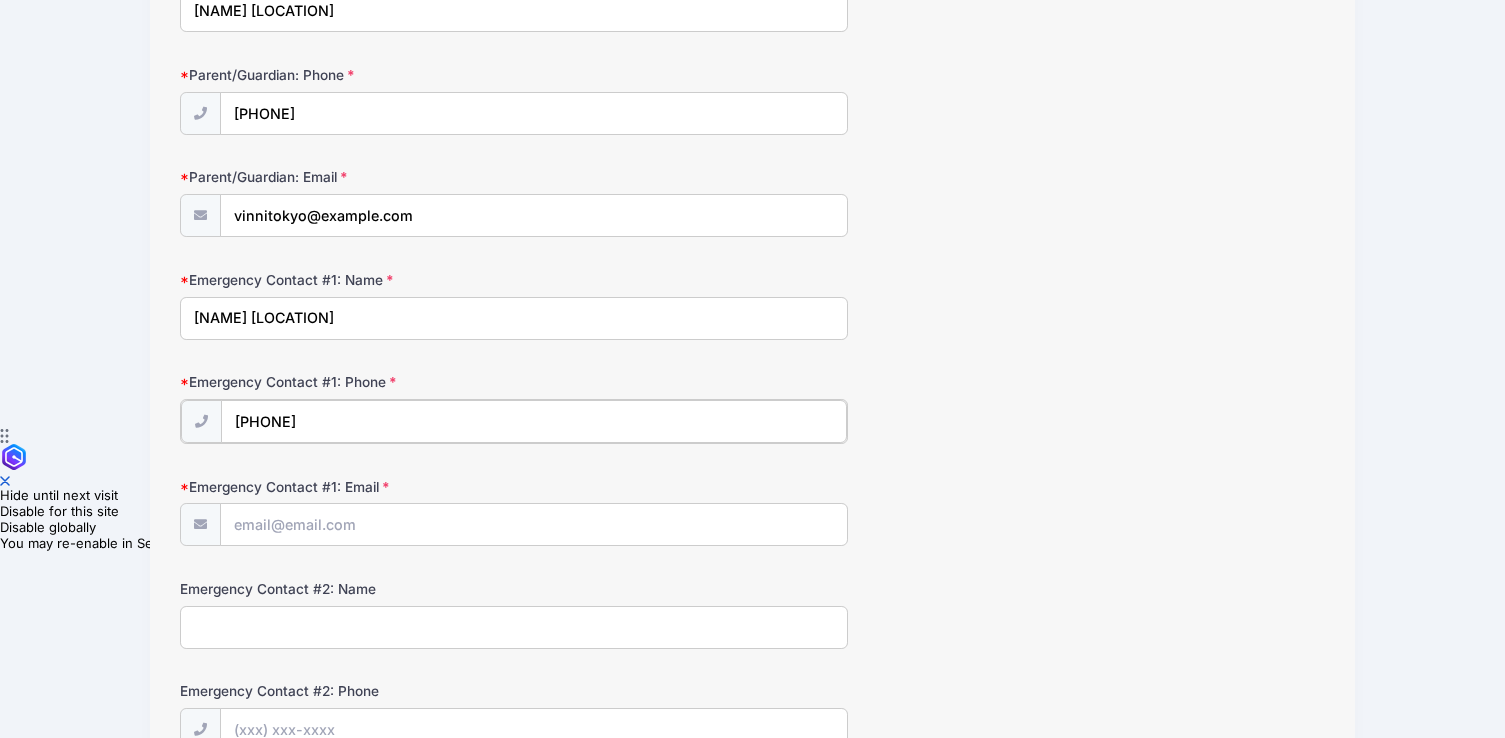 scroll, scrollTop: 314, scrollLeft: 0, axis: vertical 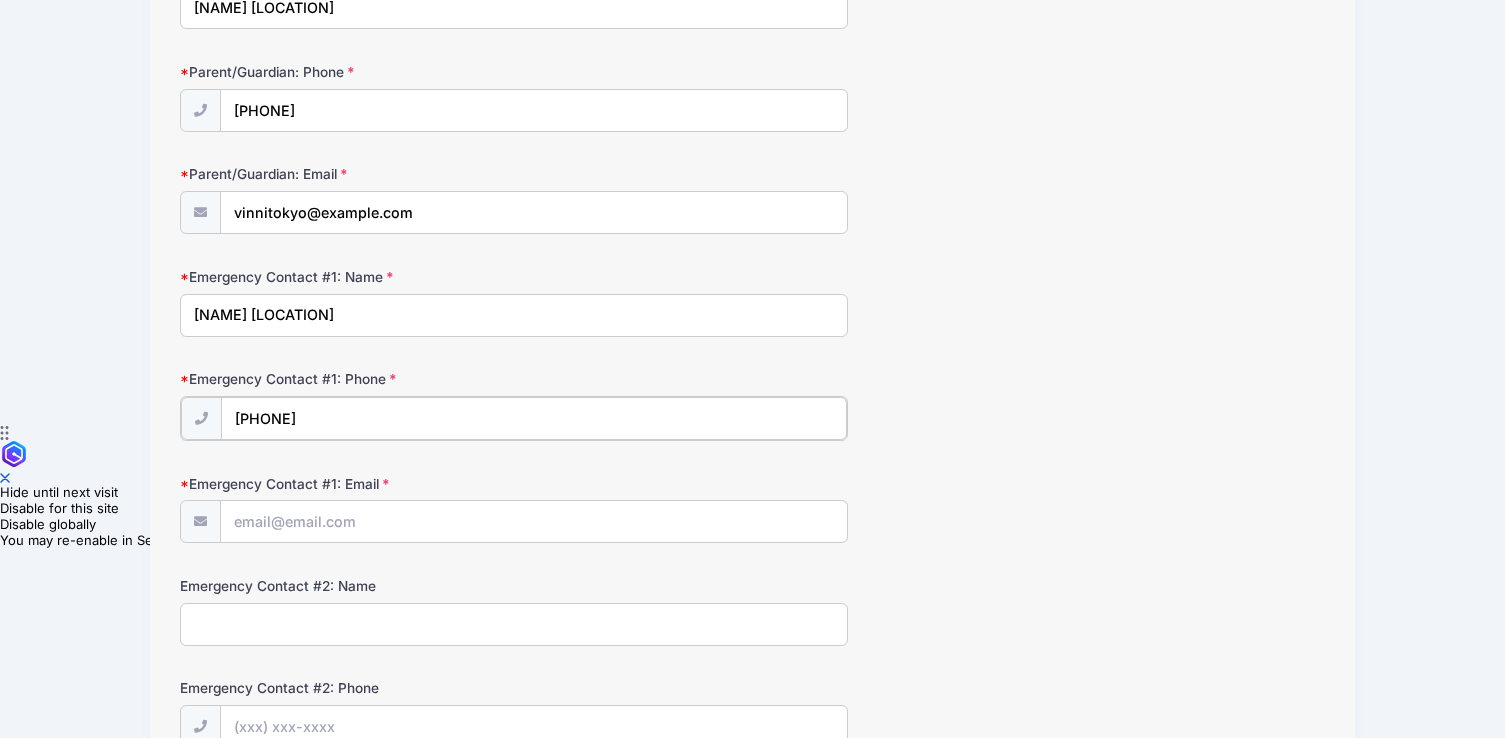 type on "[PHONE]" 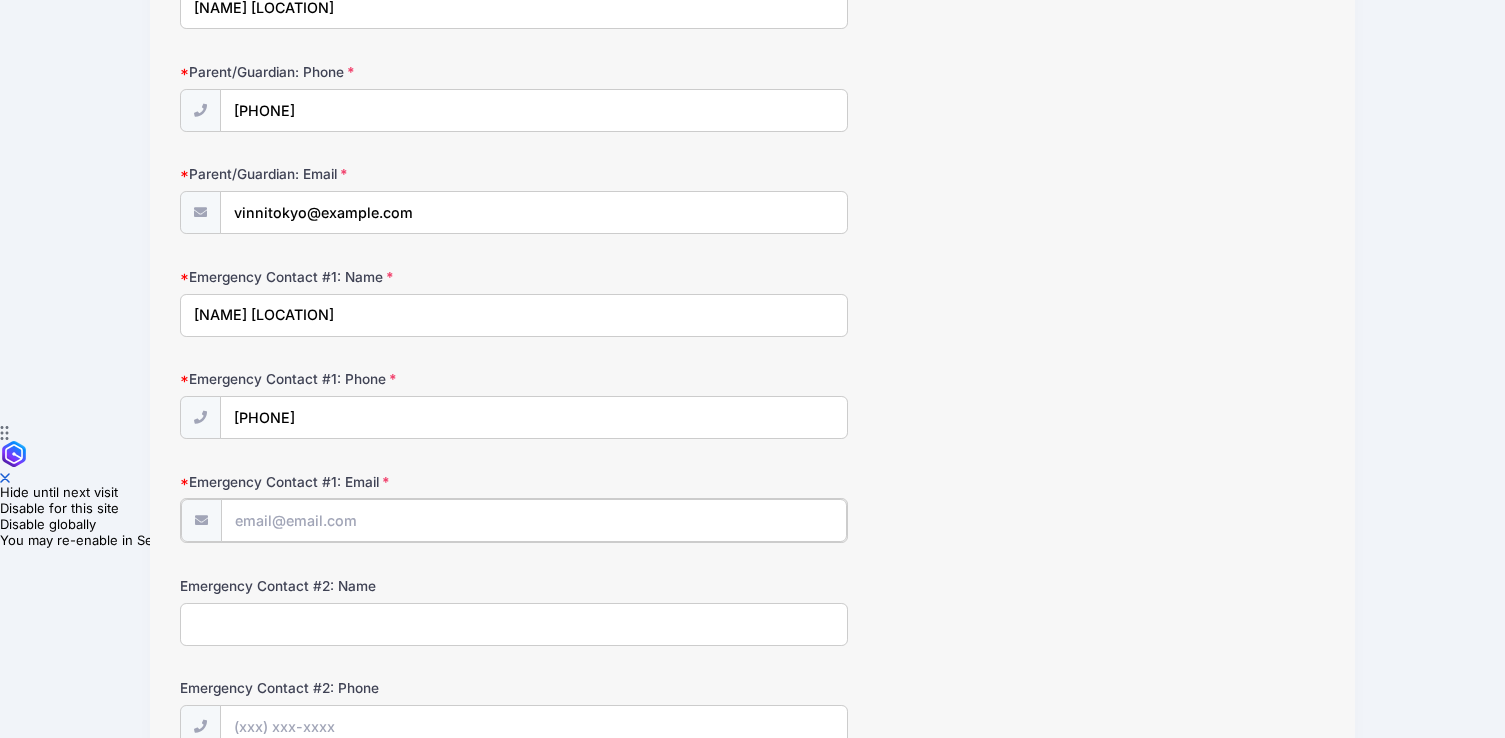 click on "Emergency Contact #1: Email" at bounding box center [534, 520] 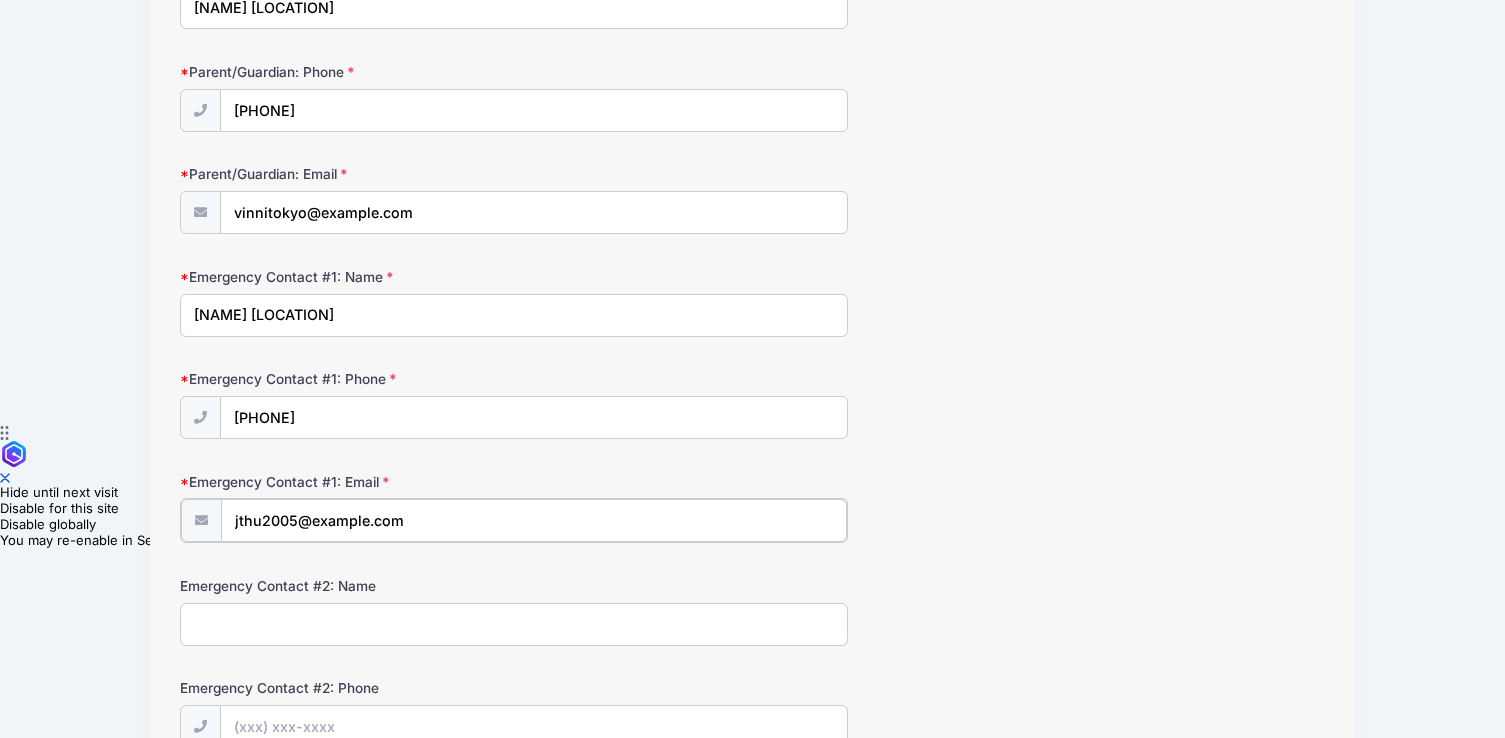 type on "jthu2005@example.com" 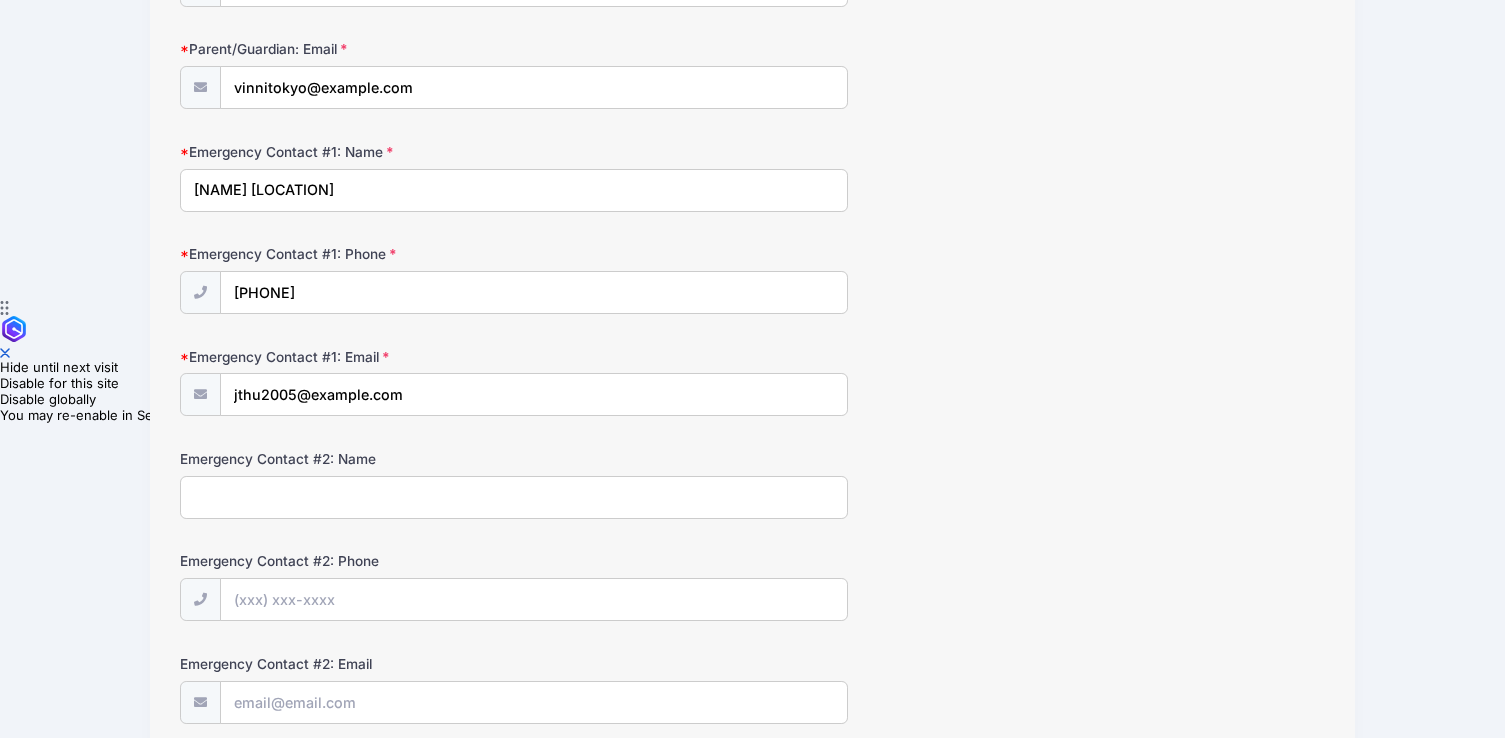 scroll, scrollTop: 487, scrollLeft: 0, axis: vertical 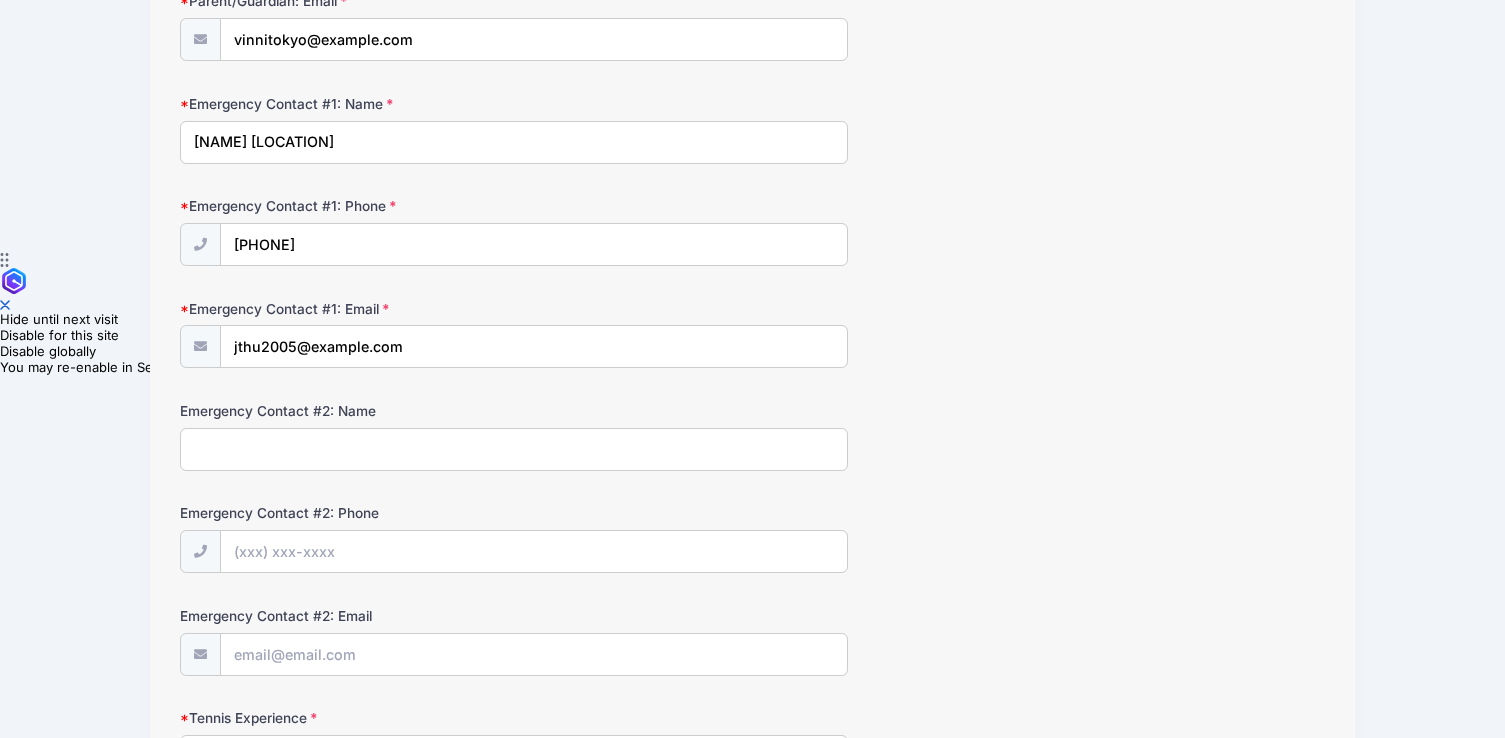 click on "Emergency Contact #2: Name" at bounding box center [514, 449] 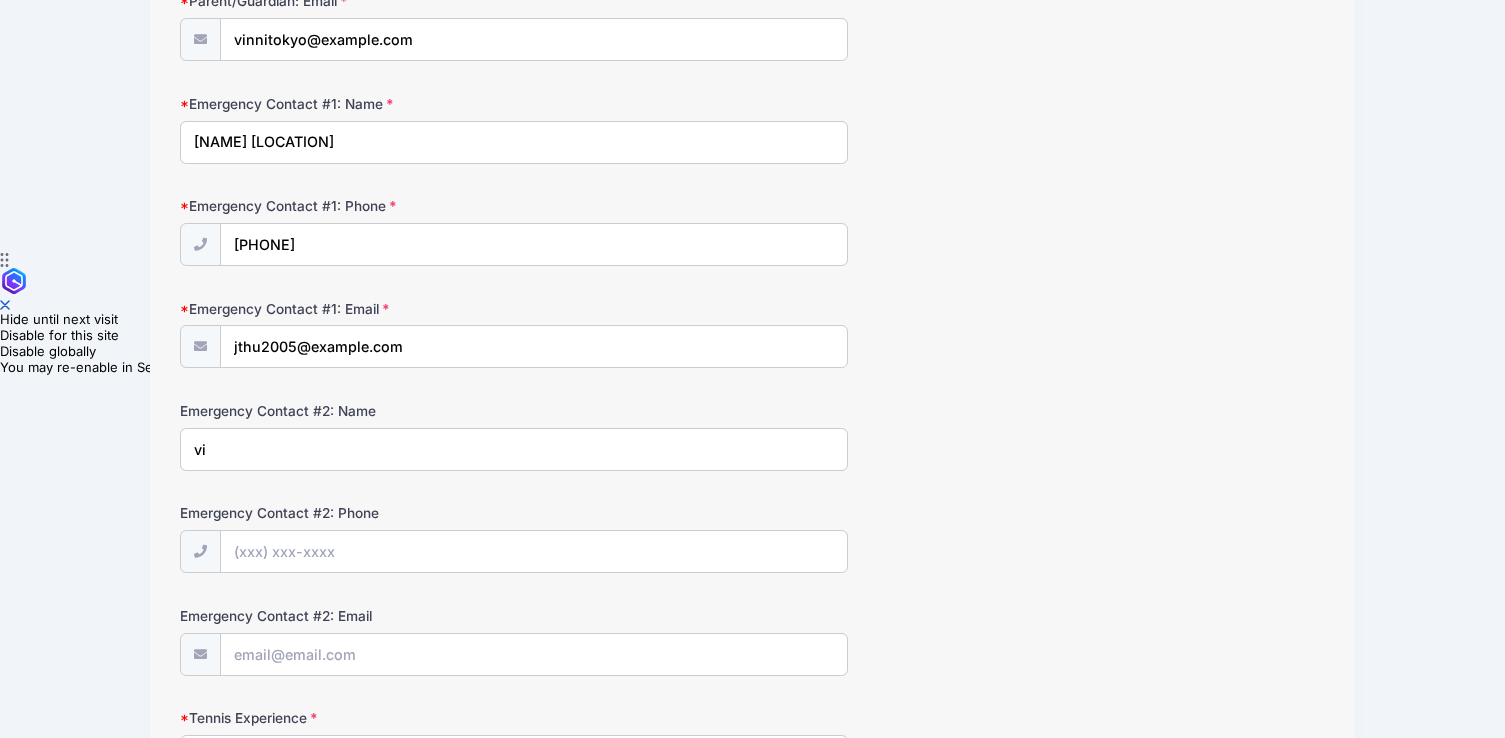 type on "v" 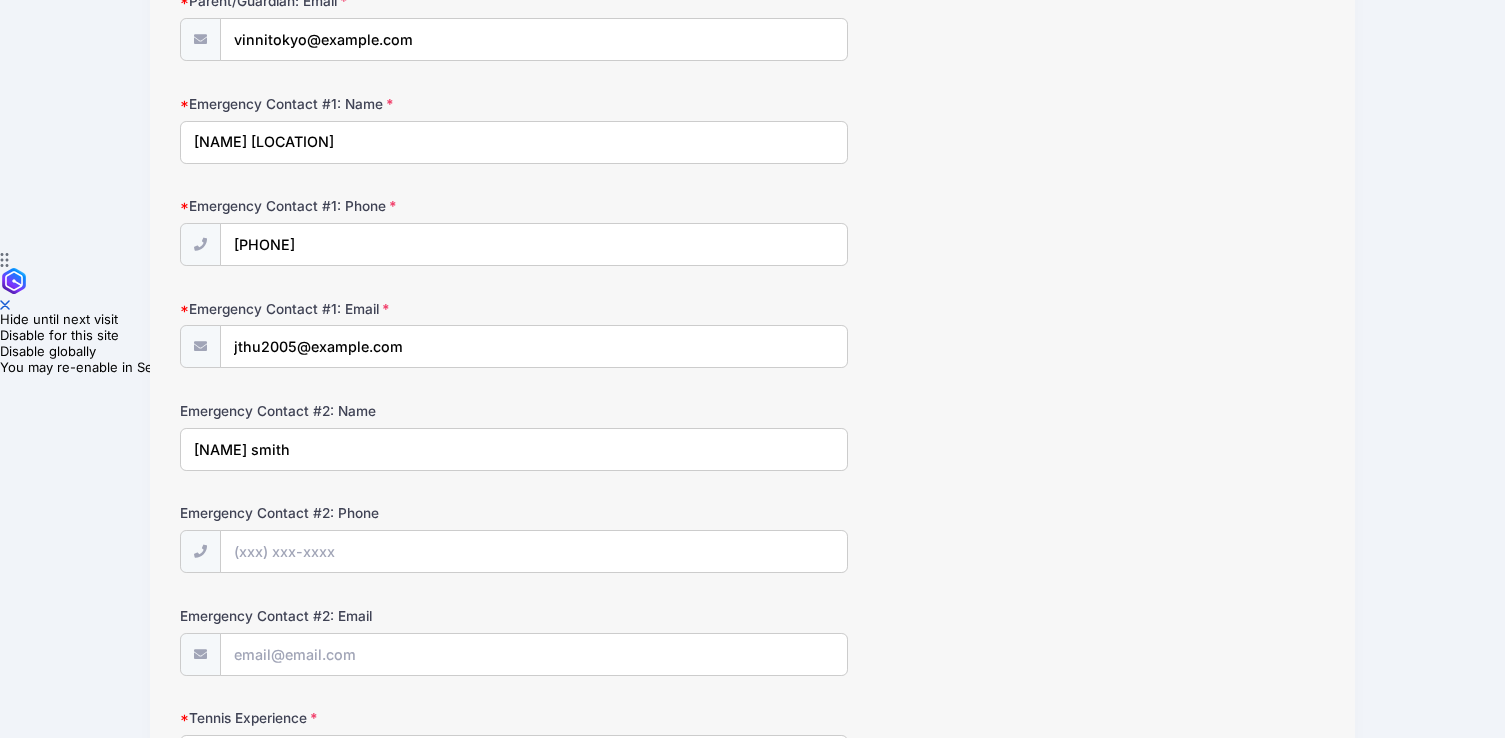 click on "[NAME] smith" at bounding box center (514, 449) 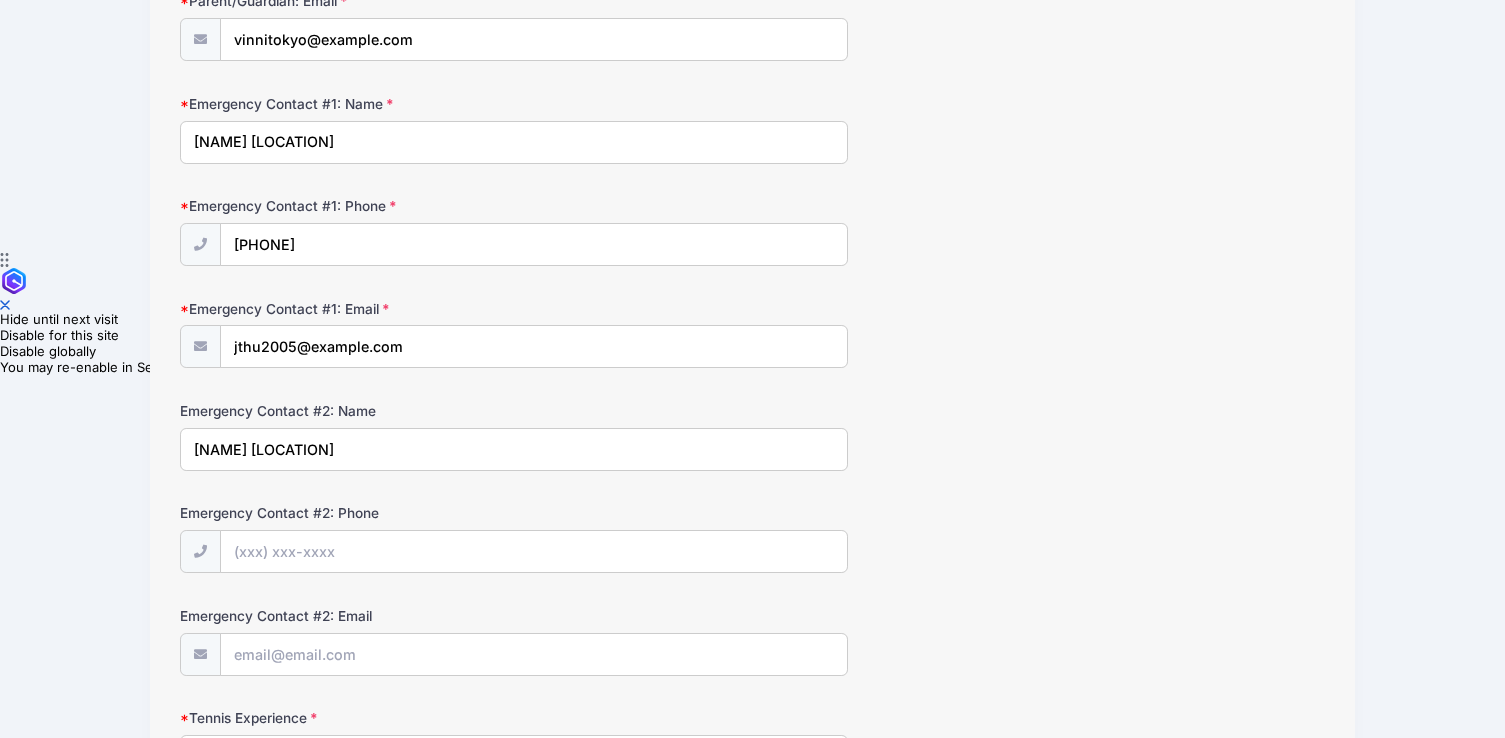 type on "[NAME] [LOCATION]" 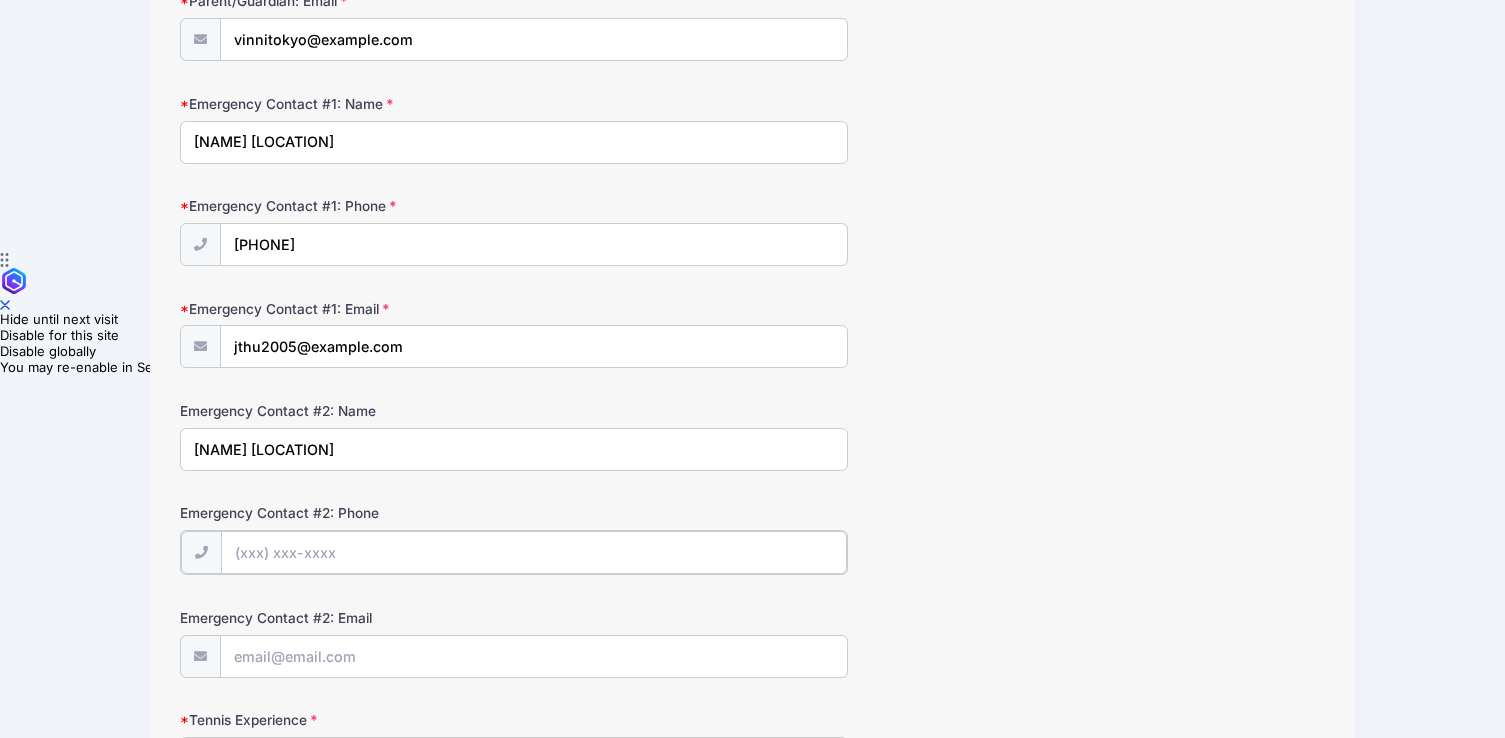 click on "Emergency Contact #2: Phone" at bounding box center (534, 552) 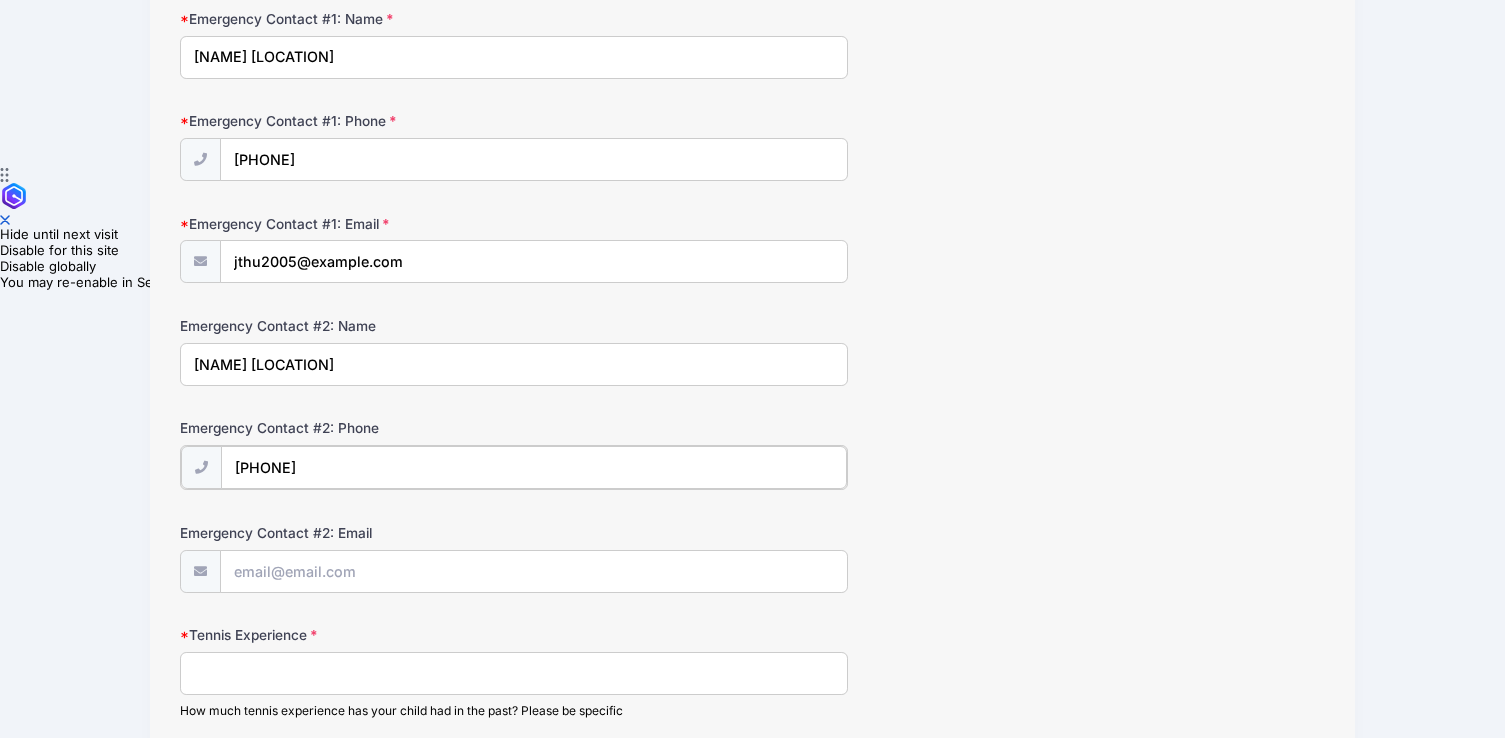 scroll, scrollTop: 620, scrollLeft: 0, axis: vertical 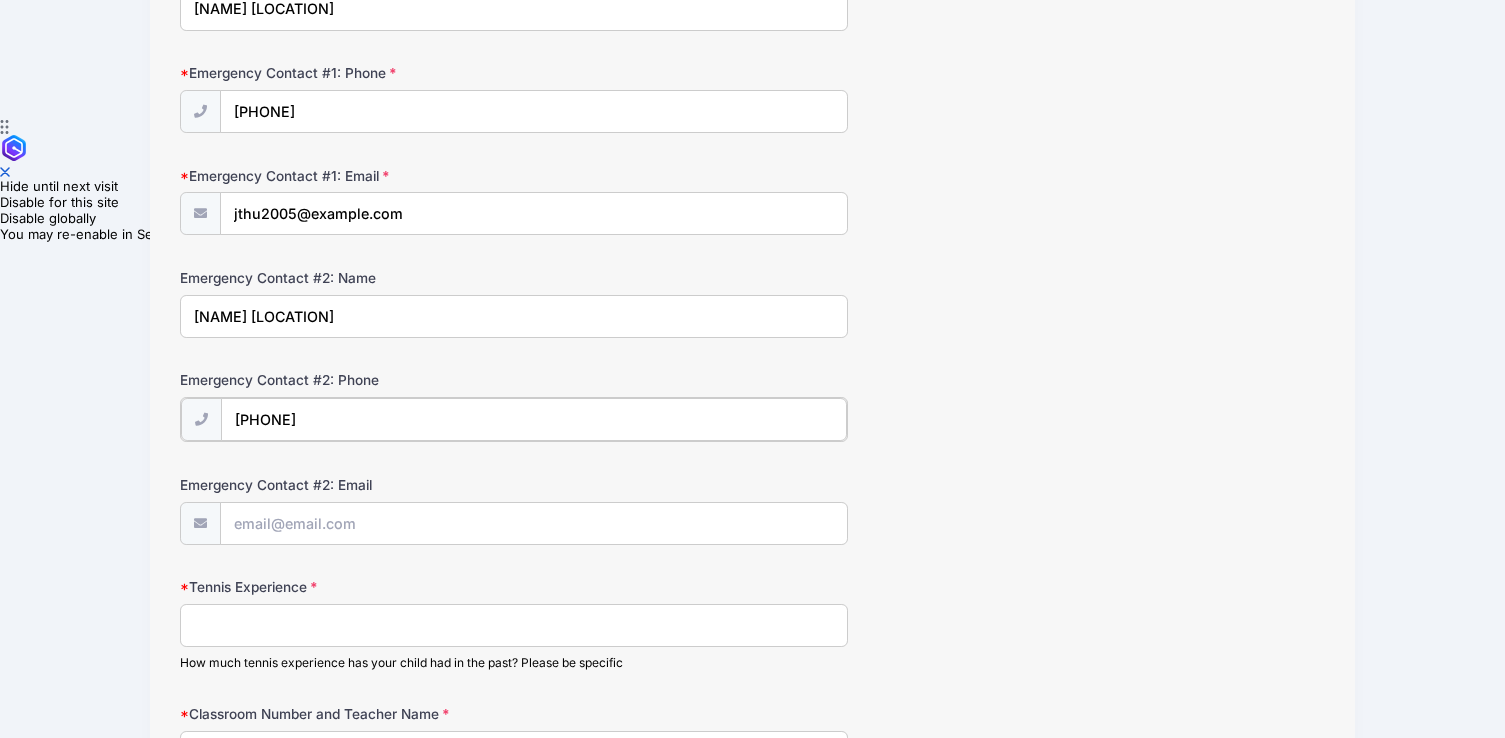 type on "[PHONE]" 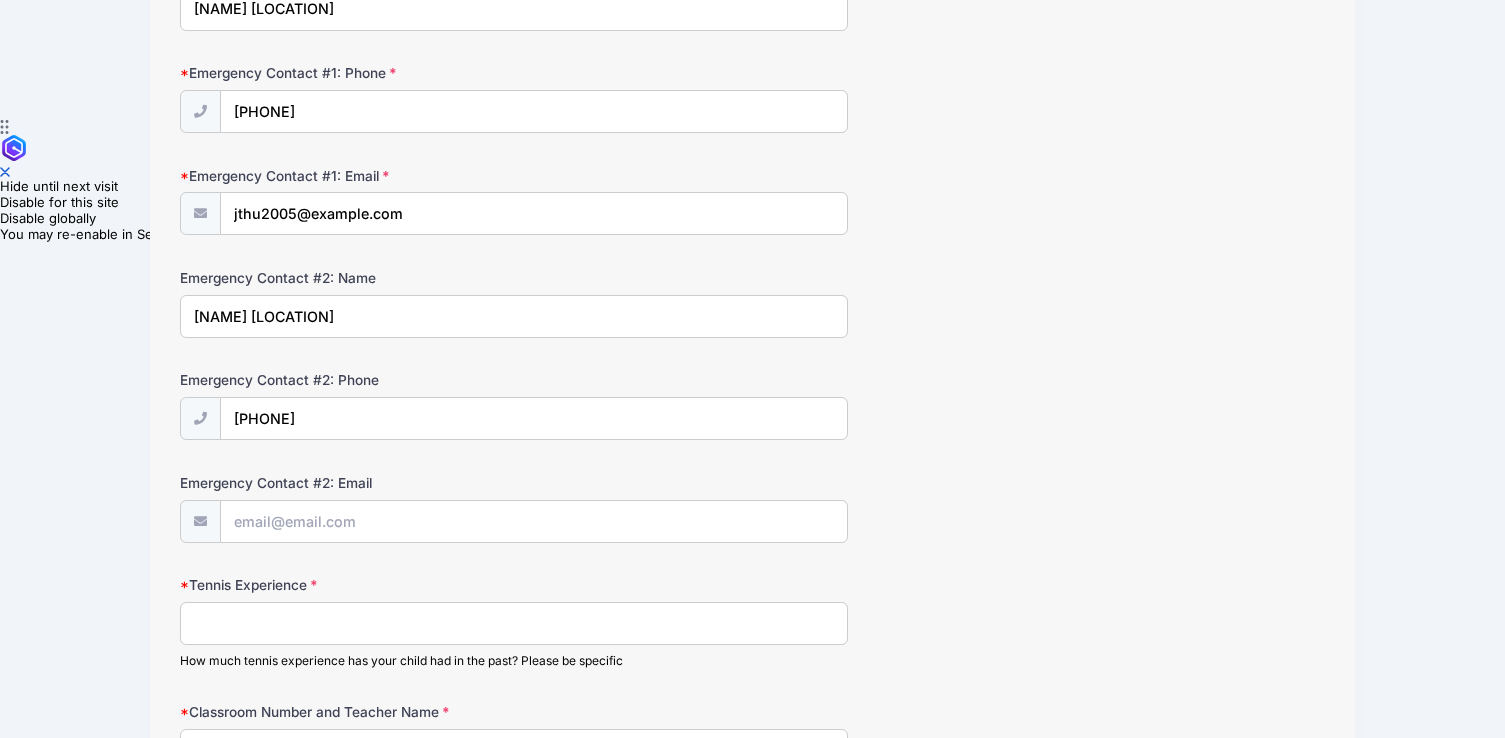 click on "Parent/Guardian: Name
[NAME] [LOCATION]
Parent/Guardian: Phone
[PHONE]
Parent/Guardian: Email
vinnitokyo@example.com
Emergency Contact #1: Name
Grade" at bounding box center [753, 339] 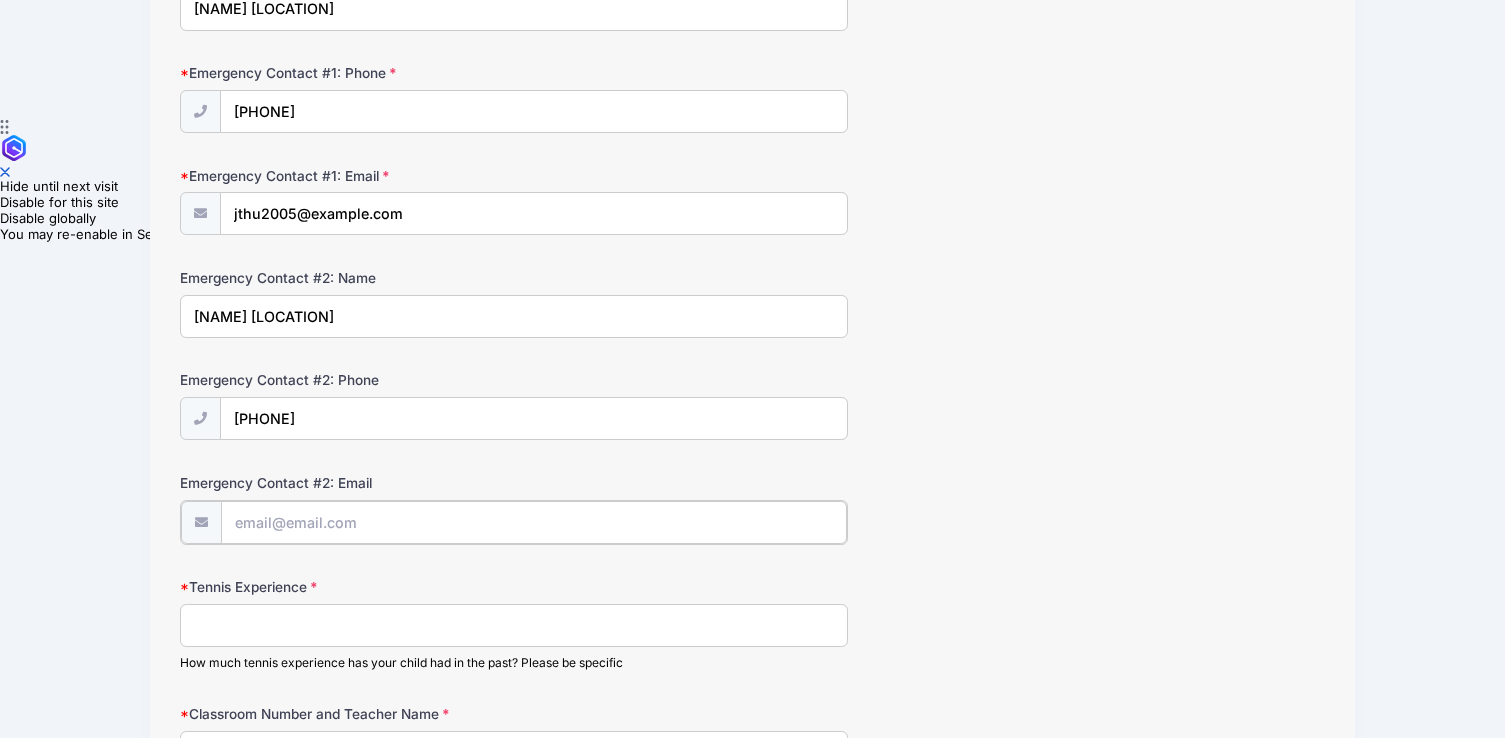 click on "Emergency Contact #2: Email" at bounding box center [534, 522] 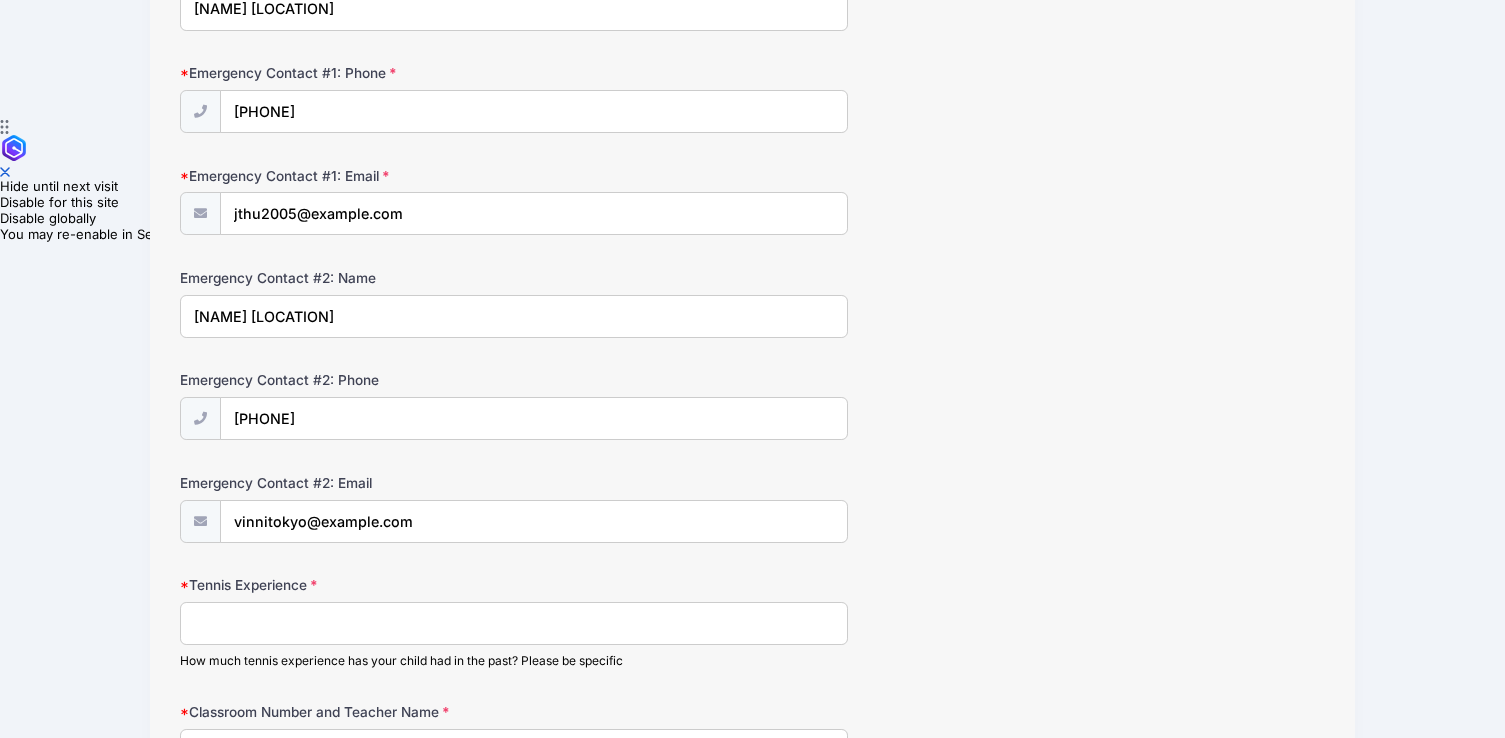 click on "Tennis Experience" at bounding box center [514, 623] 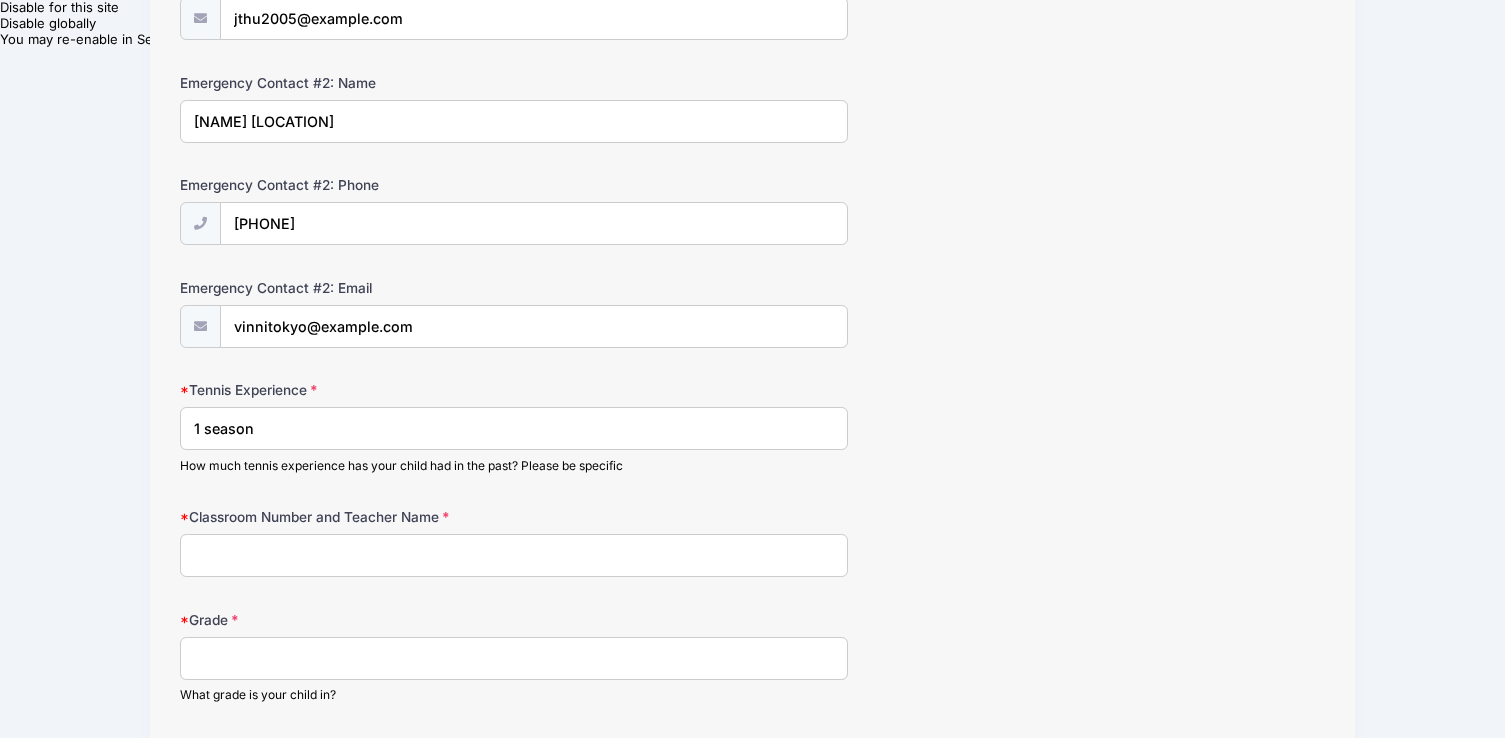 scroll, scrollTop: 916, scrollLeft: 0, axis: vertical 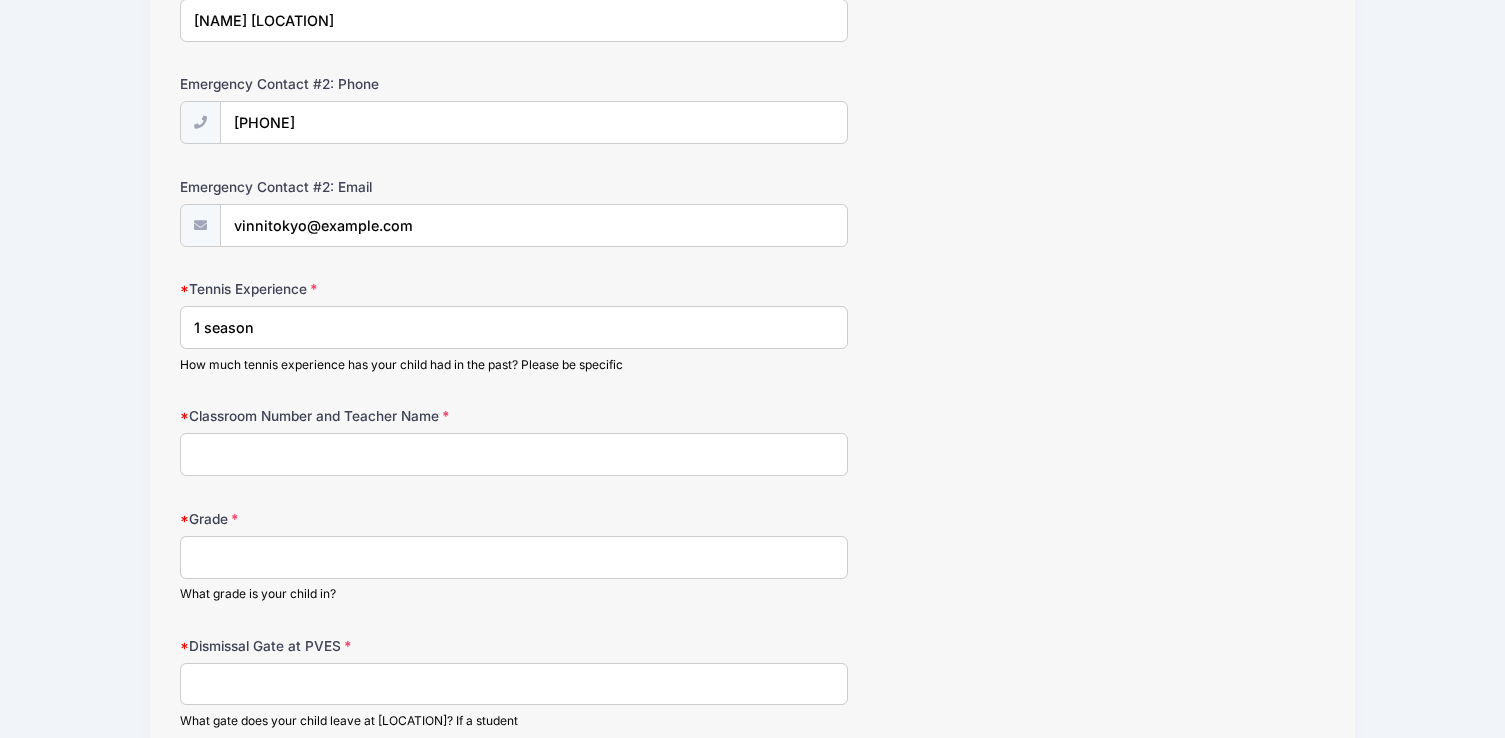 type on "1 season" 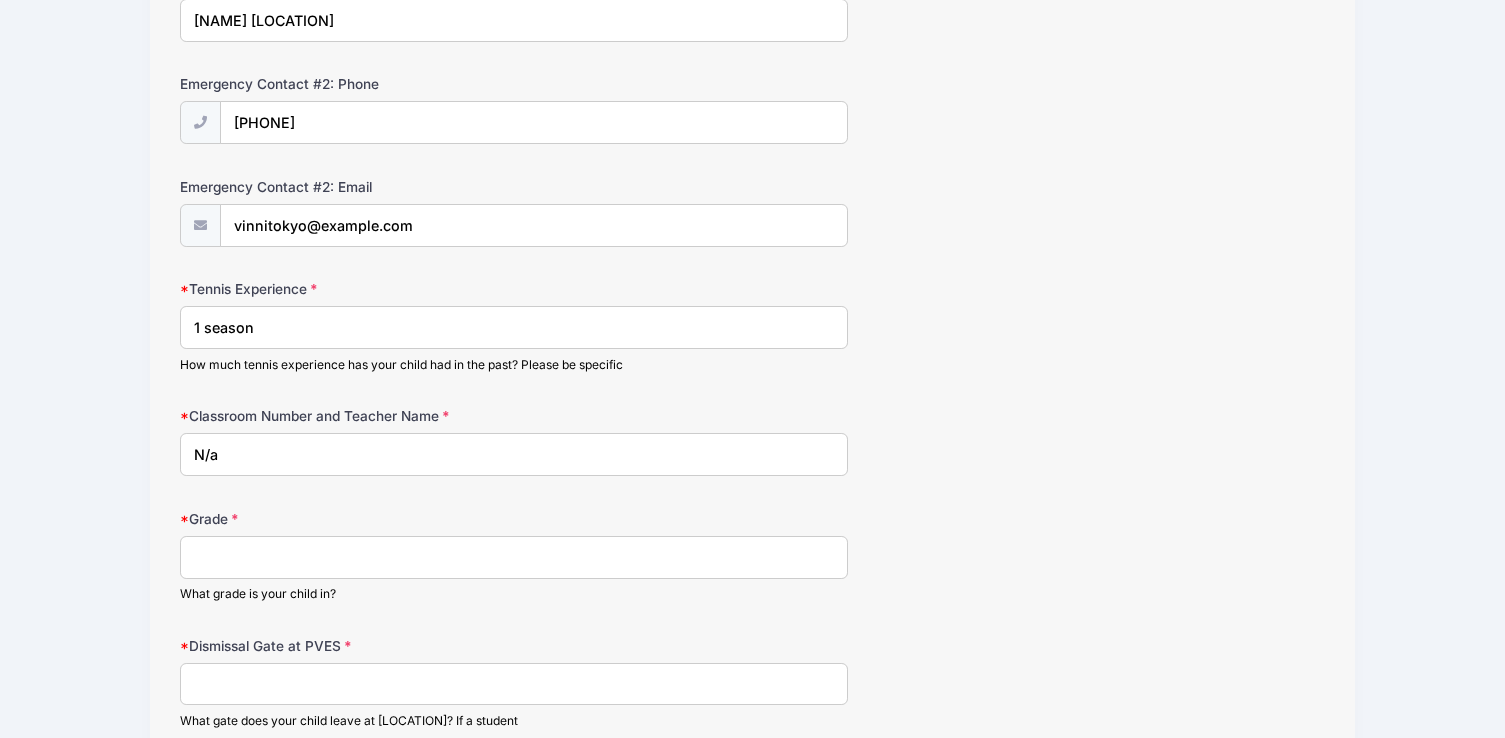 type on "N/a" 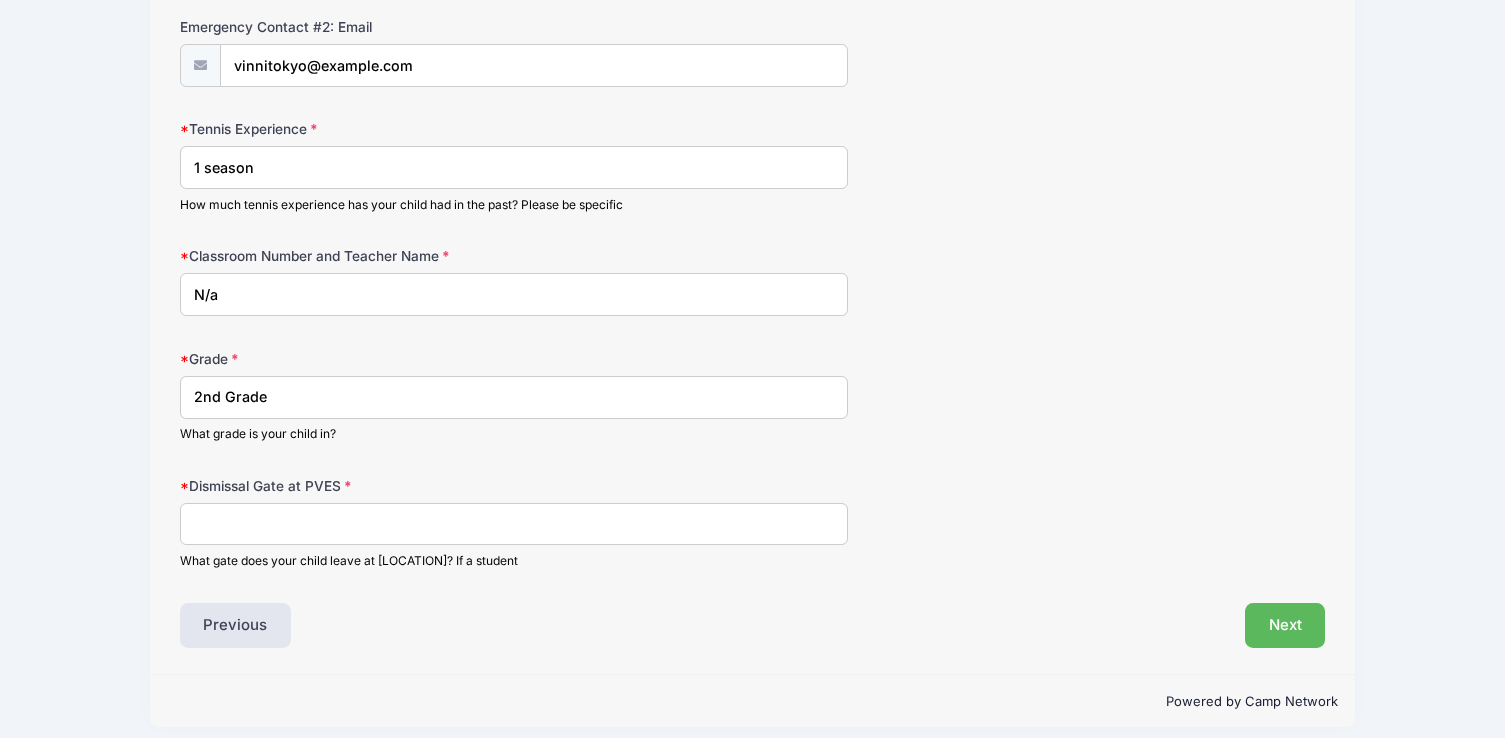 scroll, scrollTop: 1090, scrollLeft: 0, axis: vertical 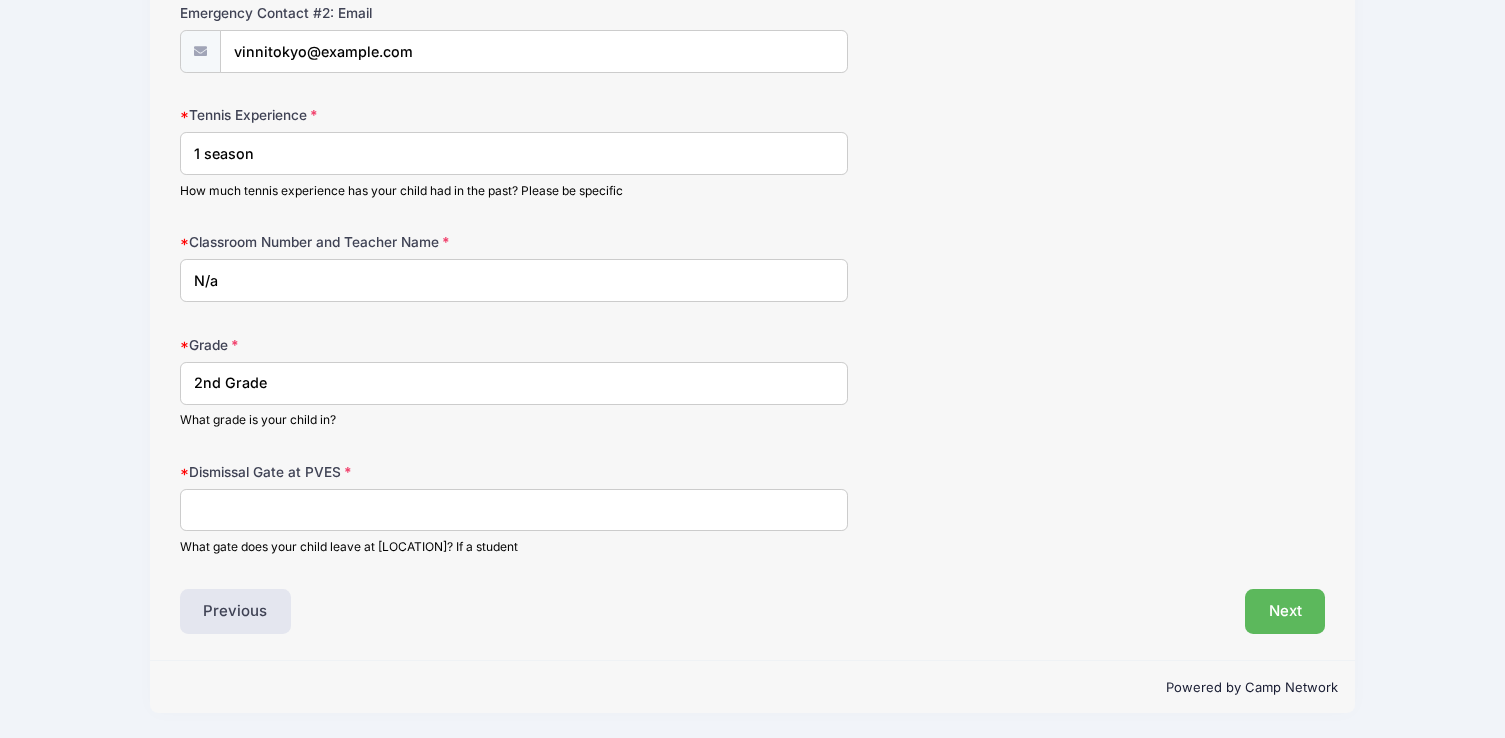 type on "2nd Grade" 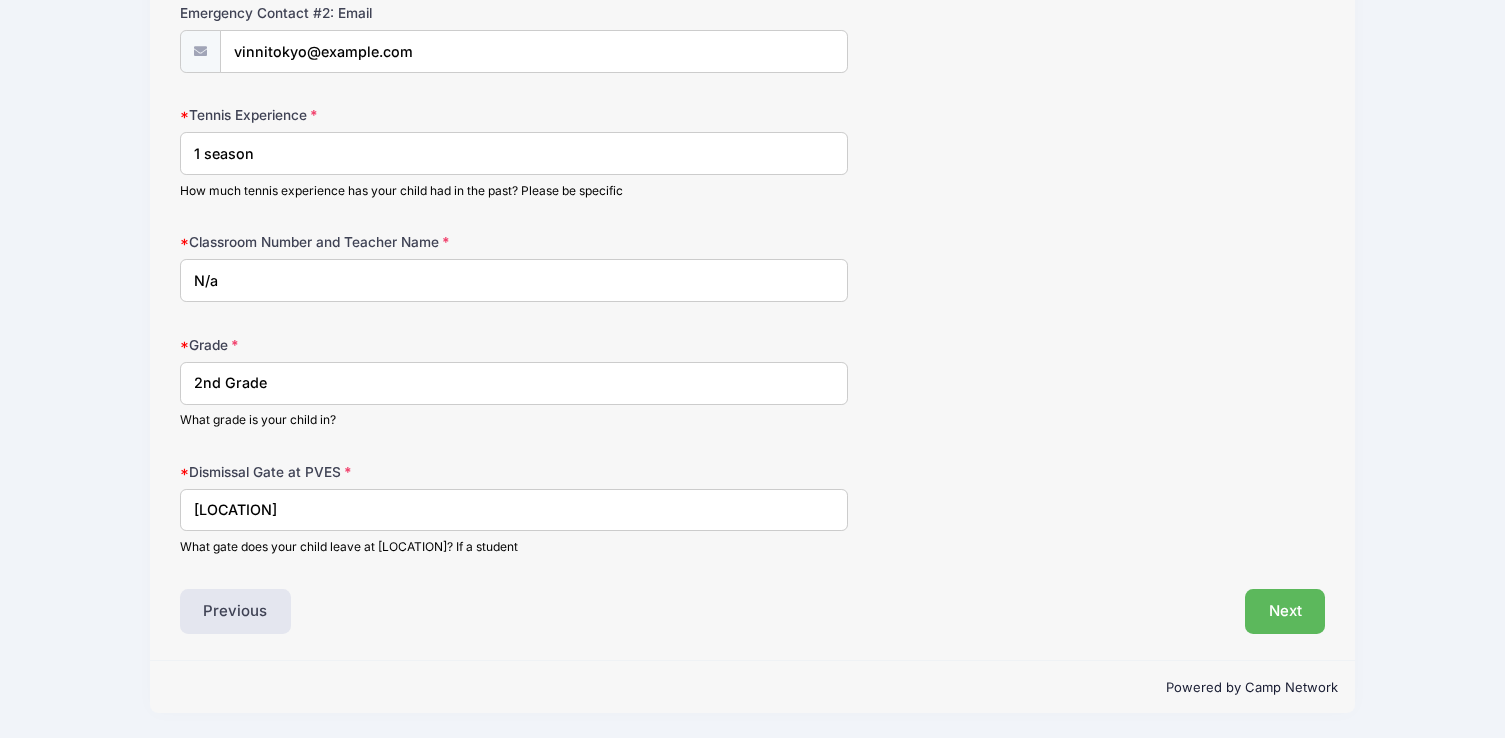 type on "[LOCATION]" 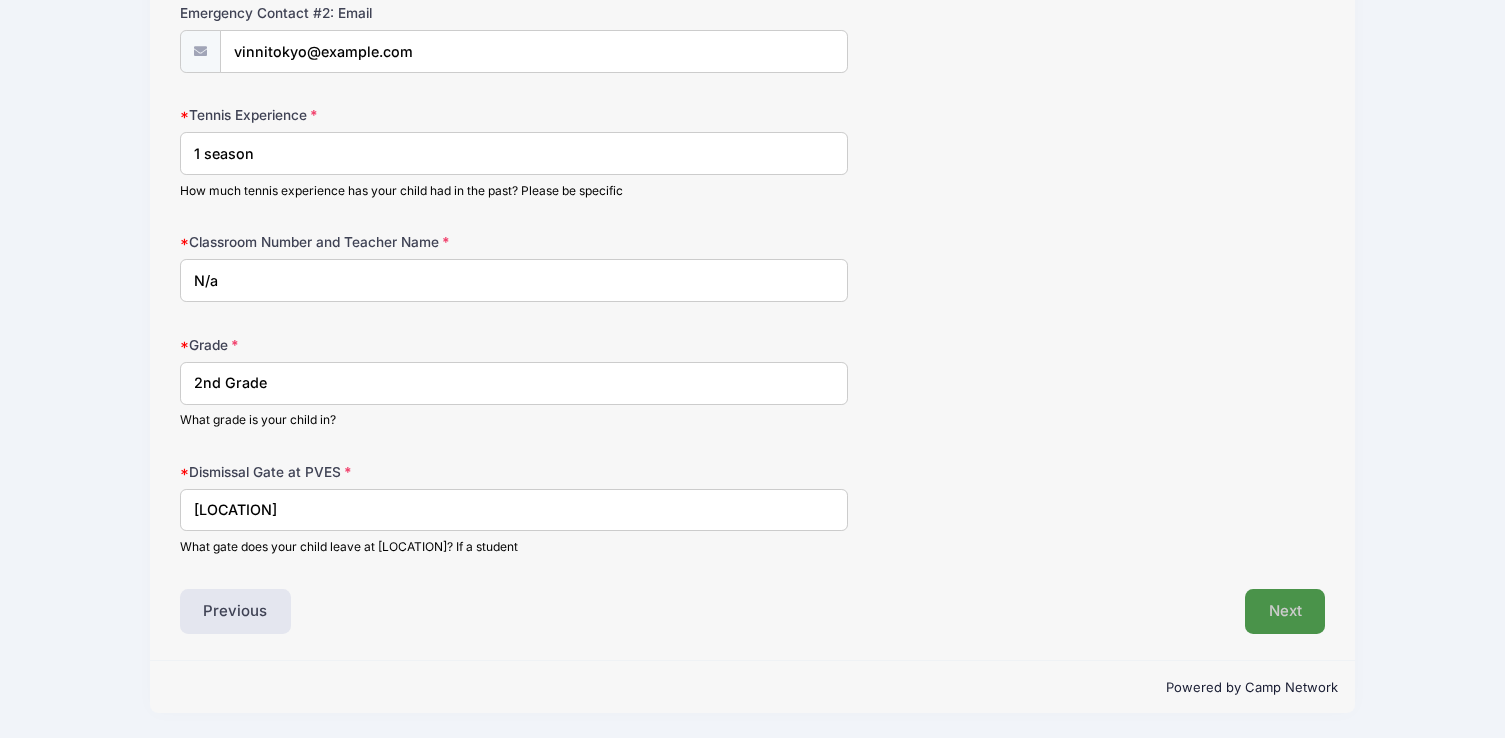click on "Next" at bounding box center [1285, 612] 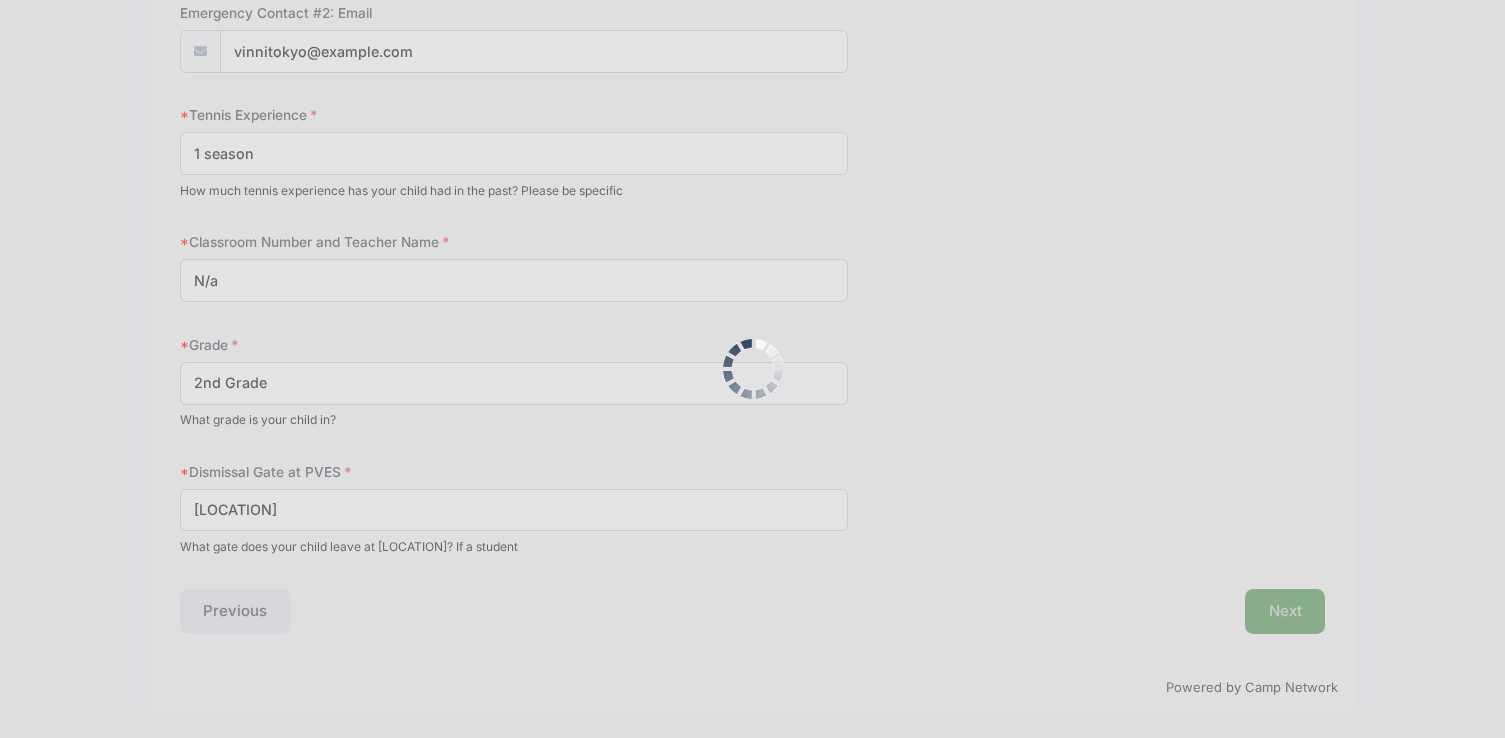 scroll, scrollTop: 88, scrollLeft: 0, axis: vertical 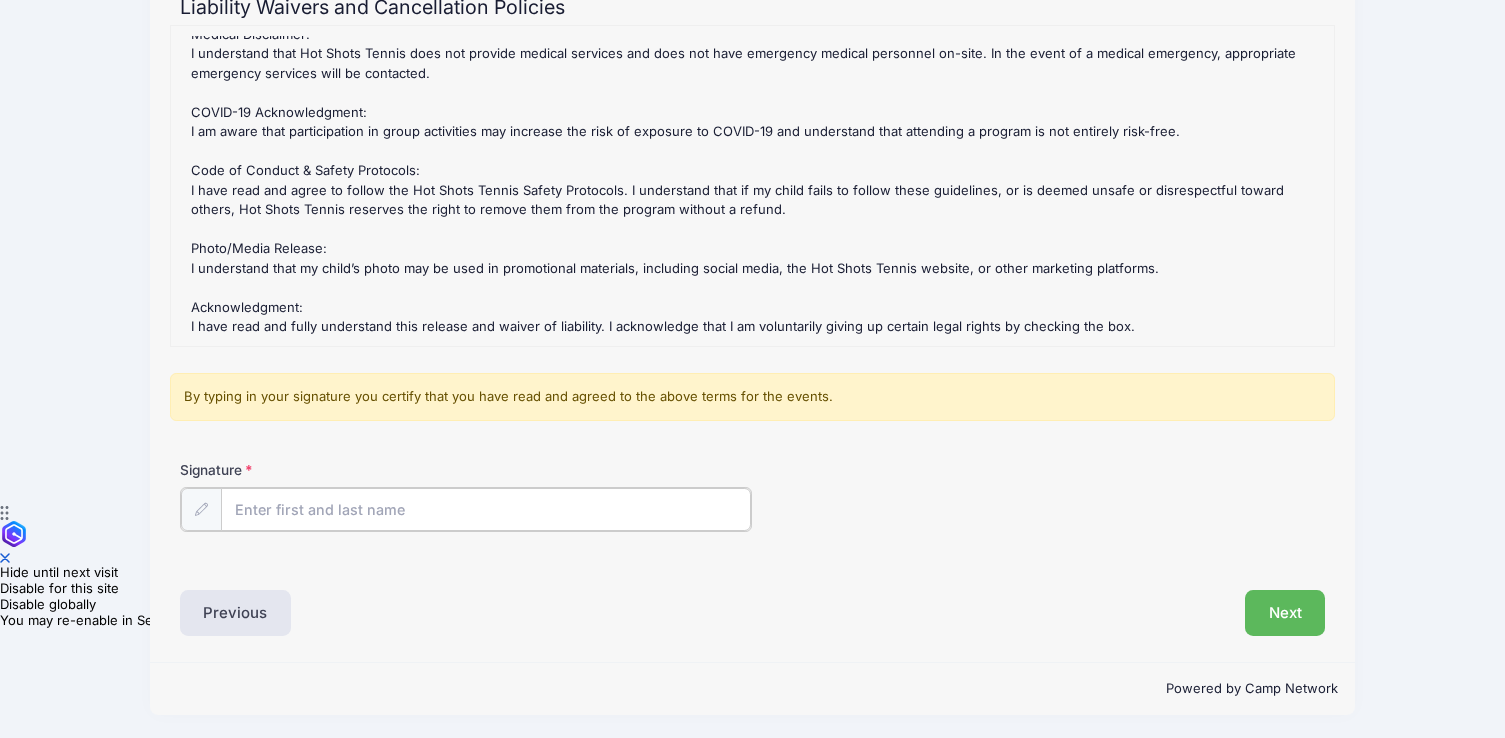 click on "Signature" at bounding box center (486, 509) 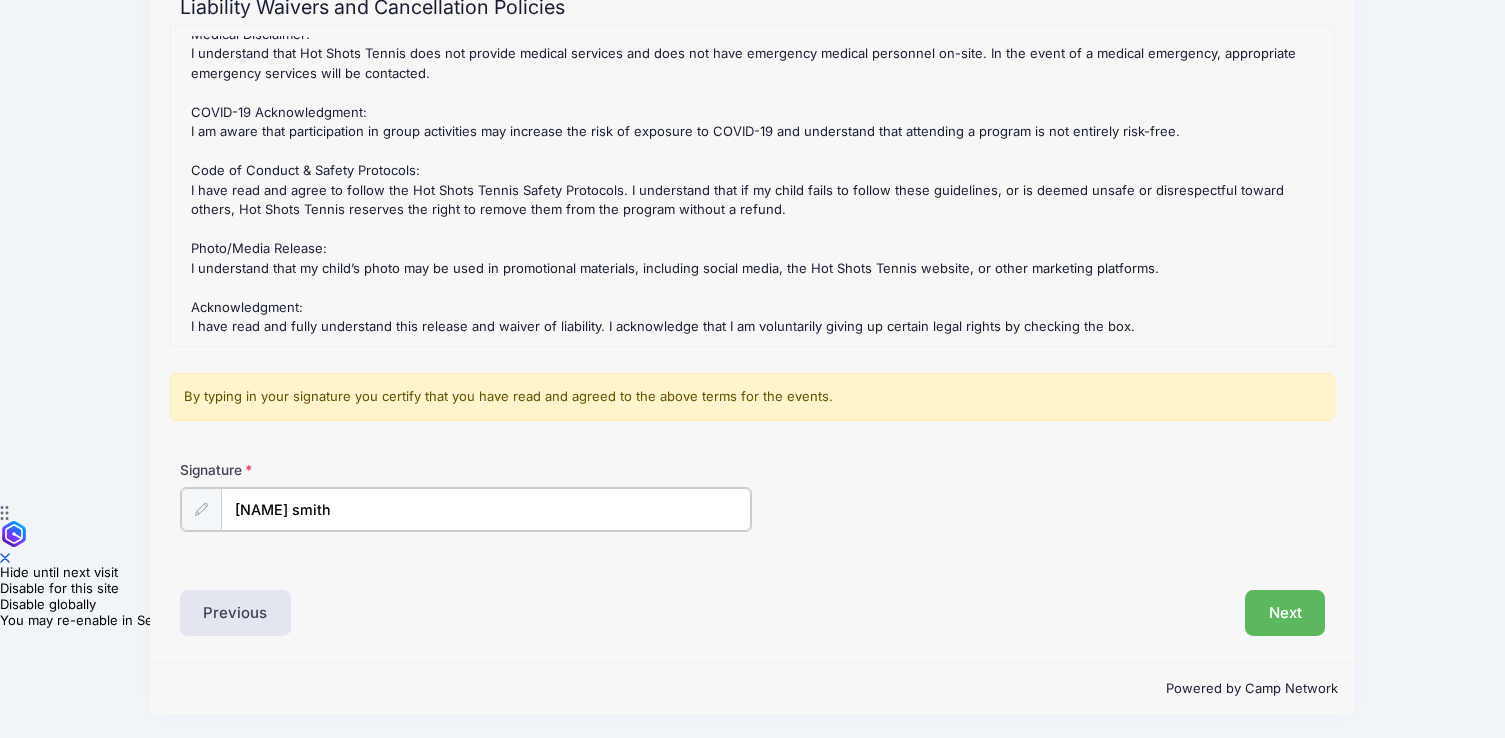 click on "[NAME] smith" at bounding box center (486, 509) 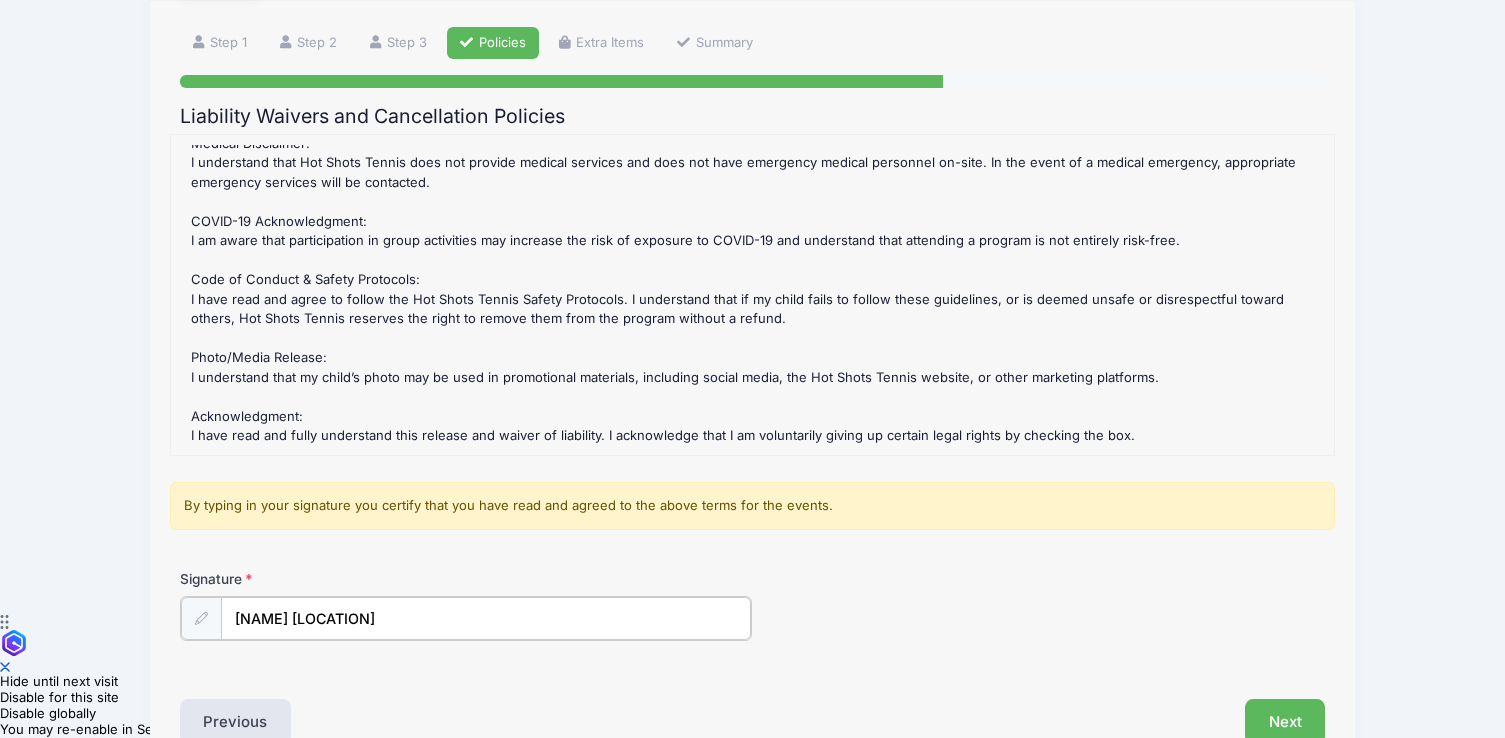 scroll, scrollTop: 4, scrollLeft: 0, axis: vertical 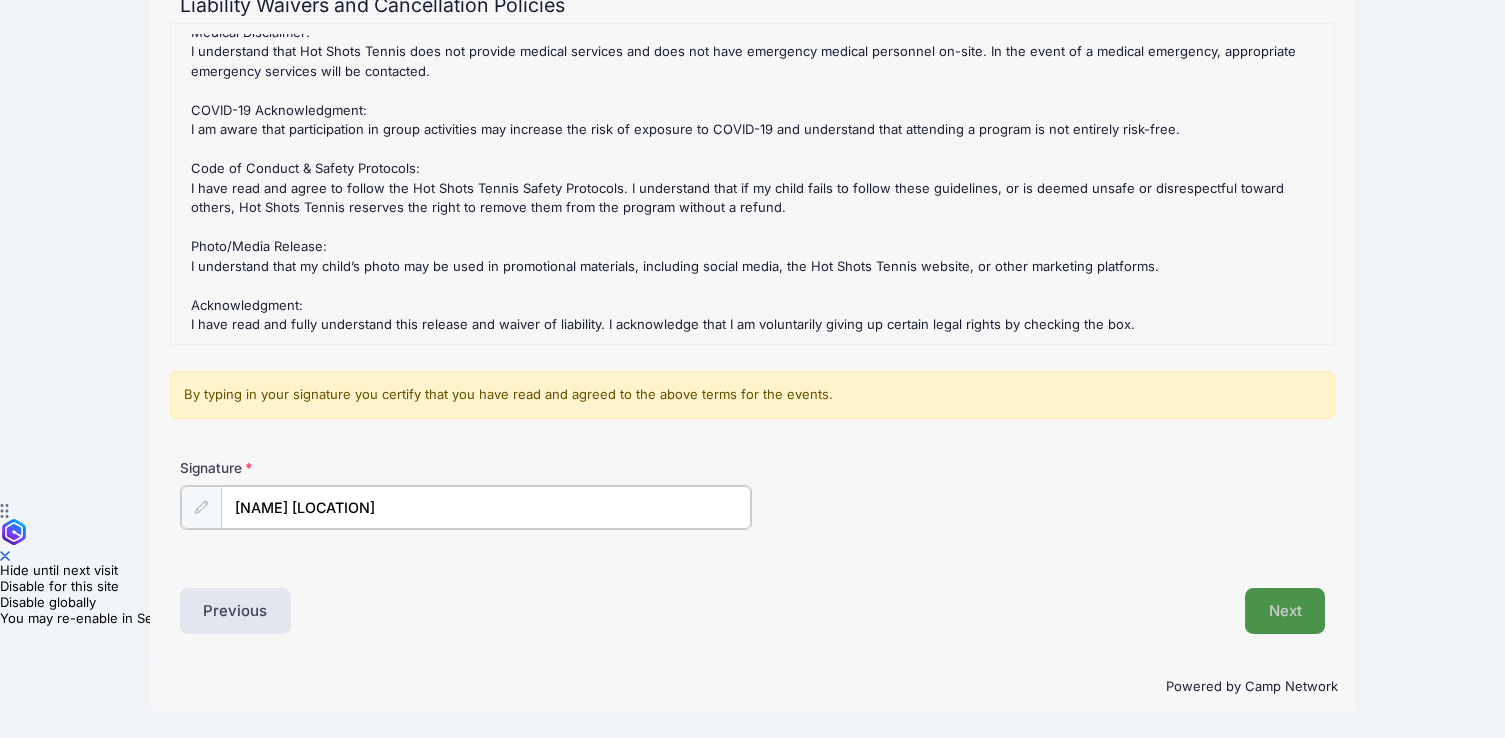 type on "[NAME] [LOCATION]" 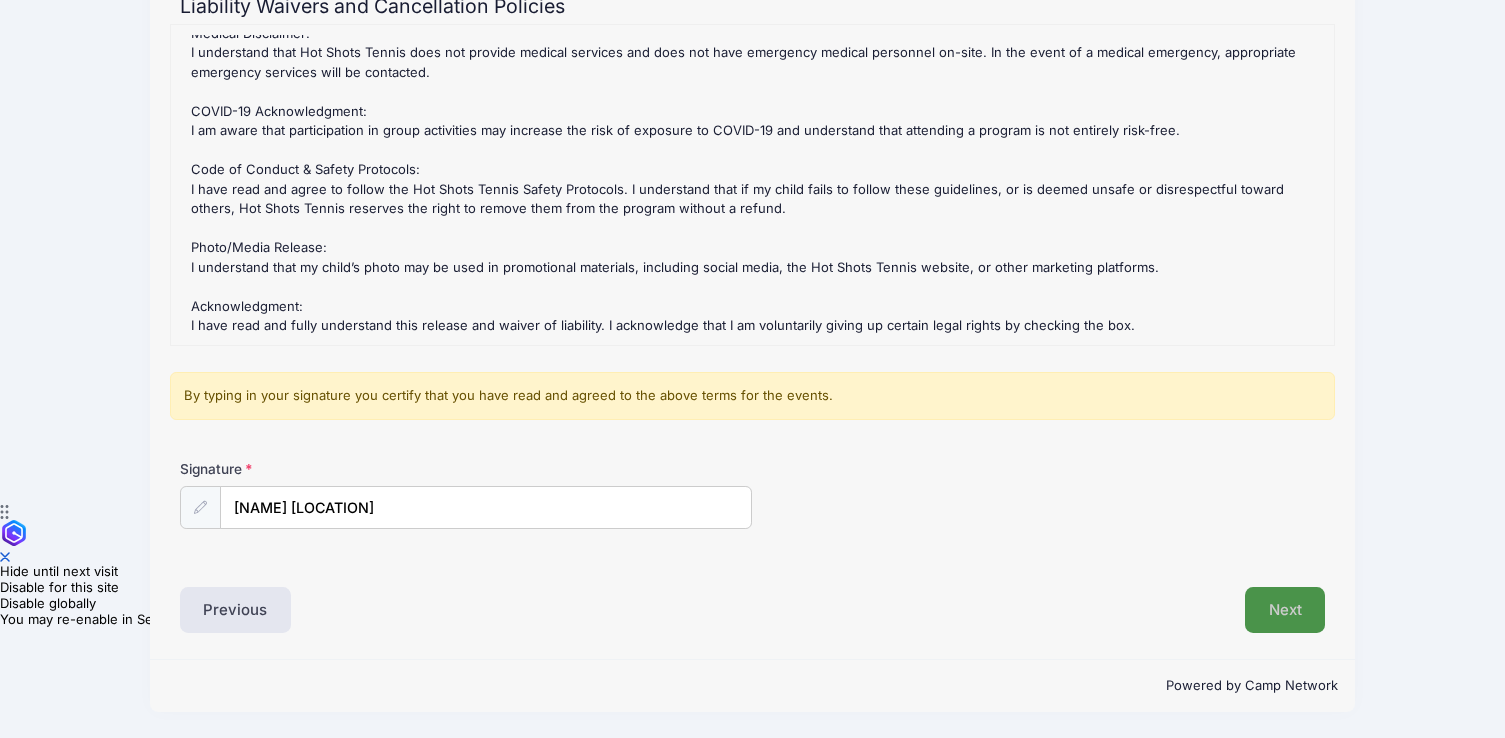 scroll, scrollTop: 234, scrollLeft: 0, axis: vertical 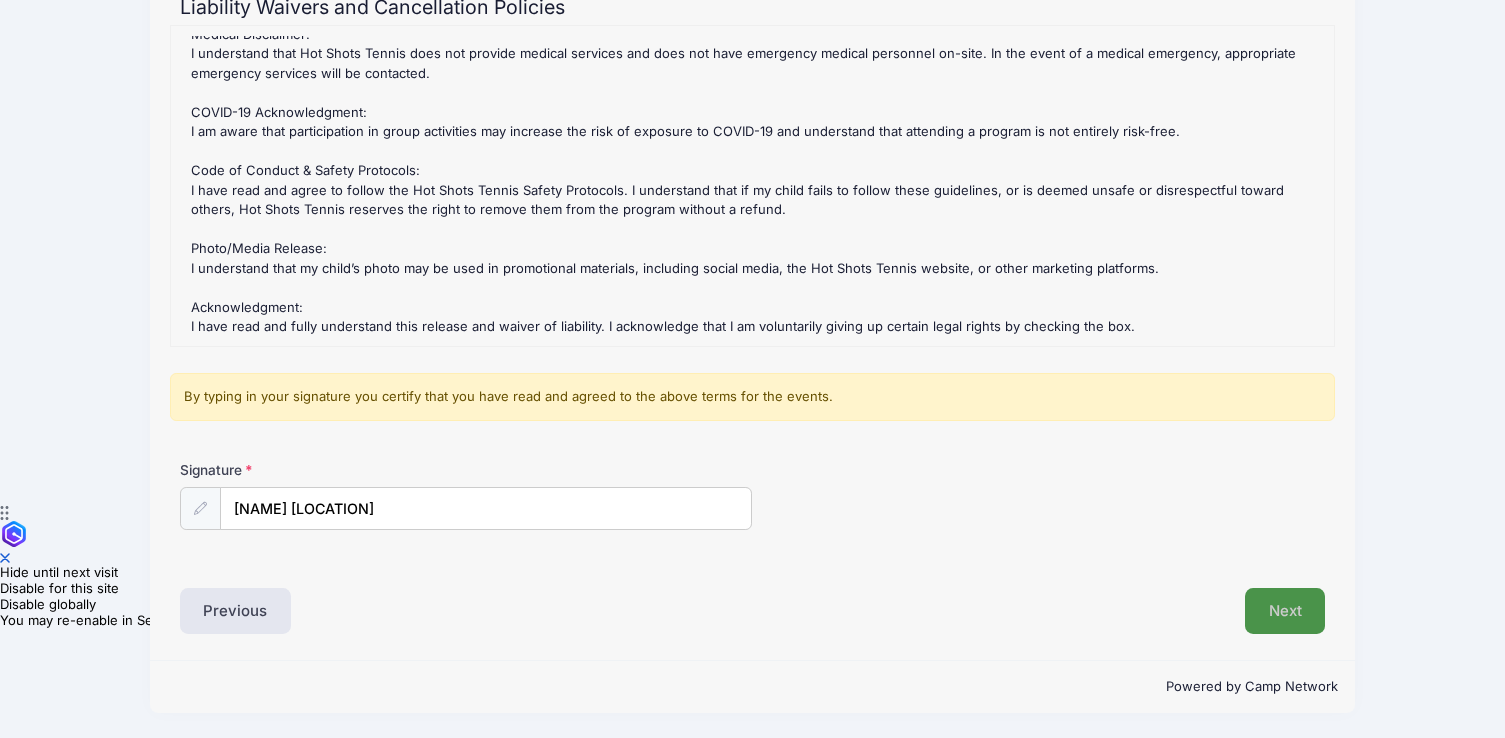 click on "Next" at bounding box center (1285, 611) 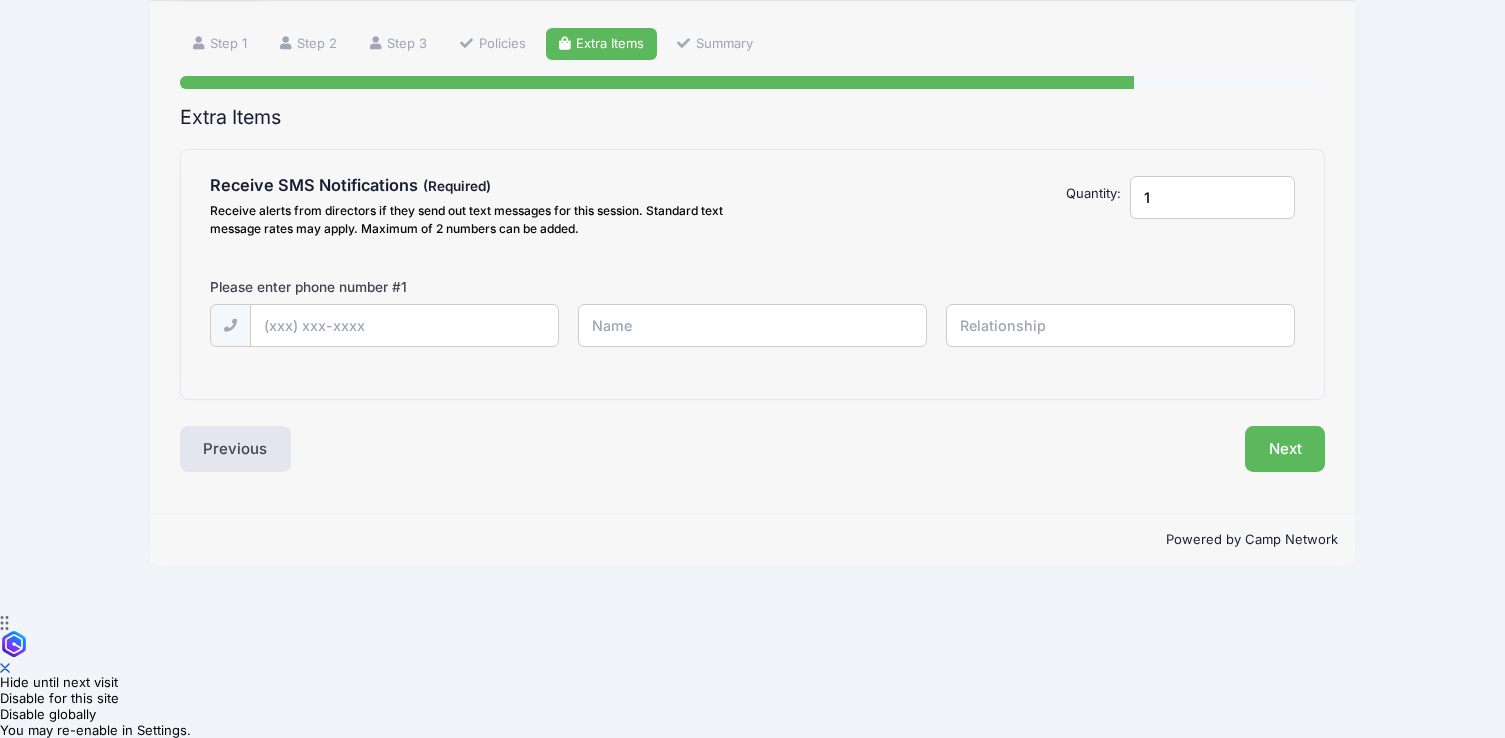scroll, scrollTop: 0, scrollLeft: 0, axis: both 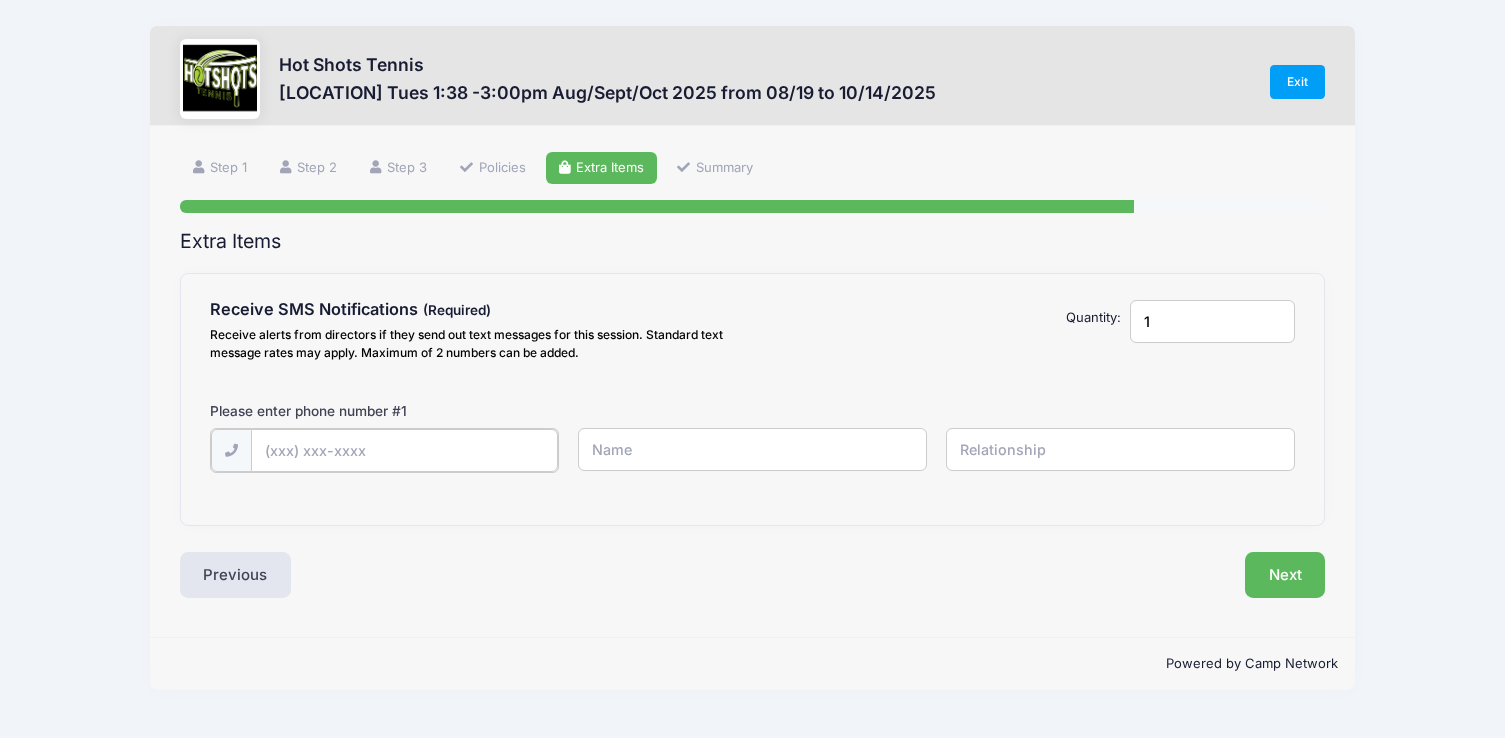 click at bounding box center [0, 0] 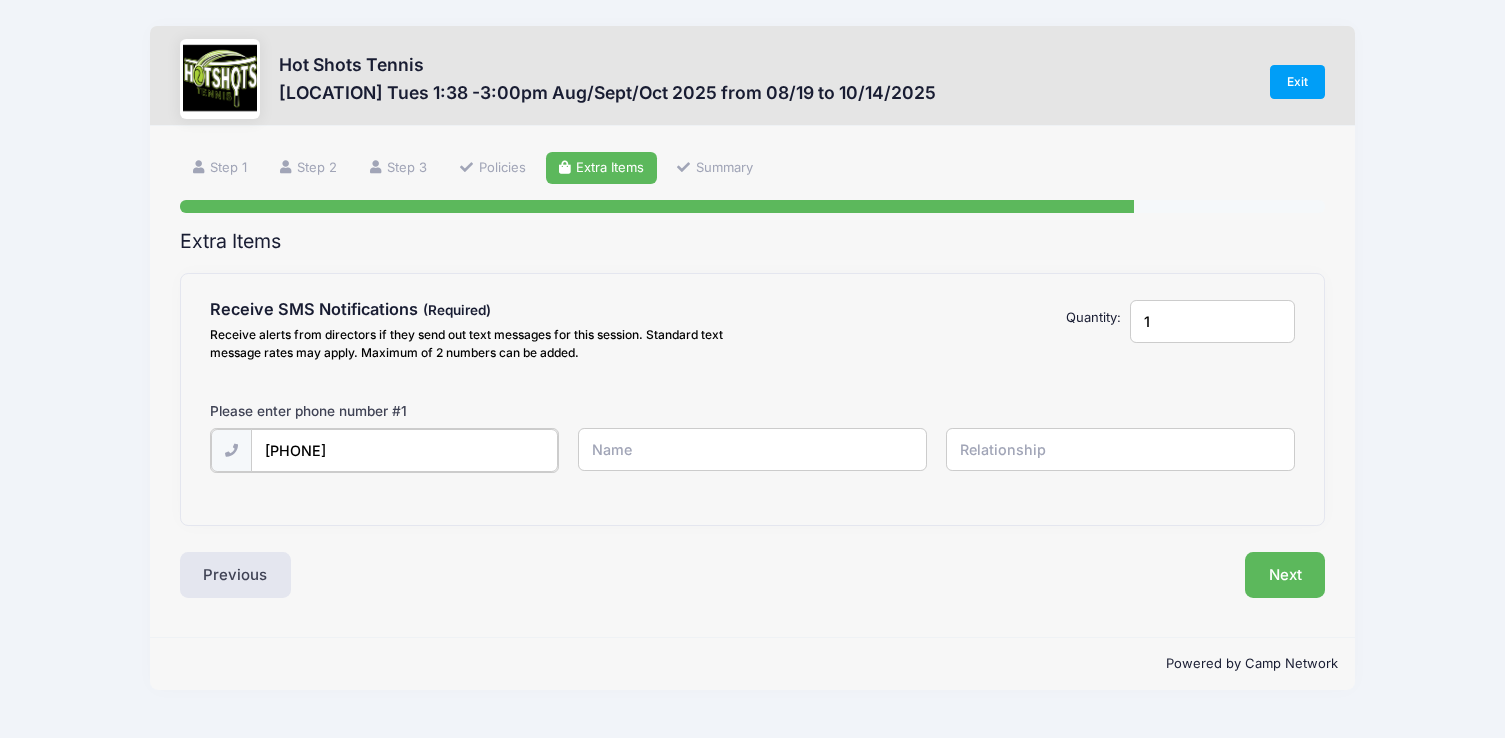 type on "[PHONE]" 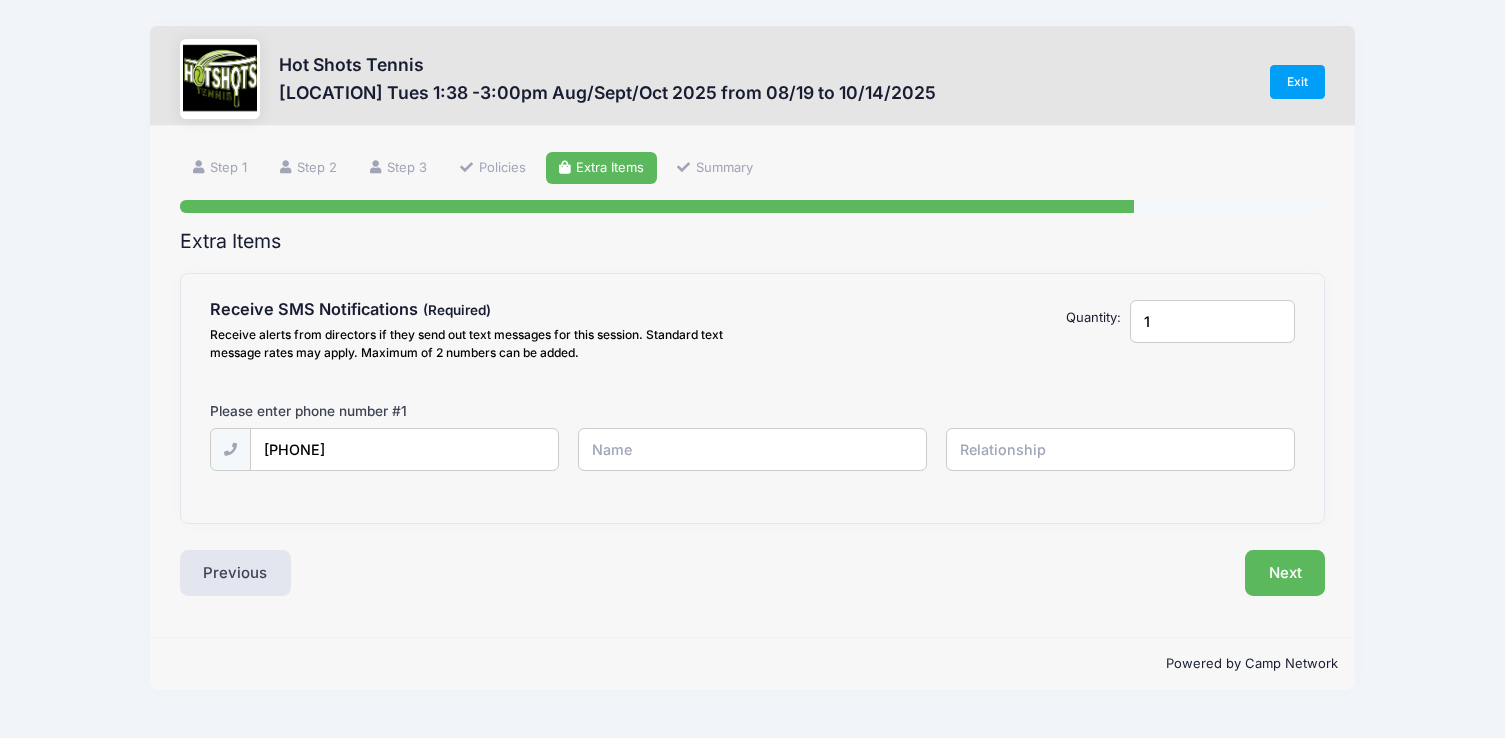 click at bounding box center (0, 0) 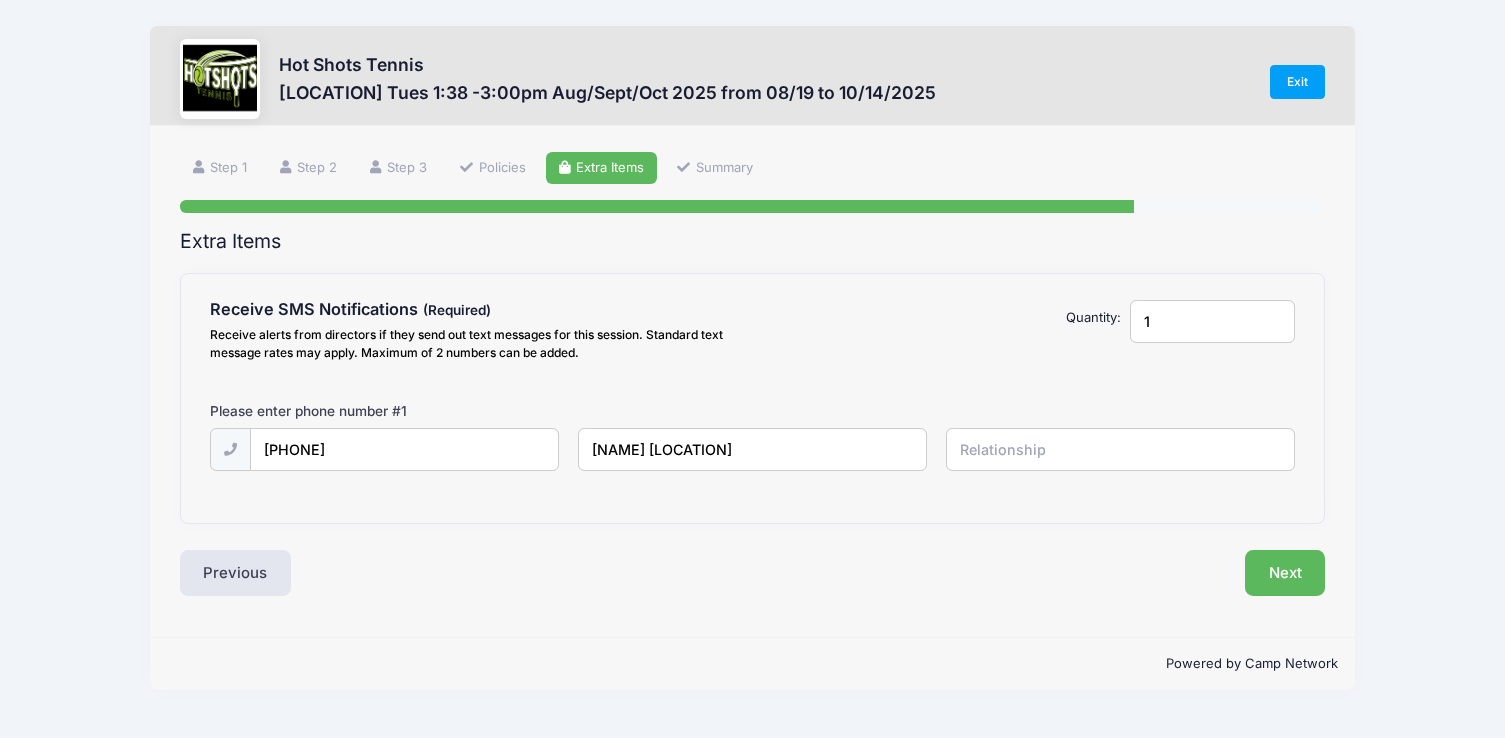 type on "[NAME] [LOCATION]" 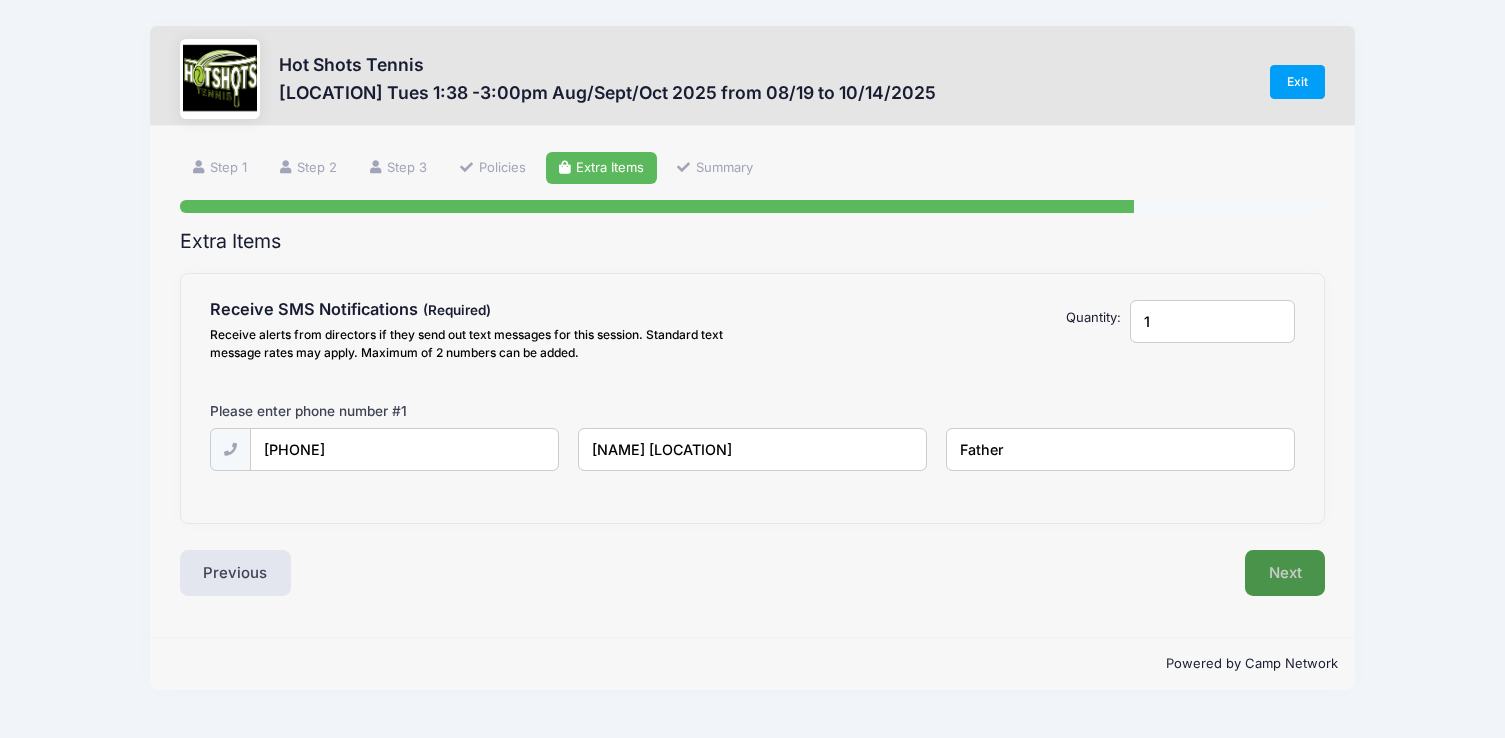 type on "Father" 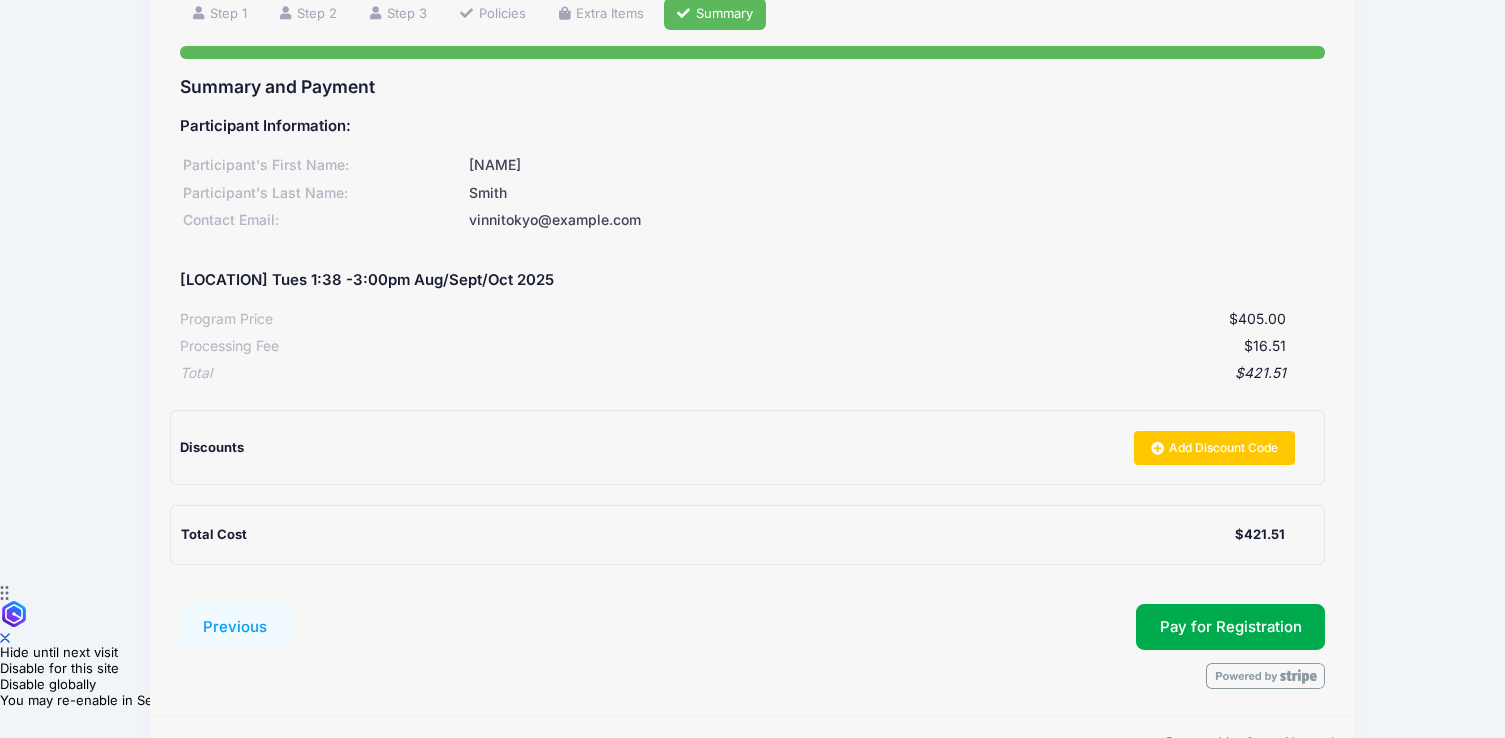scroll, scrollTop: 184, scrollLeft: 0, axis: vertical 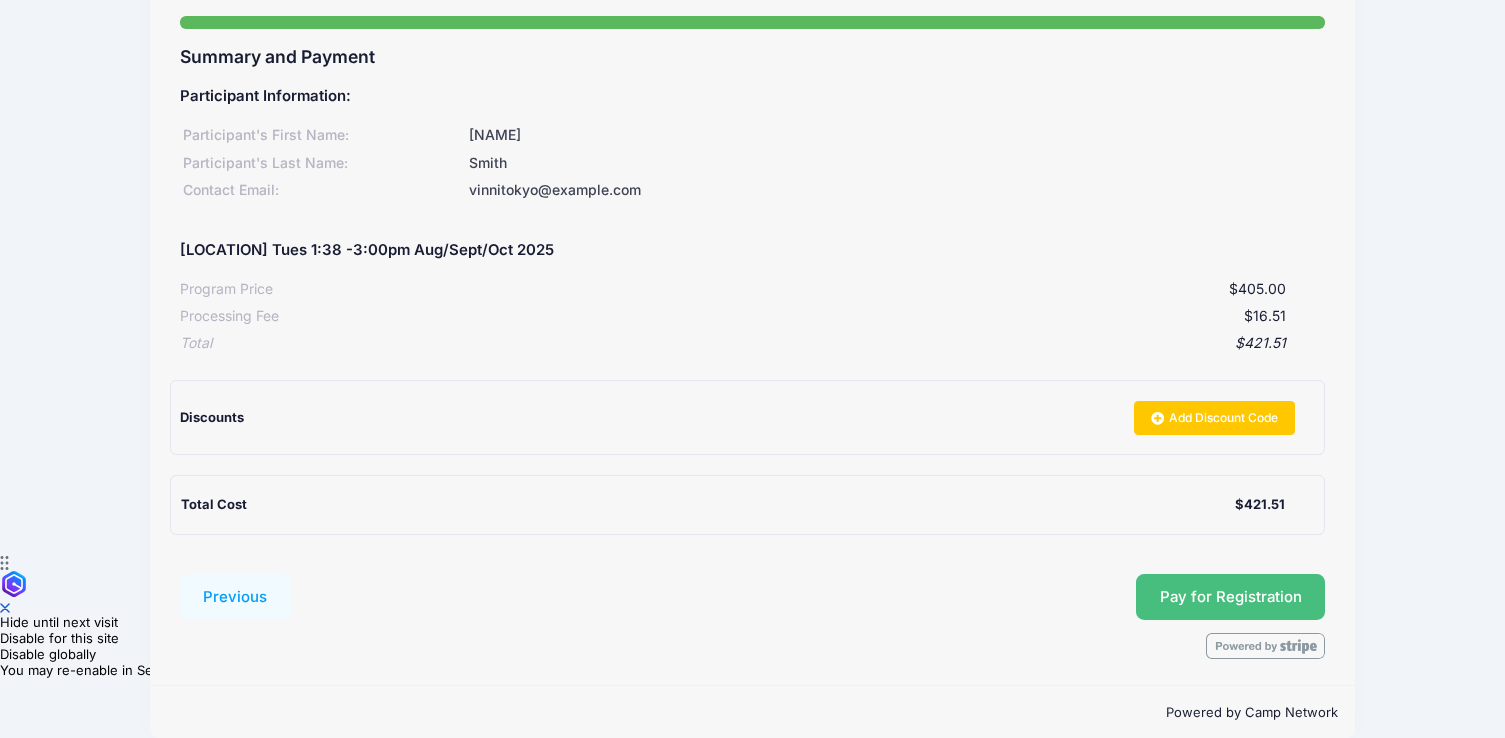click on "Pay for Registration" at bounding box center (1231, 597) 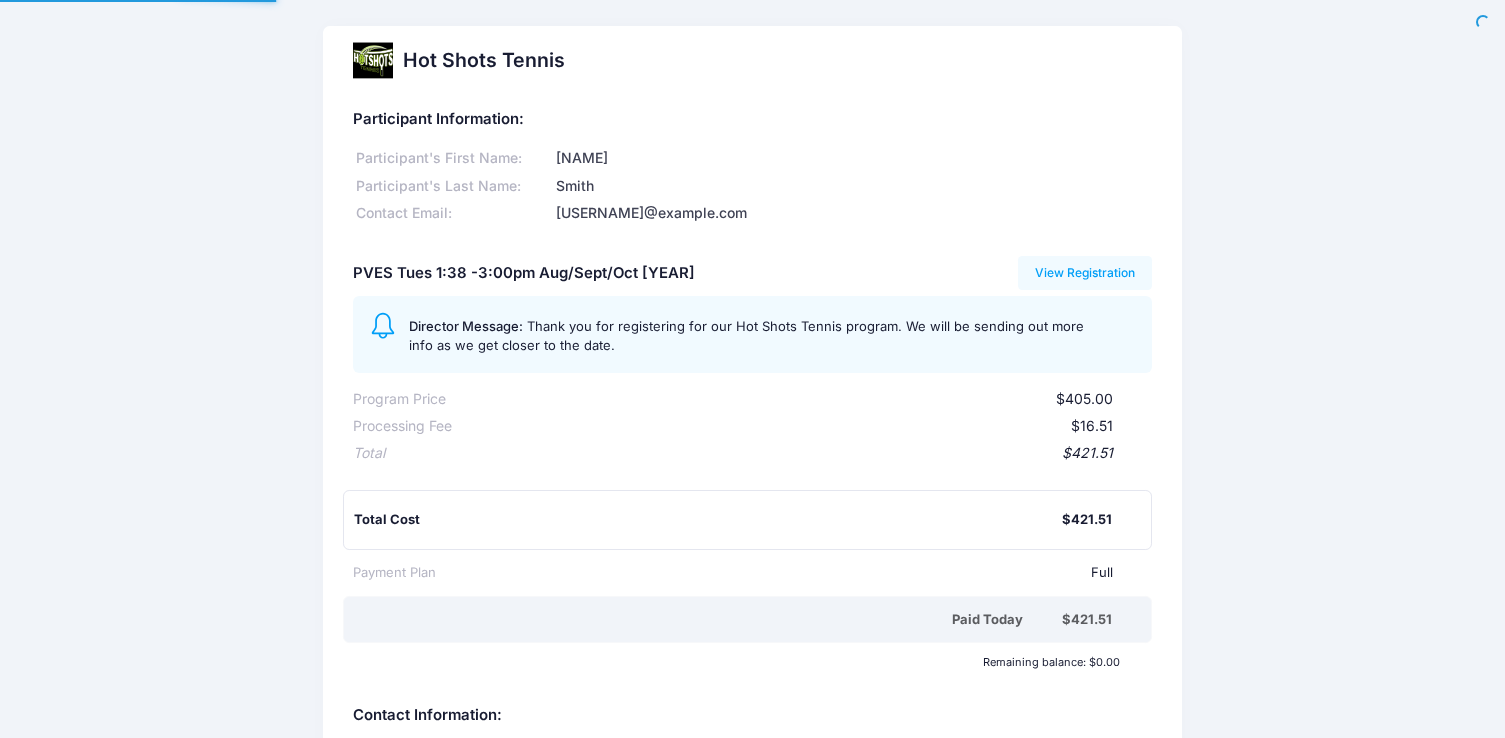 scroll, scrollTop: 0, scrollLeft: 0, axis: both 